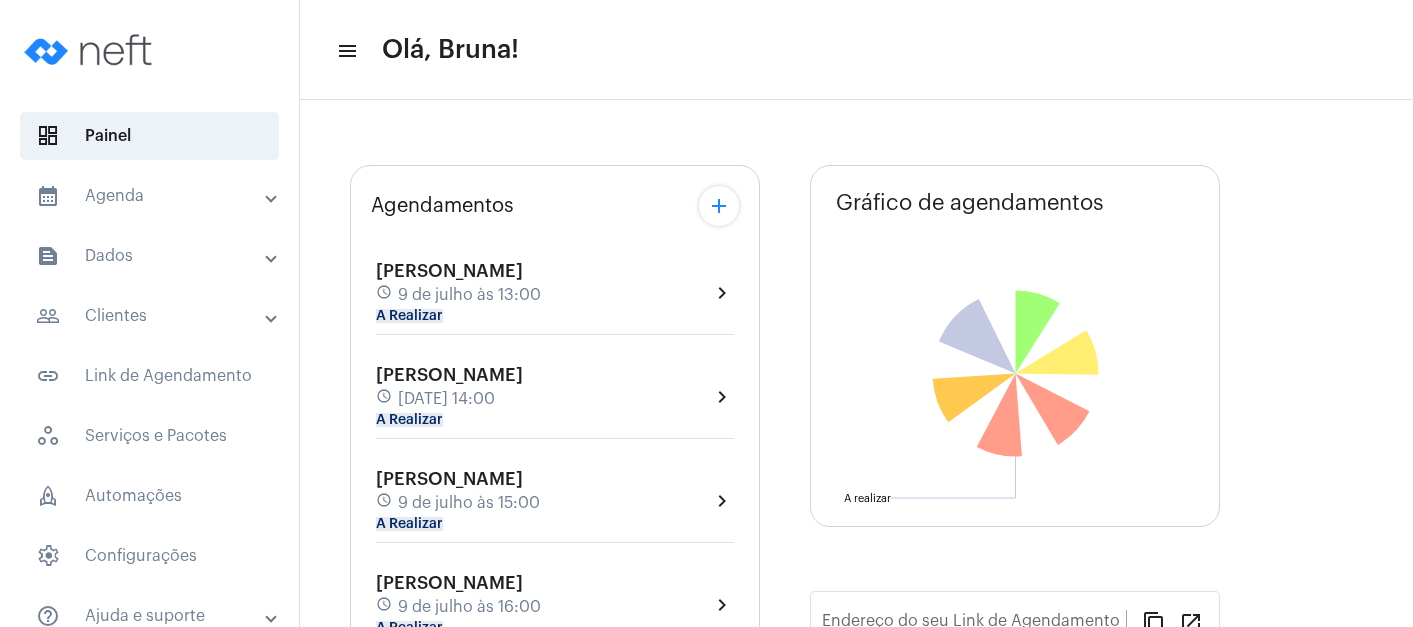 scroll, scrollTop: 0, scrollLeft: 0, axis: both 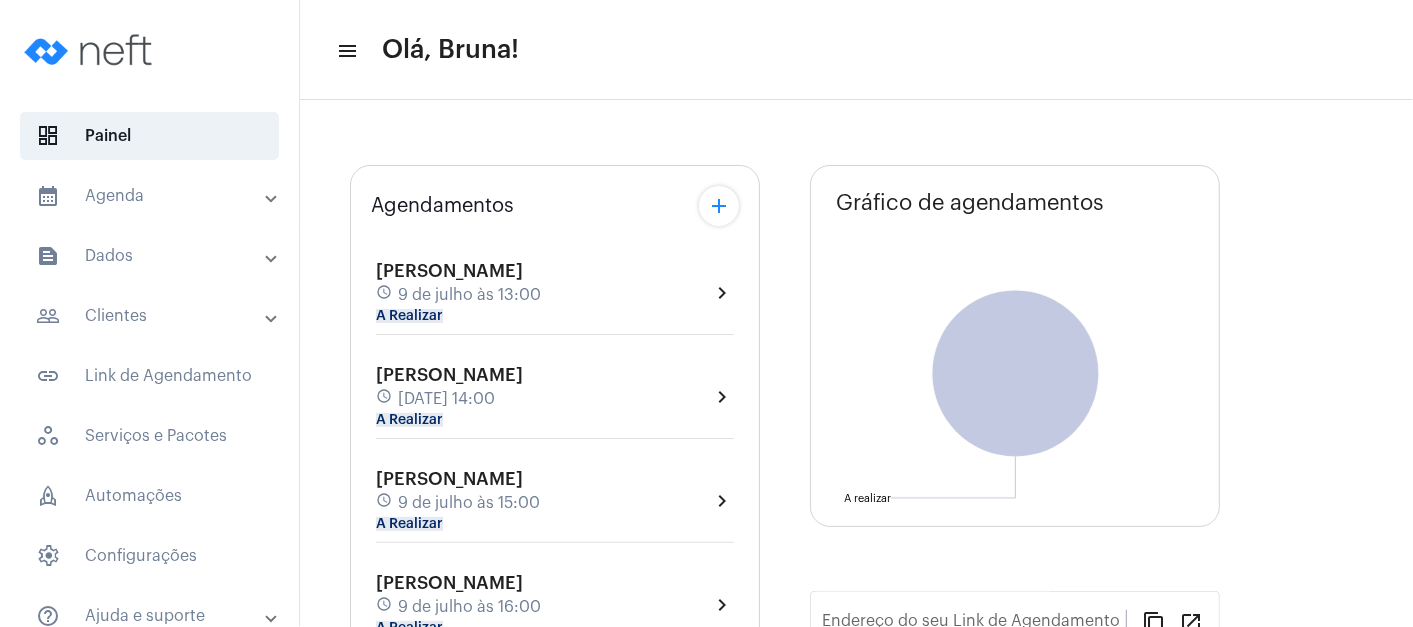 type on "[URL][DOMAIN_NAME]" 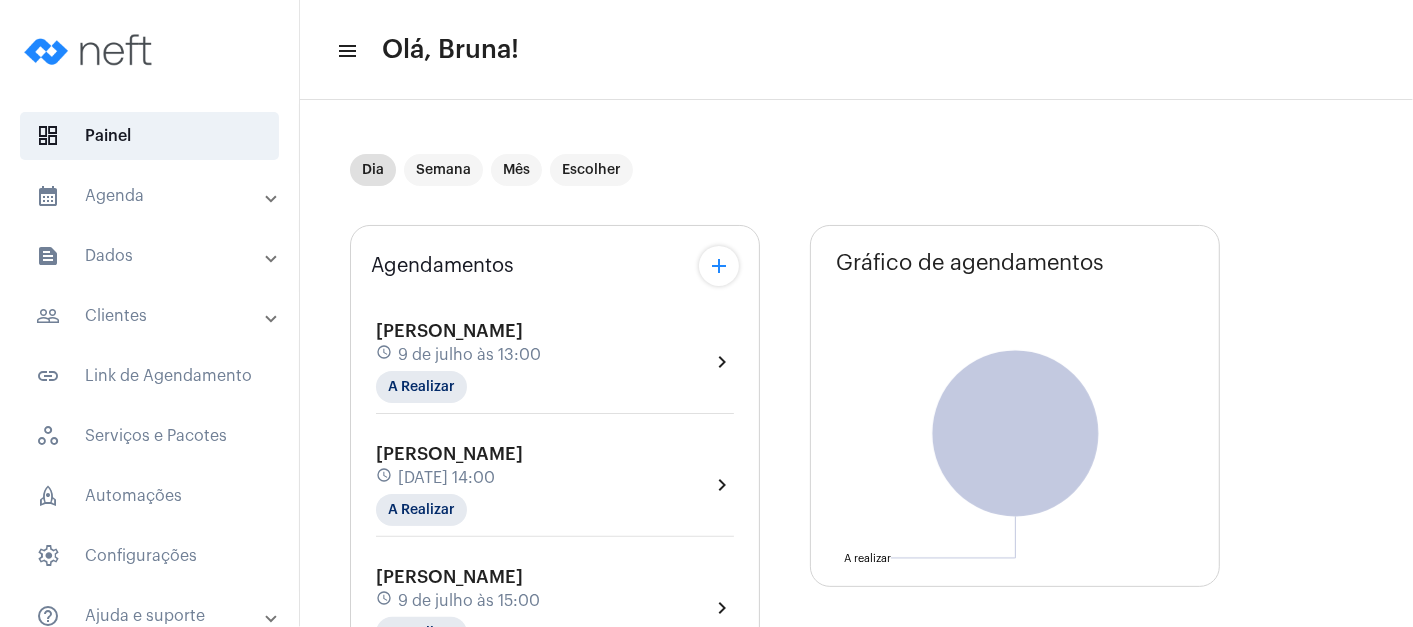 click on "calendar_month_outlined  Agenda" at bounding box center (151, 196) 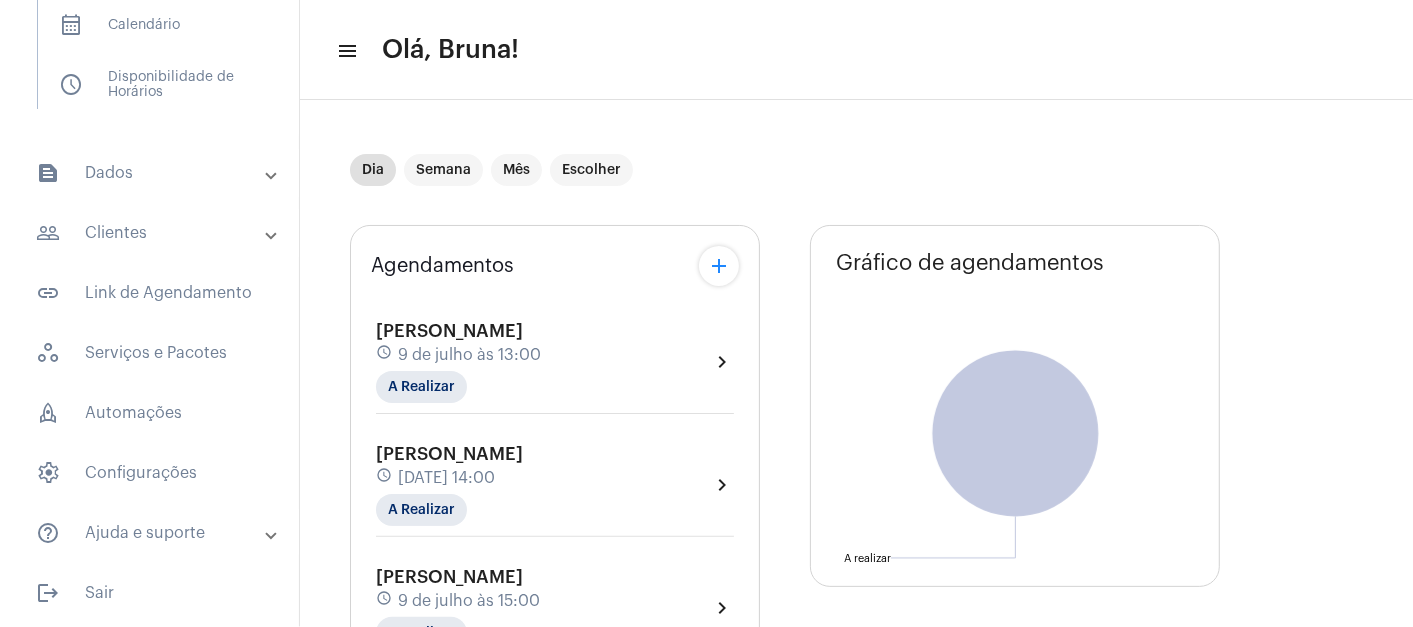scroll, scrollTop: 254, scrollLeft: 0, axis: vertical 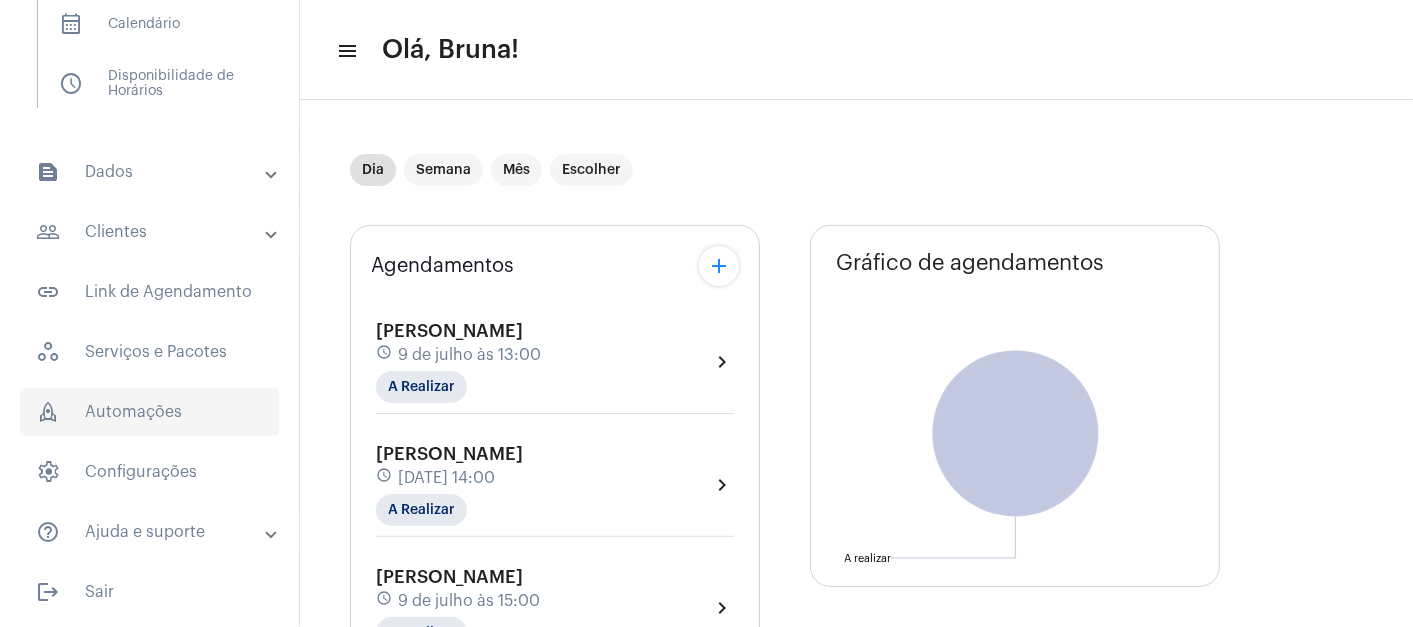click on "rocket_outlined  Automações" 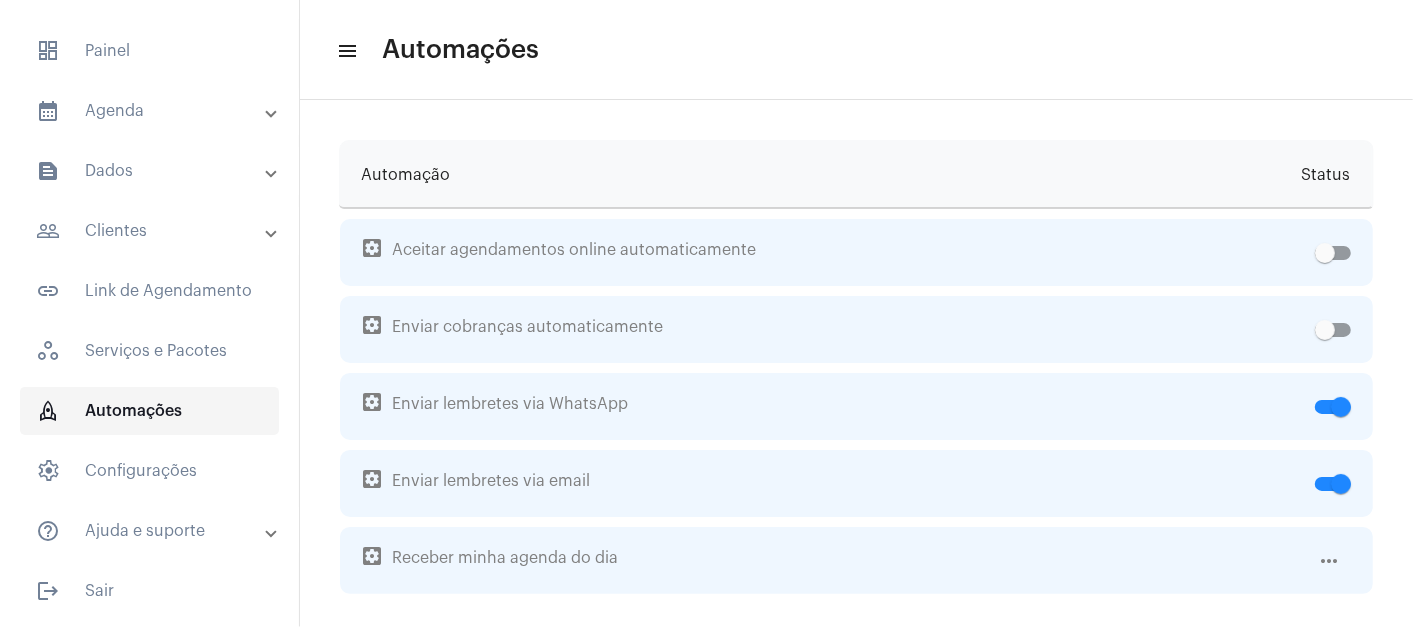 scroll, scrollTop: 85, scrollLeft: 0, axis: vertical 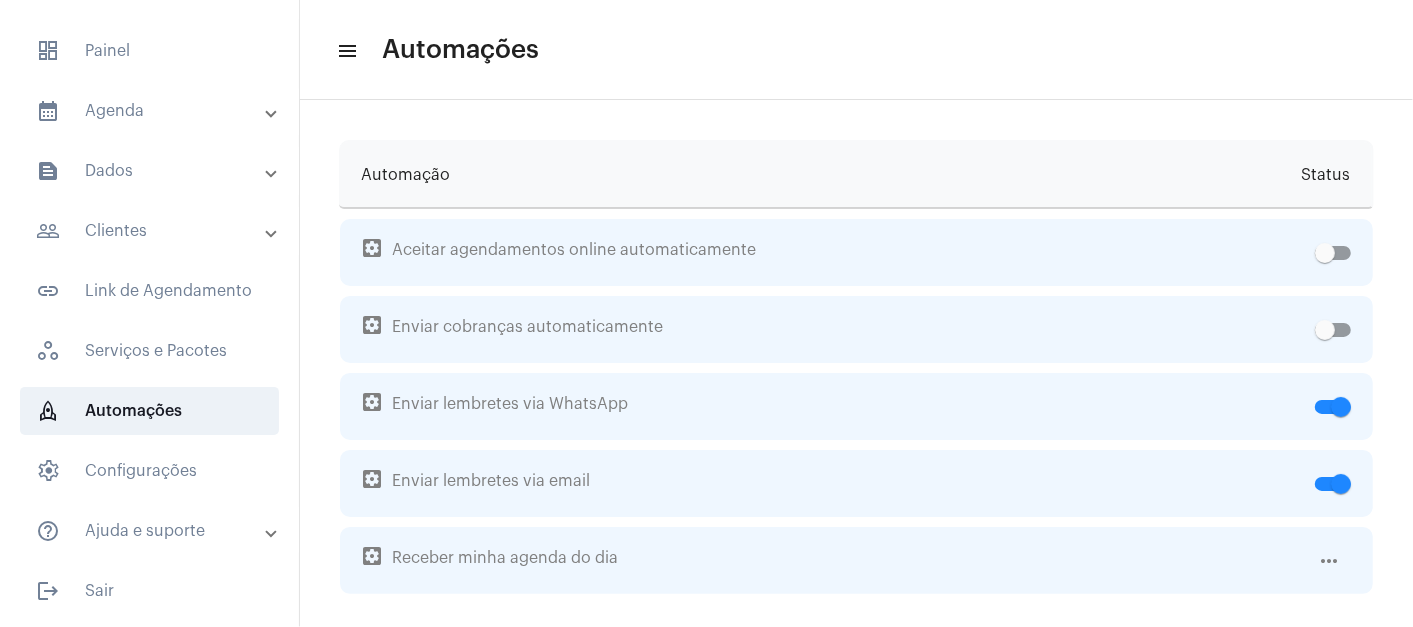 click on "calendar_month_outlined  Agenda" at bounding box center [151, 111] 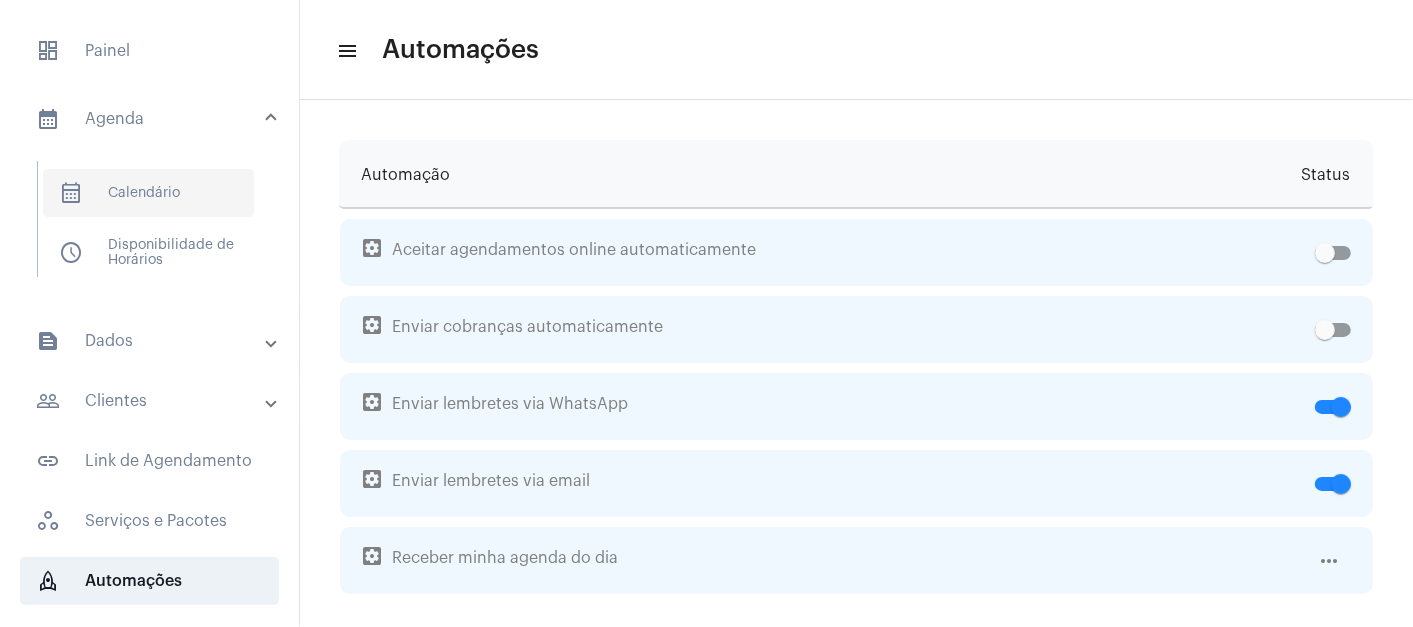 click on "calendar_month_outlined   Calendário" at bounding box center [148, 193] 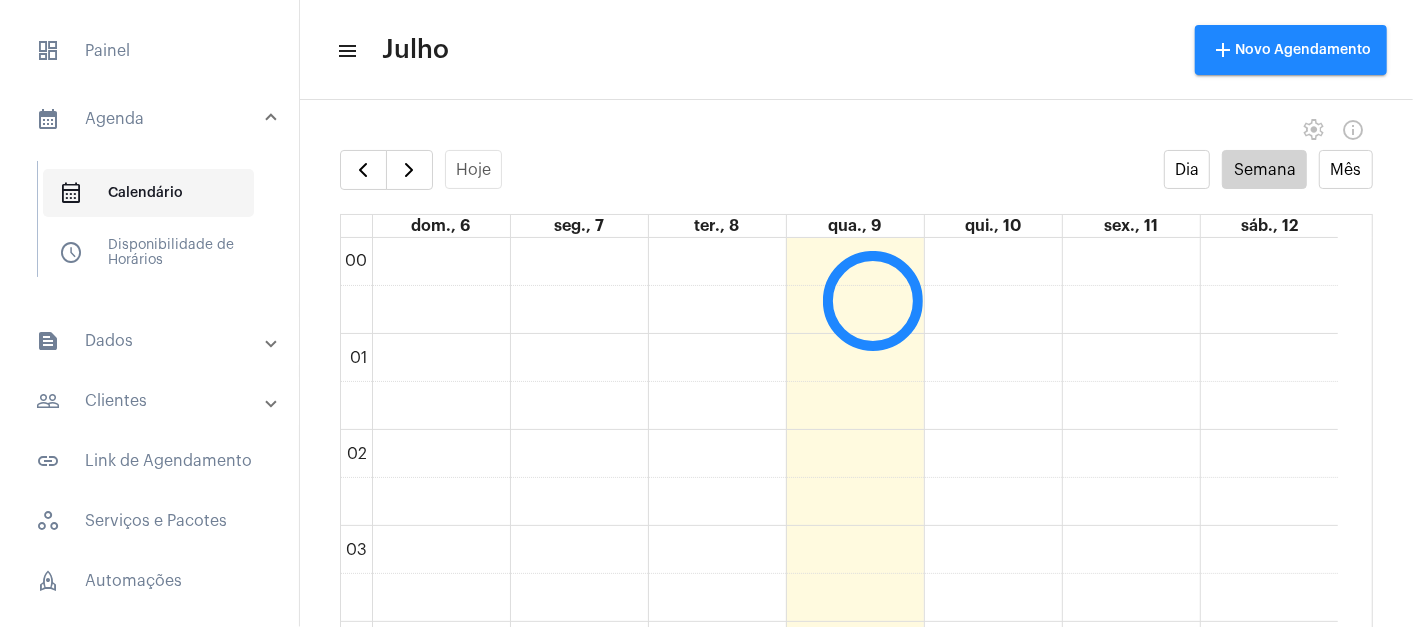 scroll, scrollTop: 577, scrollLeft: 0, axis: vertical 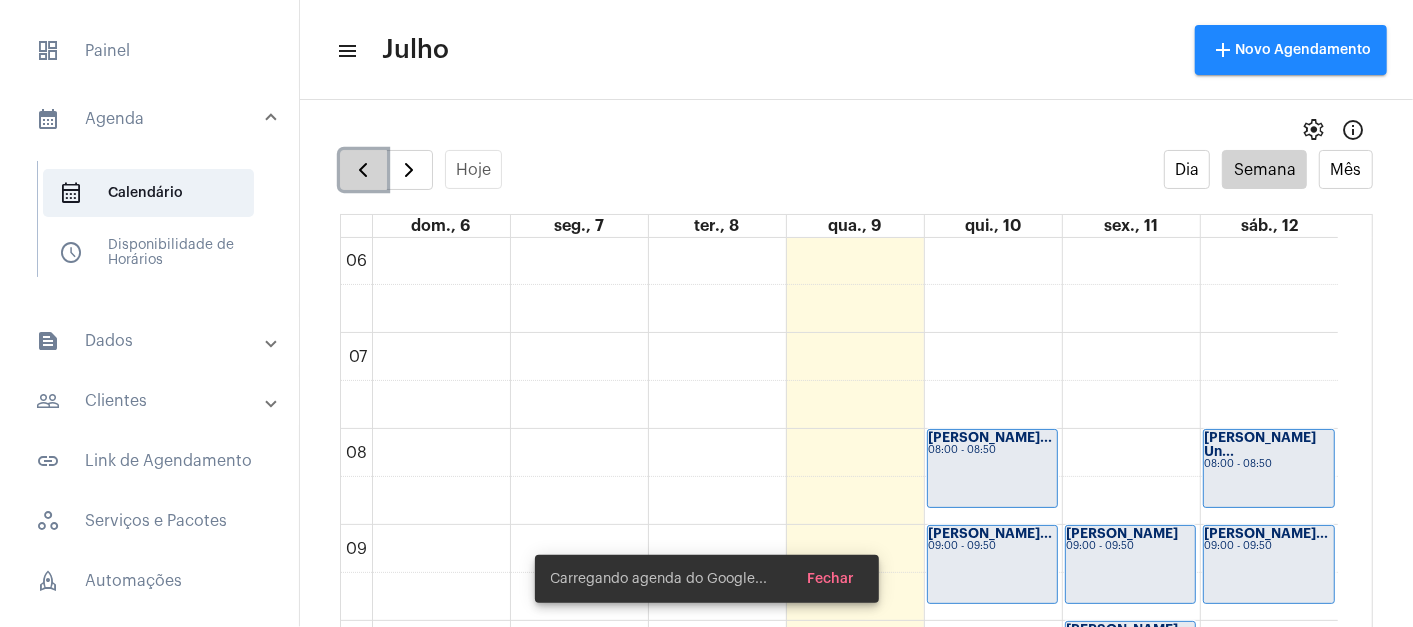 click 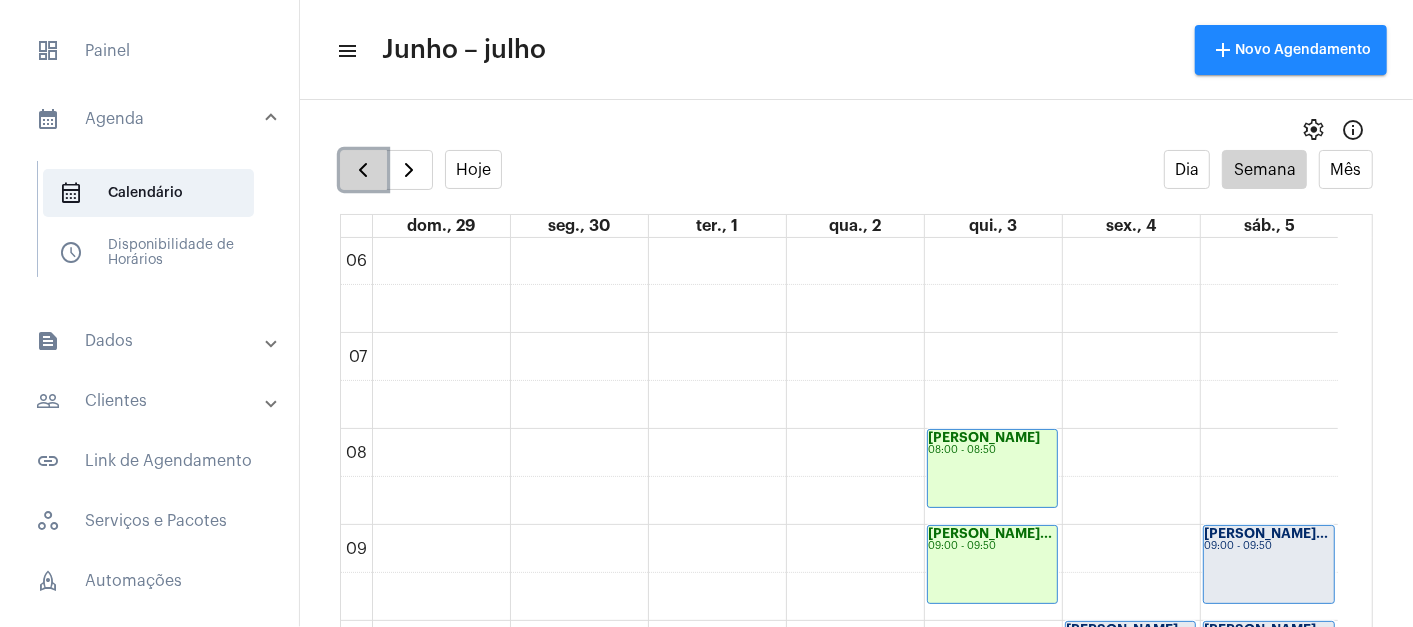click 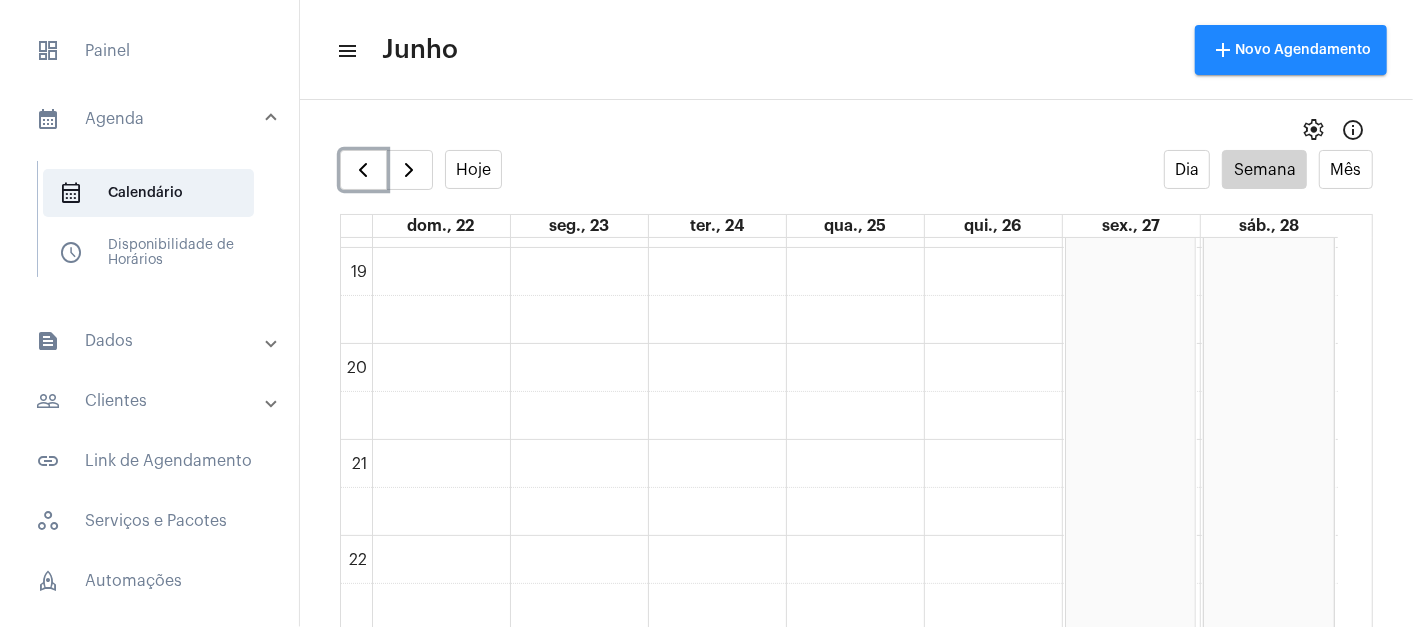 scroll, scrollTop: 1819, scrollLeft: 0, axis: vertical 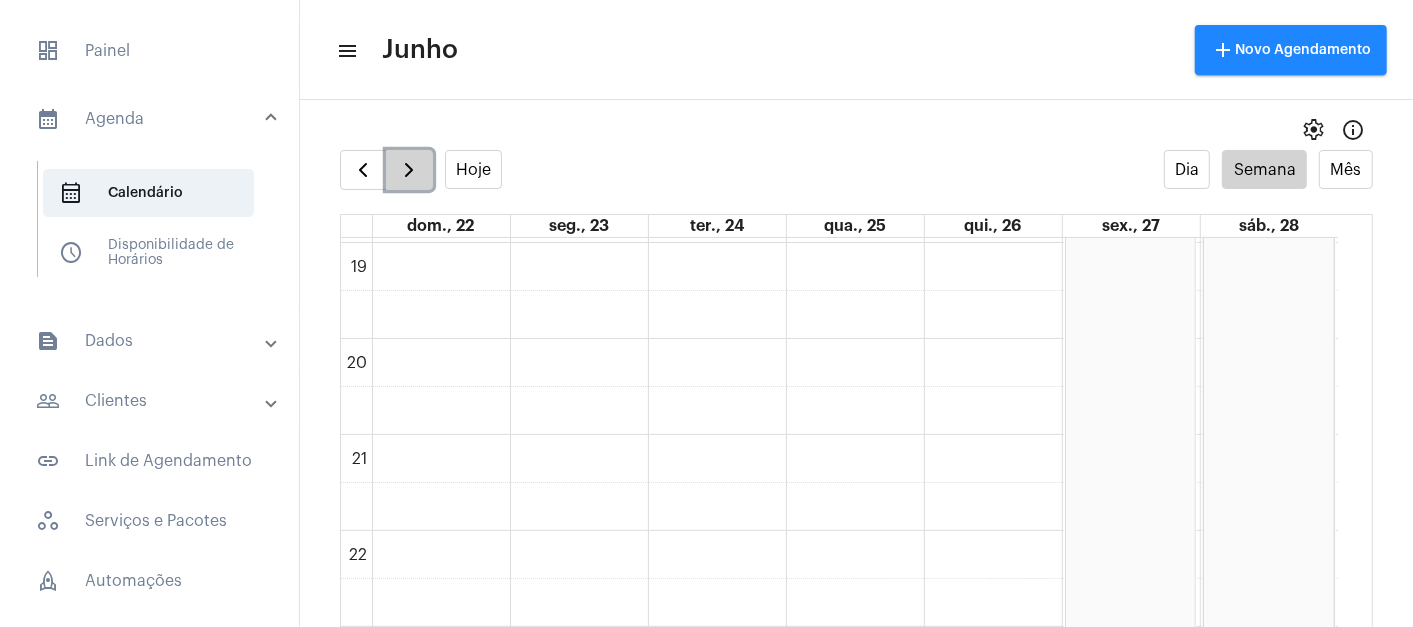 click 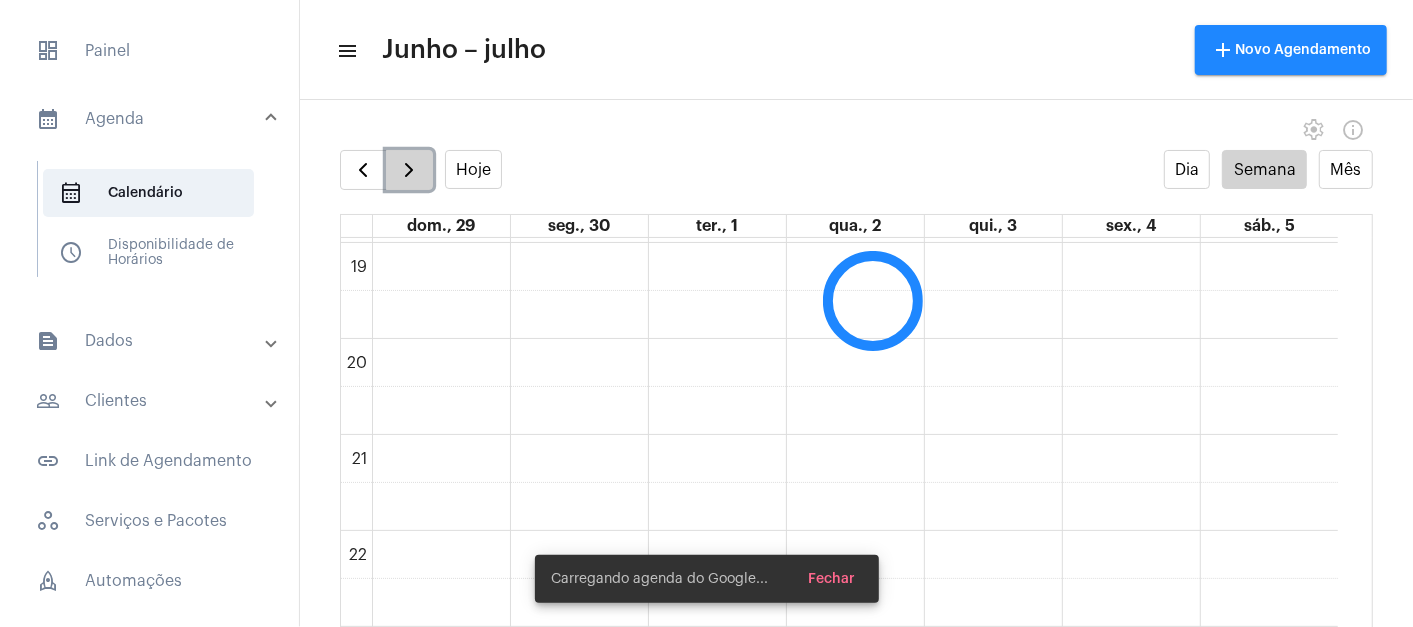 scroll, scrollTop: 577, scrollLeft: 0, axis: vertical 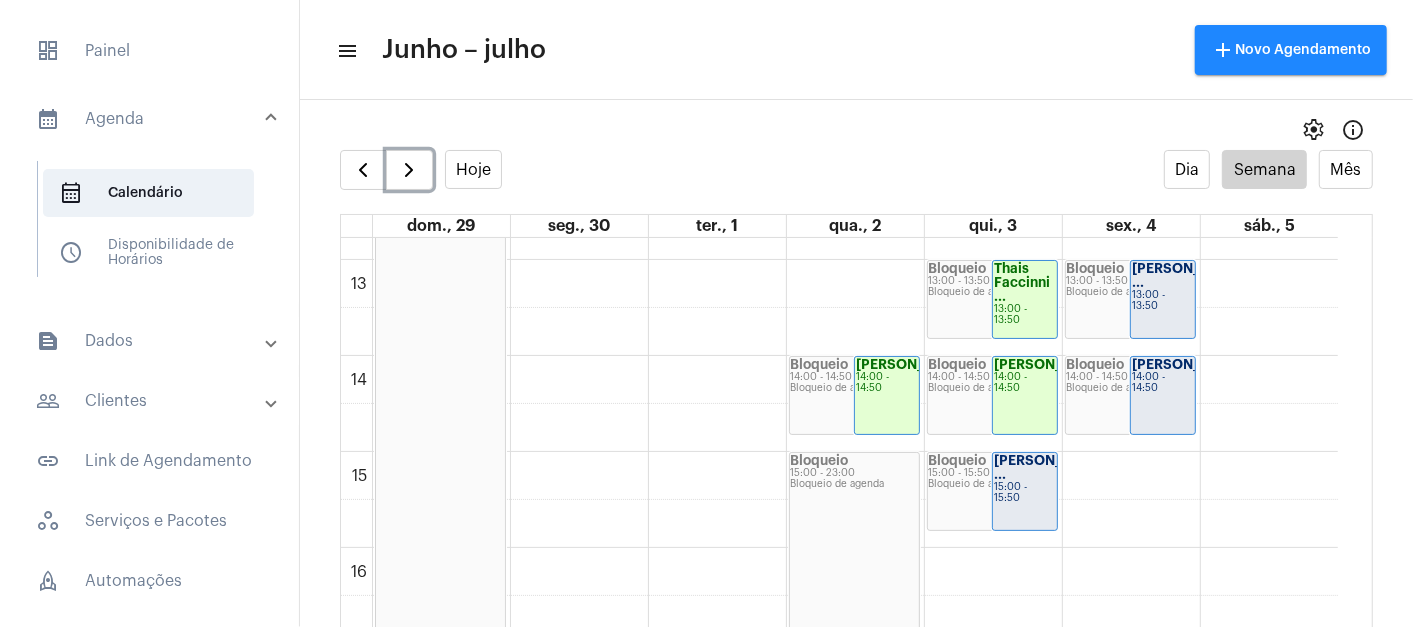 click on "[PERSON_NAME] ..." 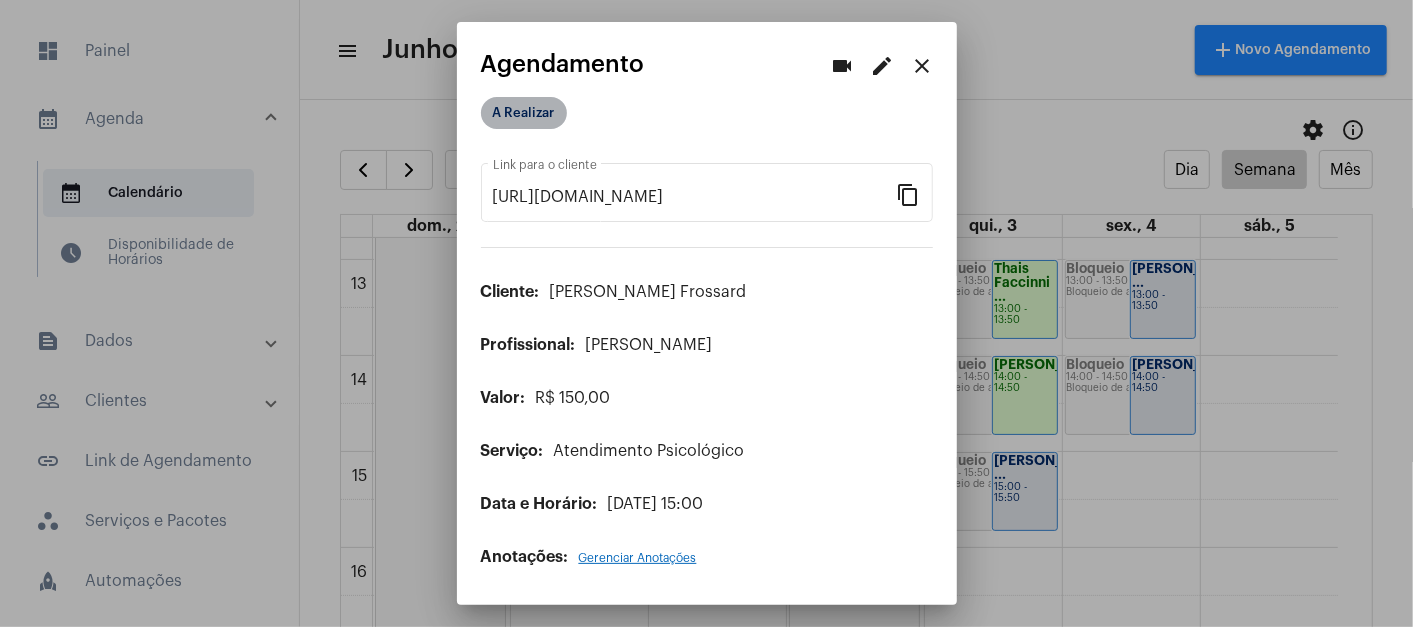 click on "A Realizar" at bounding box center (524, 113) 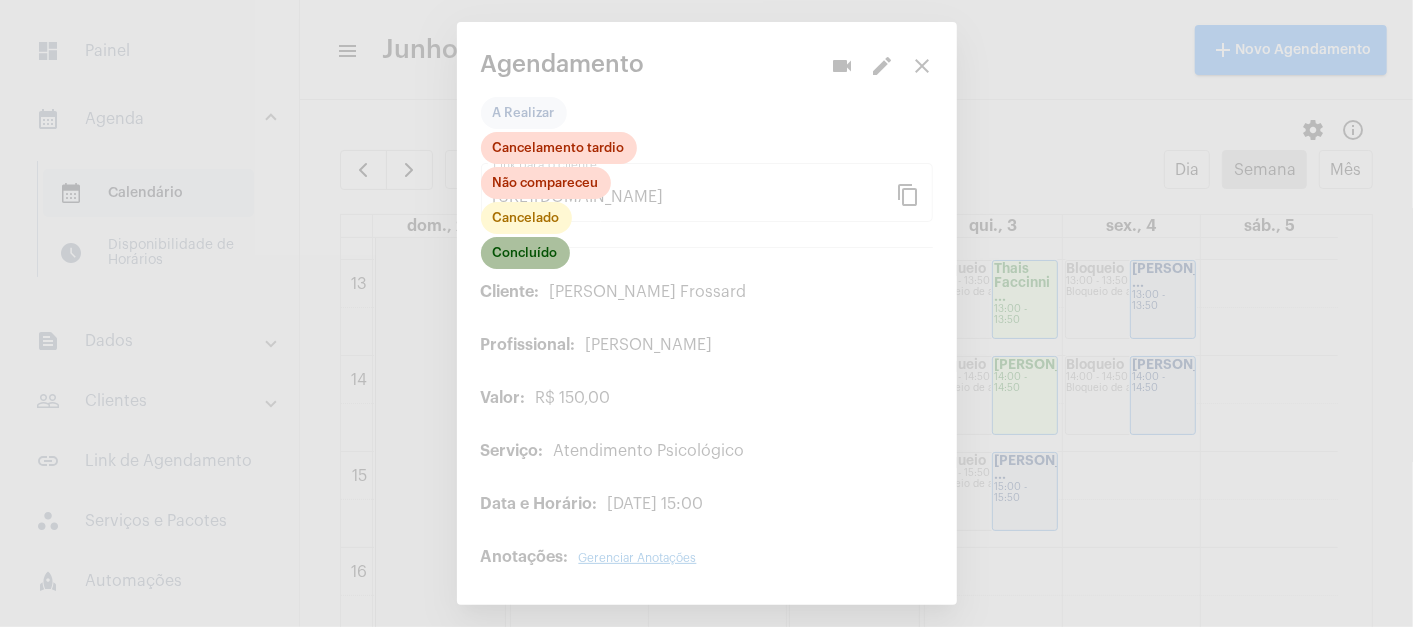 click on "Concluído" 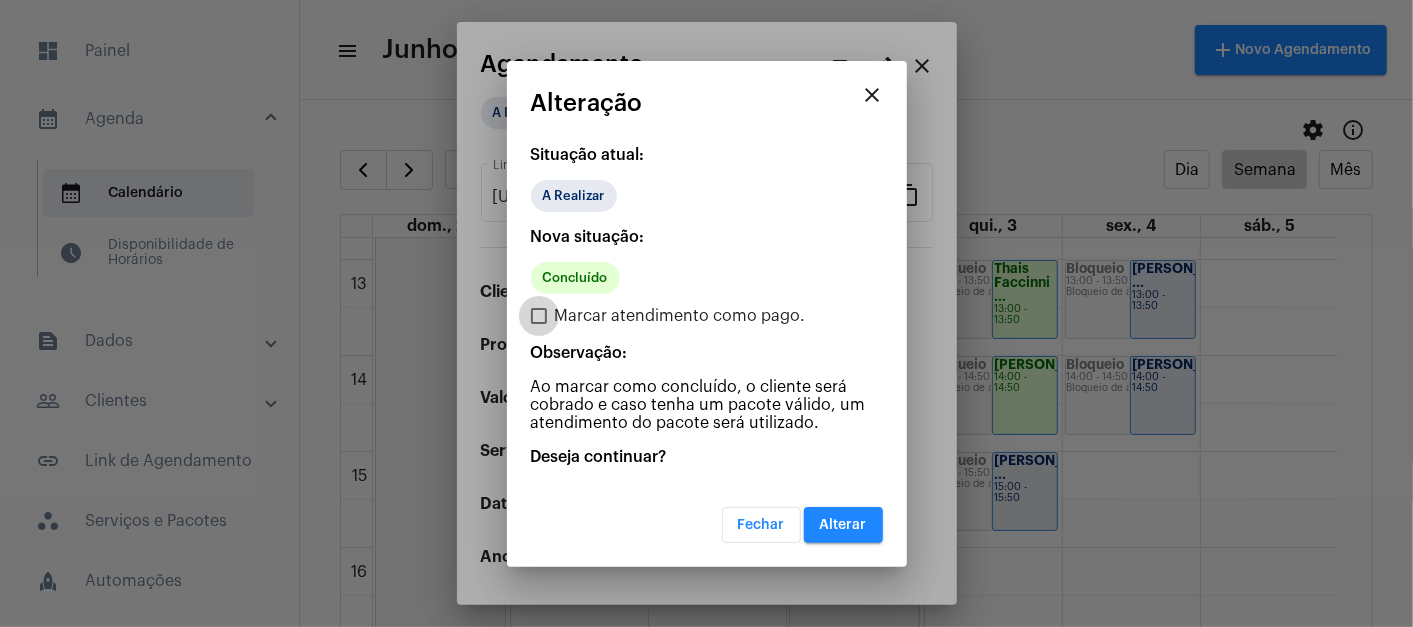click at bounding box center [539, 316] 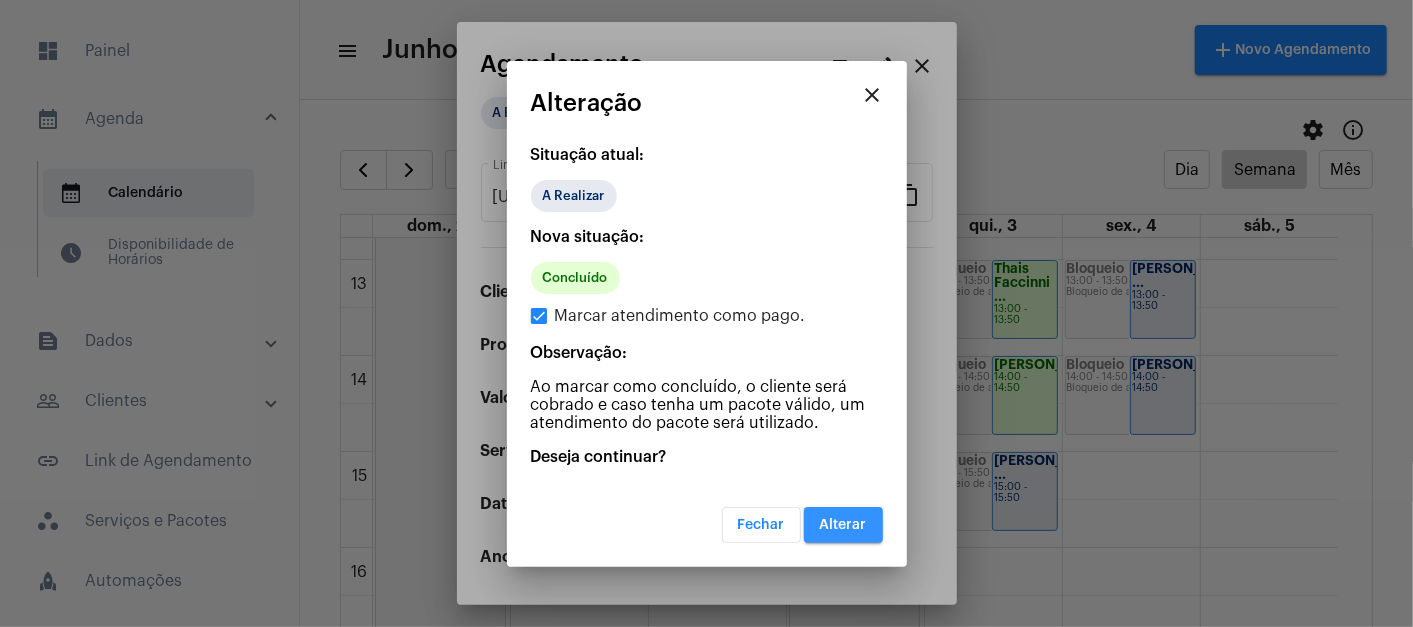 click on "Alterar" at bounding box center (843, 525) 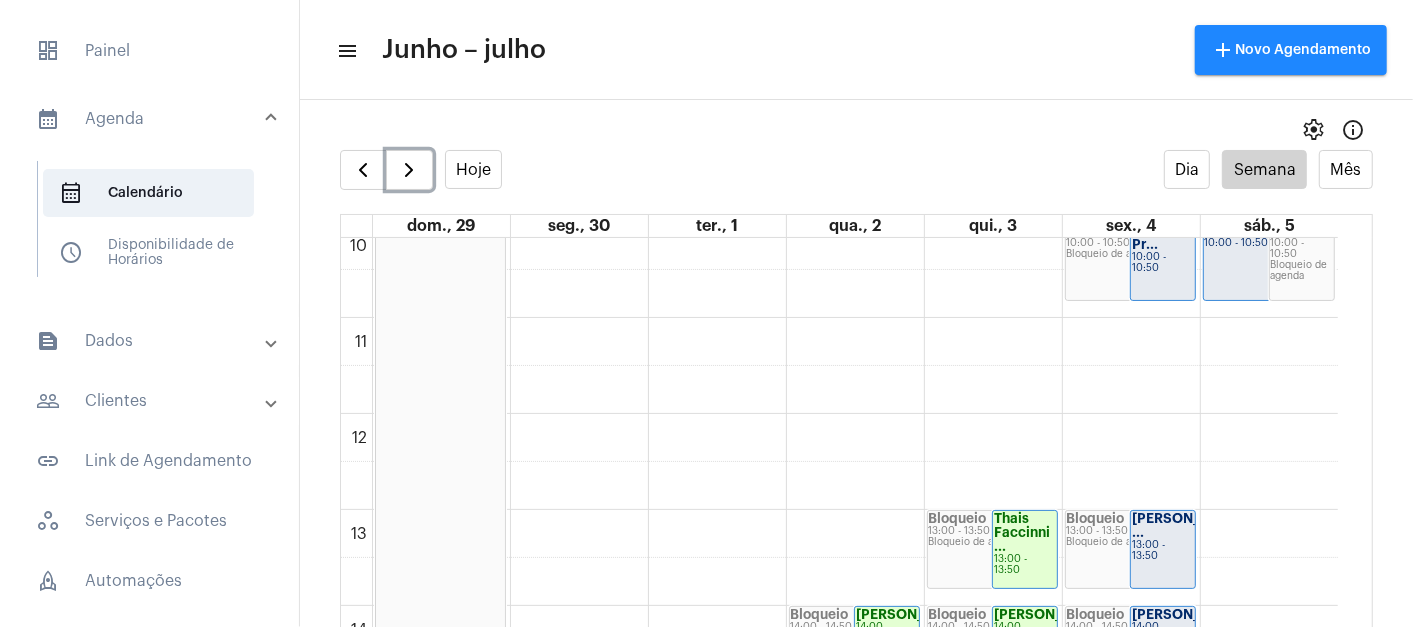 scroll, scrollTop: 994, scrollLeft: 0, axis: vertical 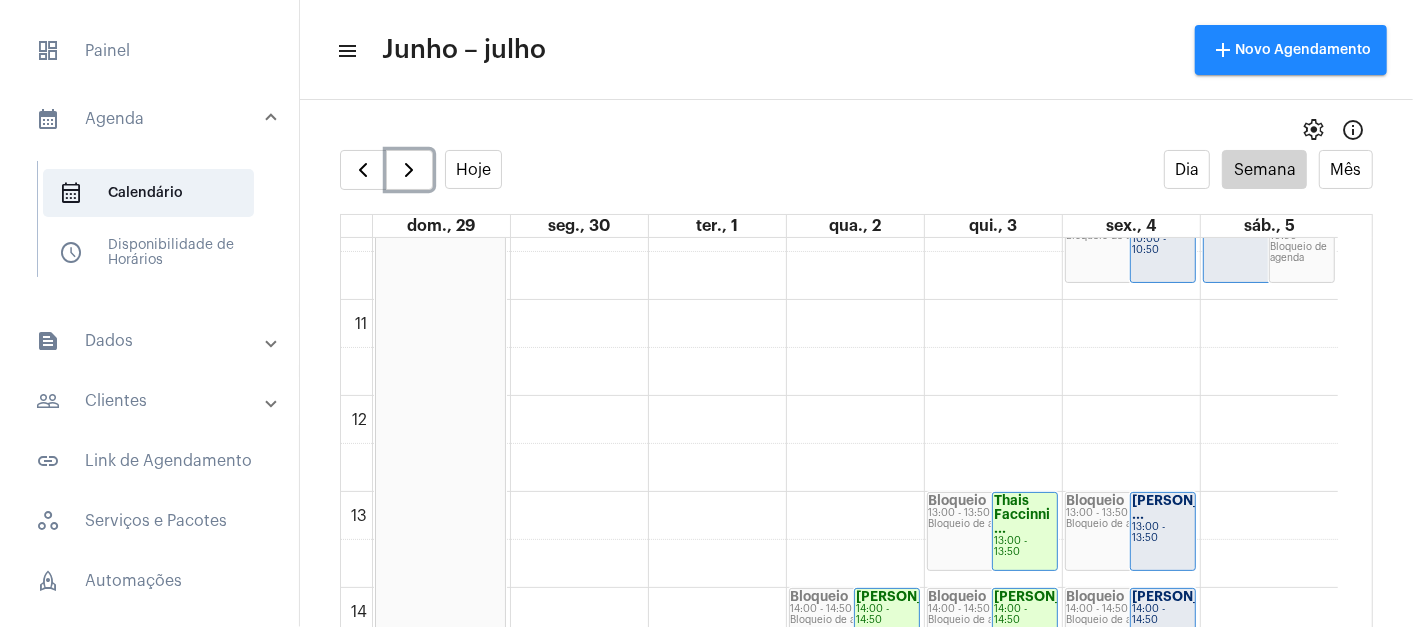 click on "[PERSON_NAME] Pr...
10:00 - 10:50" 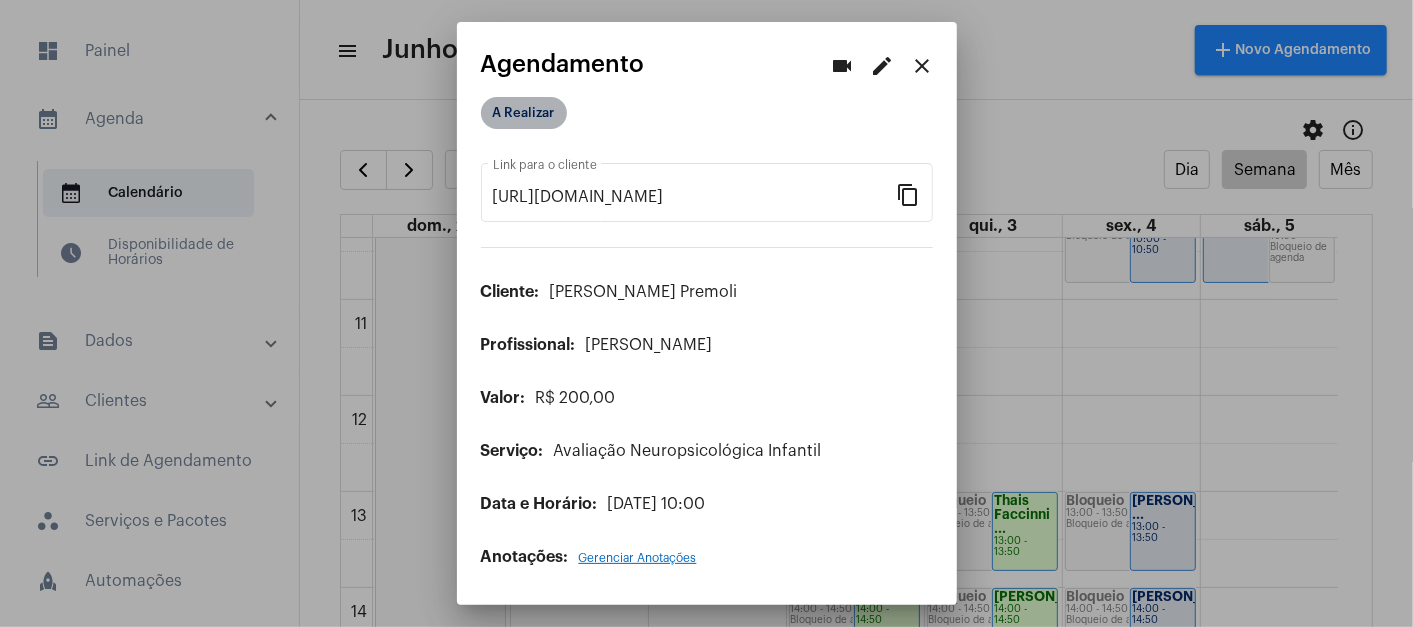 click on "A Realizar" at bounding box center [524, 113] 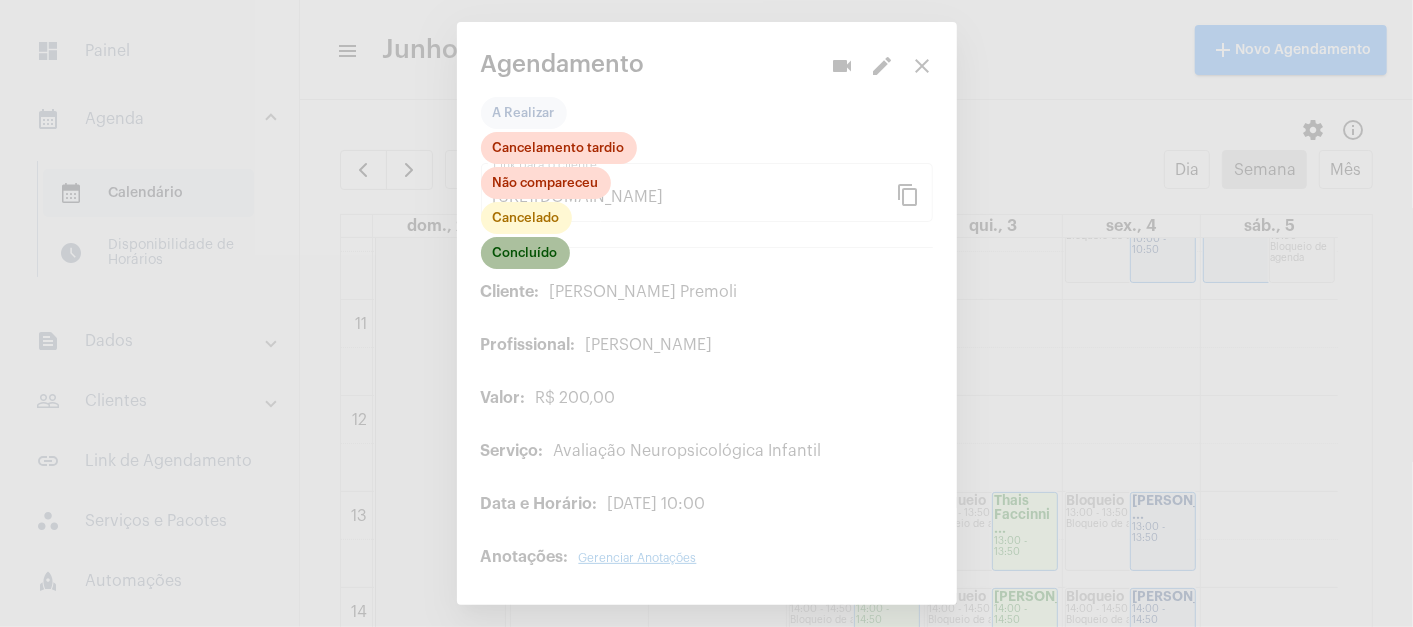 click on "Concluído" 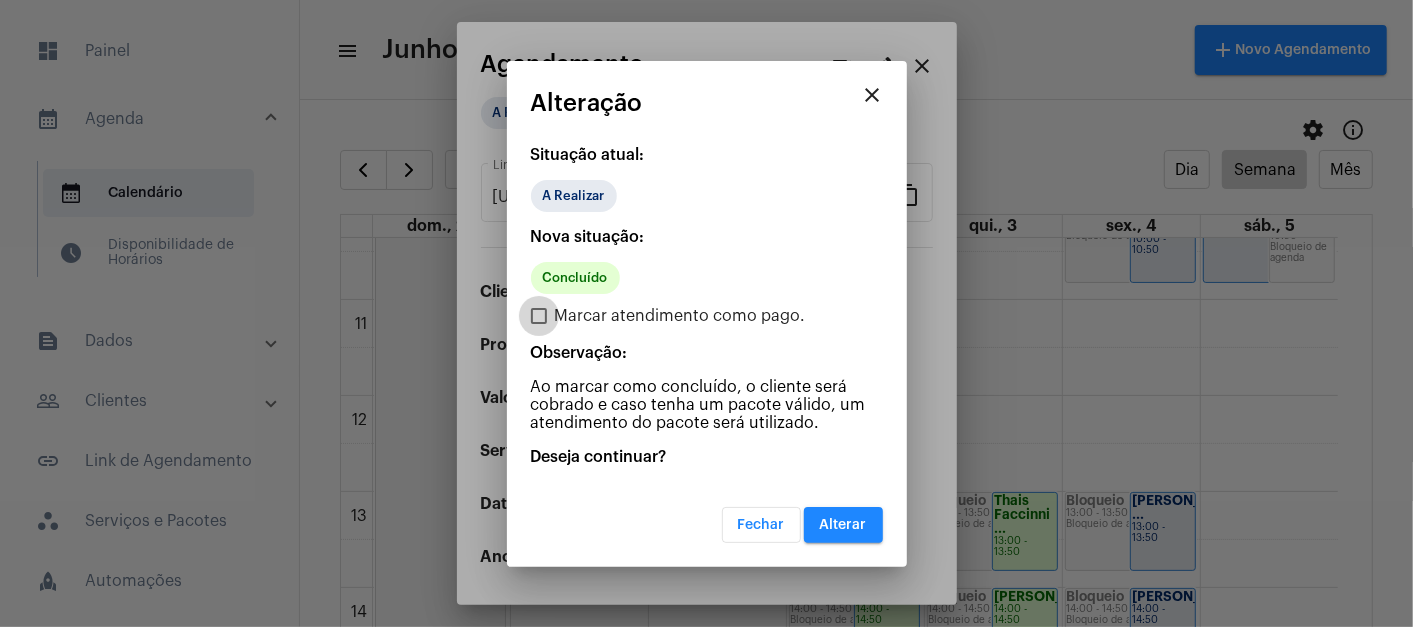 click at bounding box center (539, 316) 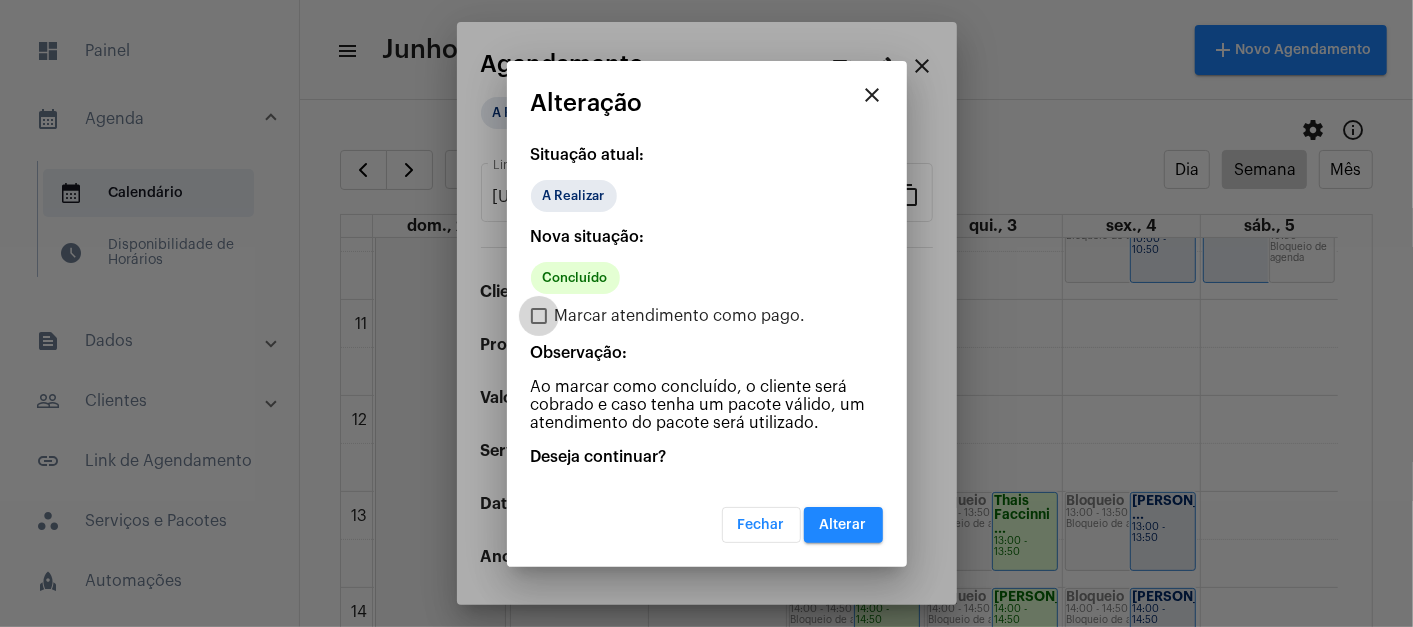 click on "Marcar atendimento como pago." at bounding box center [538, 324] 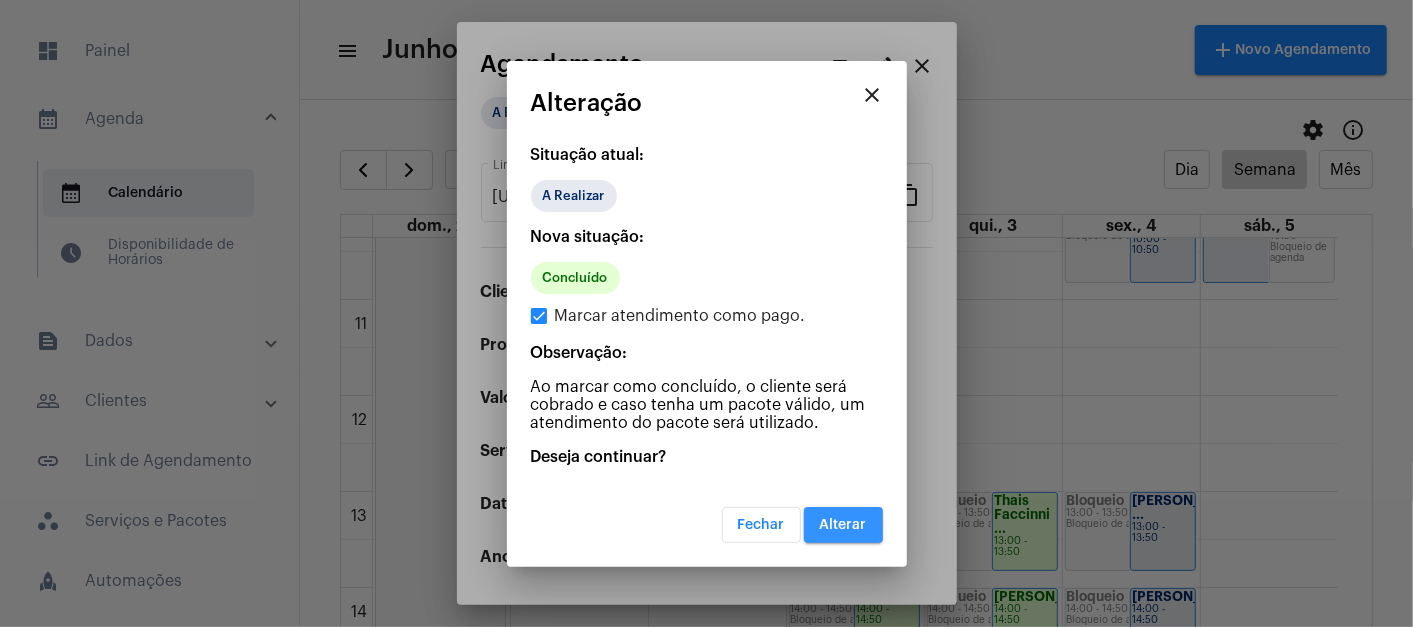 click on "Alterar" at bounding box center [843, 525] 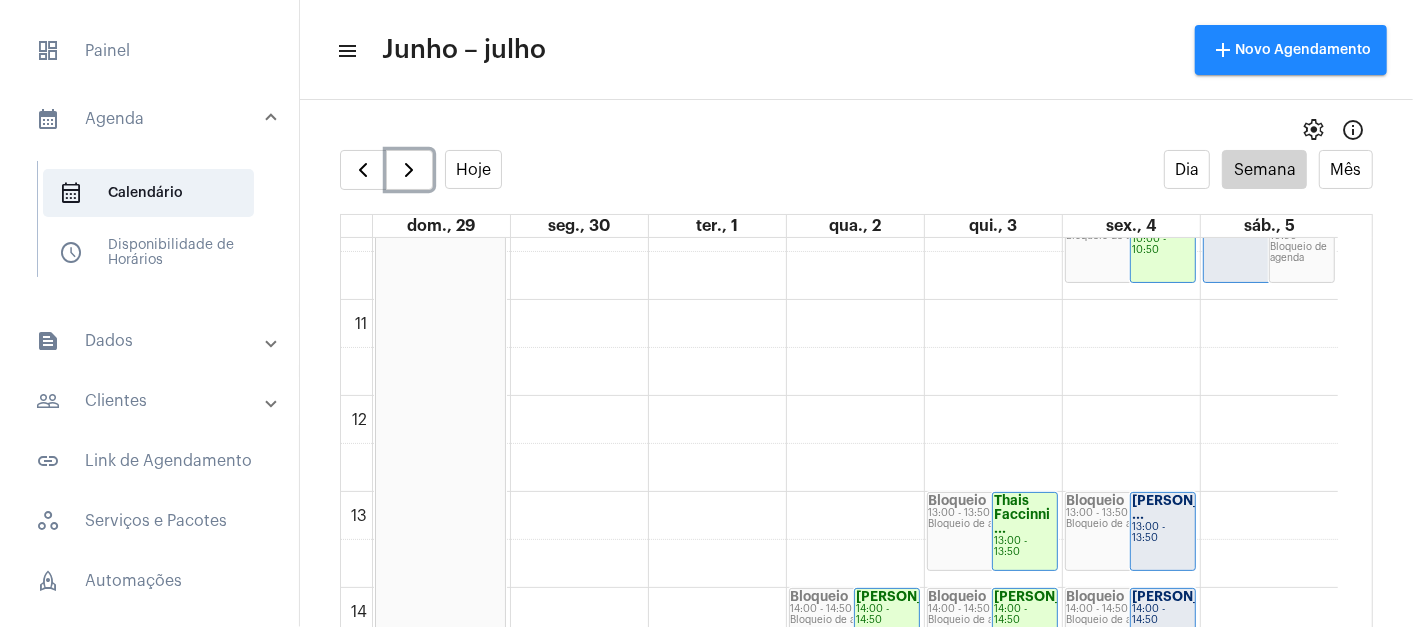 click on "[PERSON_NAME] ..." 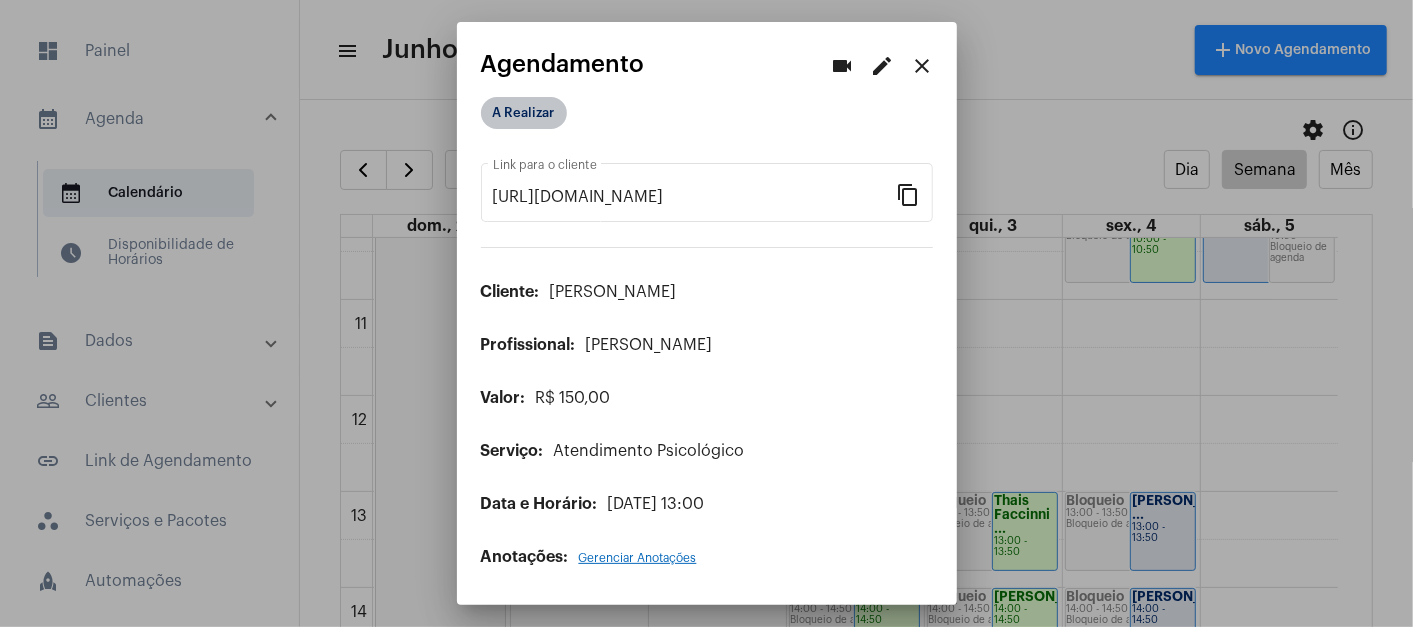 click on "A Realizar" at bounding box center [524, 113] 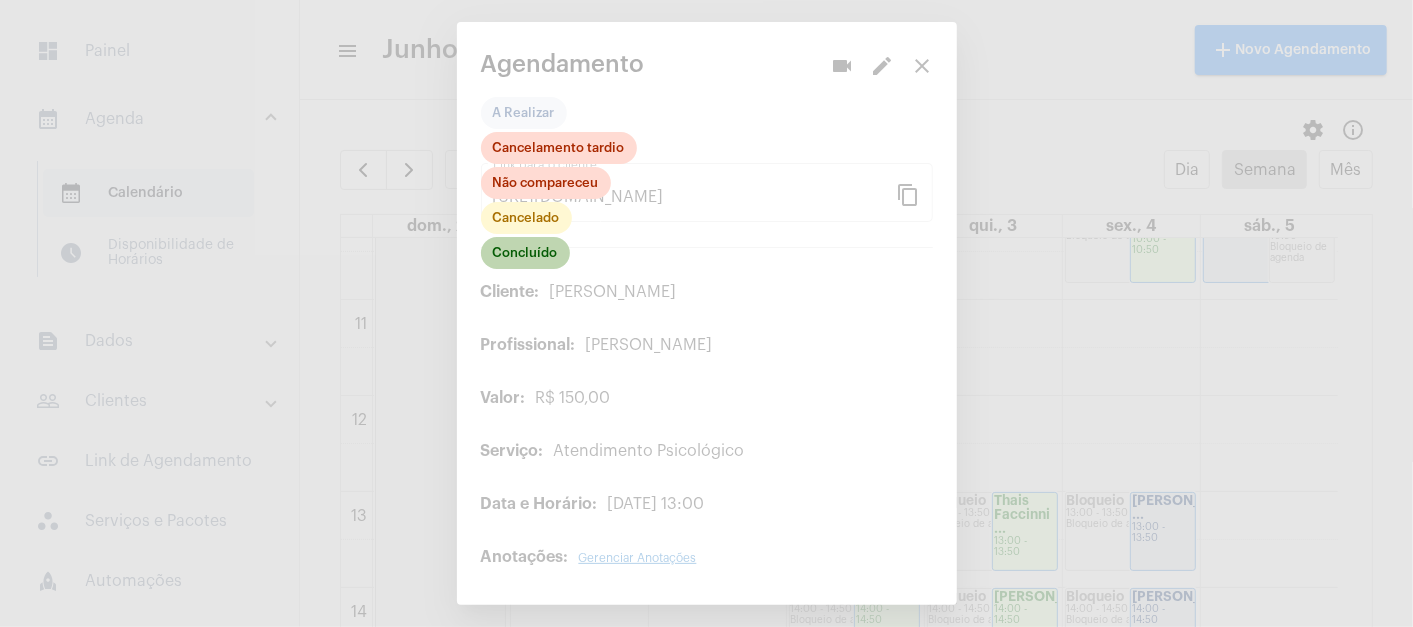 click on "Concluído" 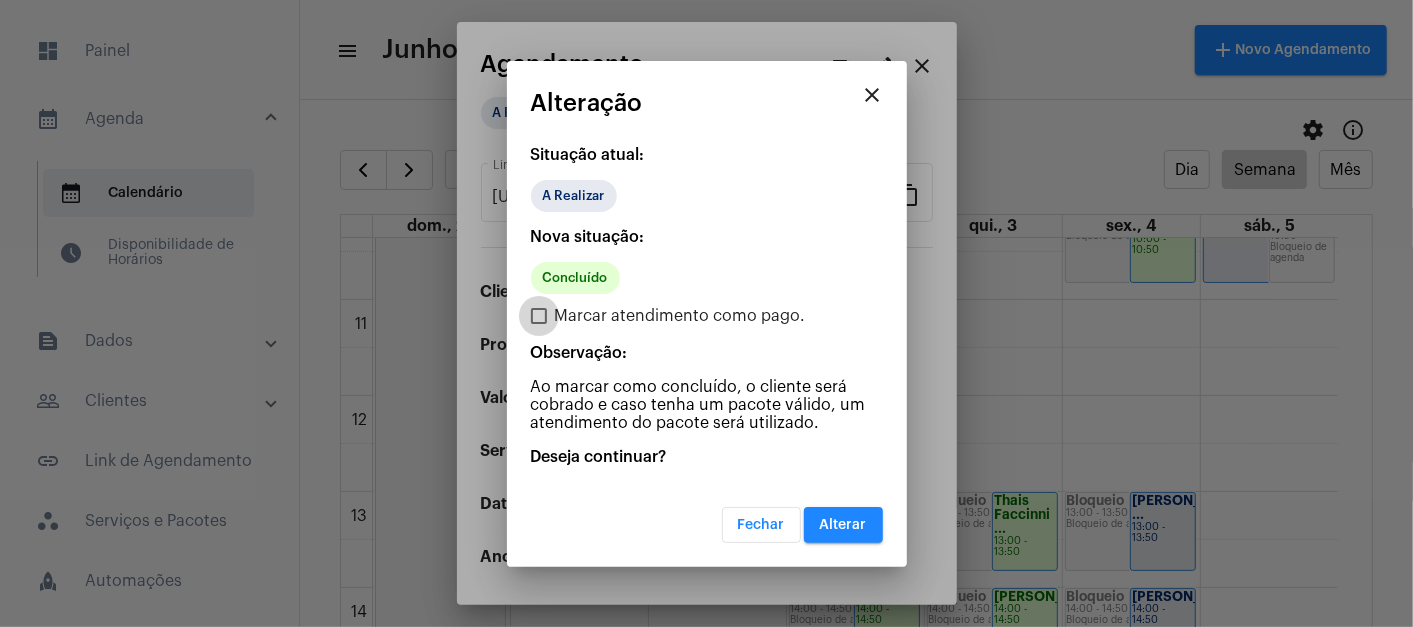 click at bounding box center [539, 316] 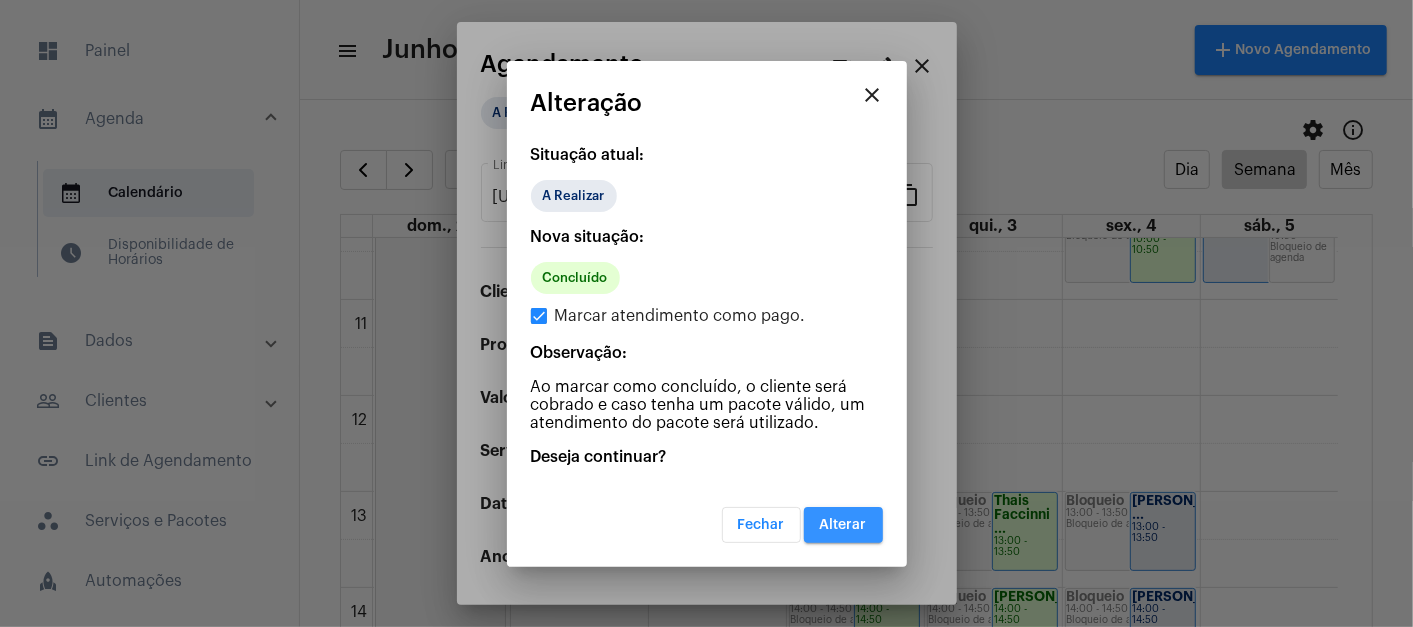 click on "Alterar" at bounding box center (843, 525) 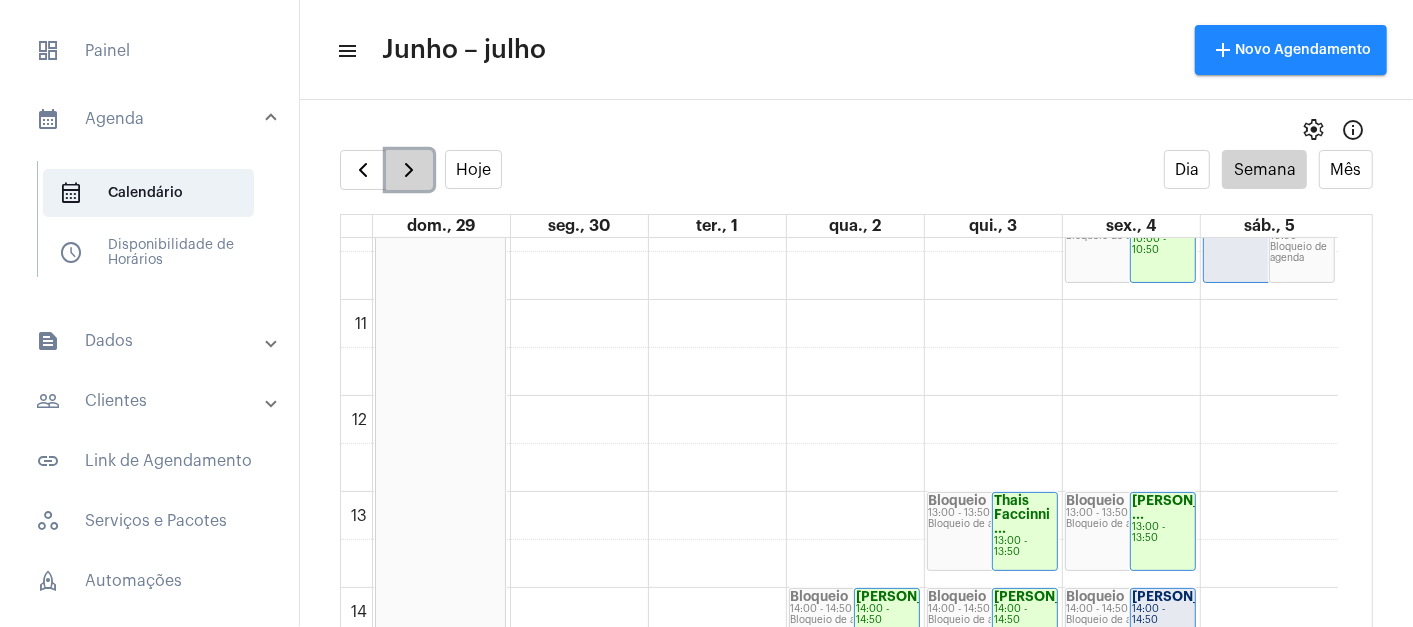 click 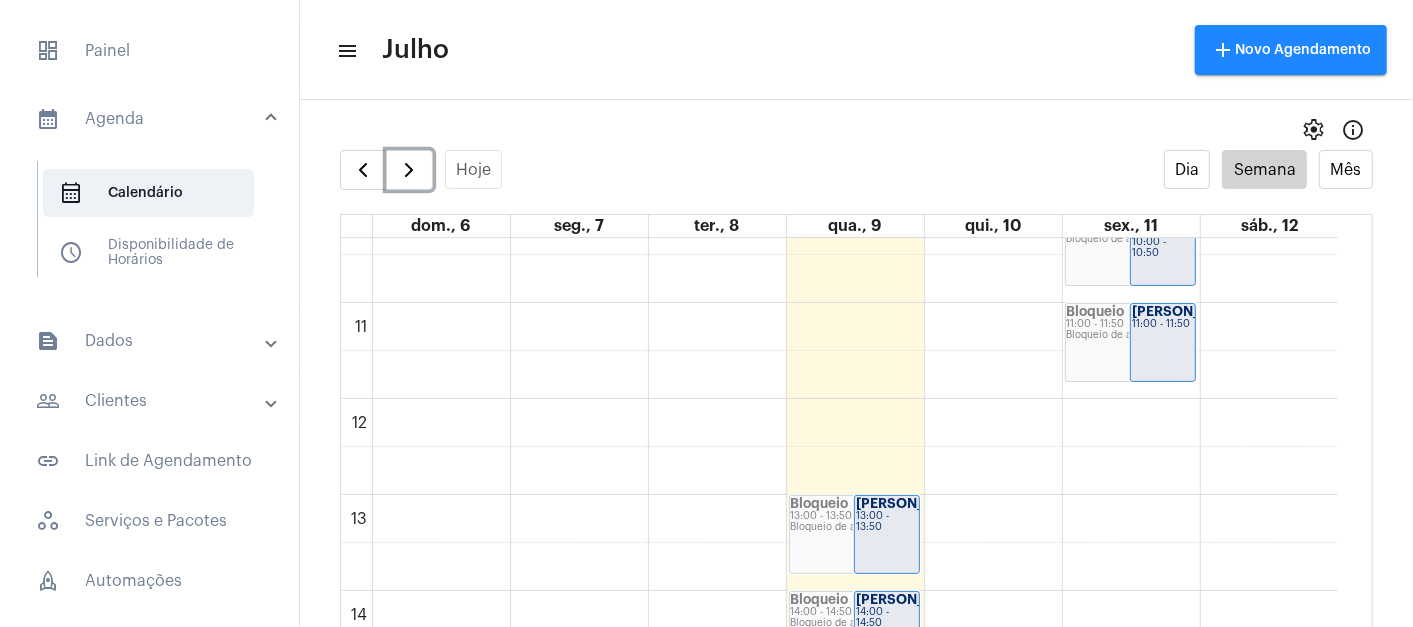 scroll, scrollTop: 987, scrollLeft: 0, axis: vertical 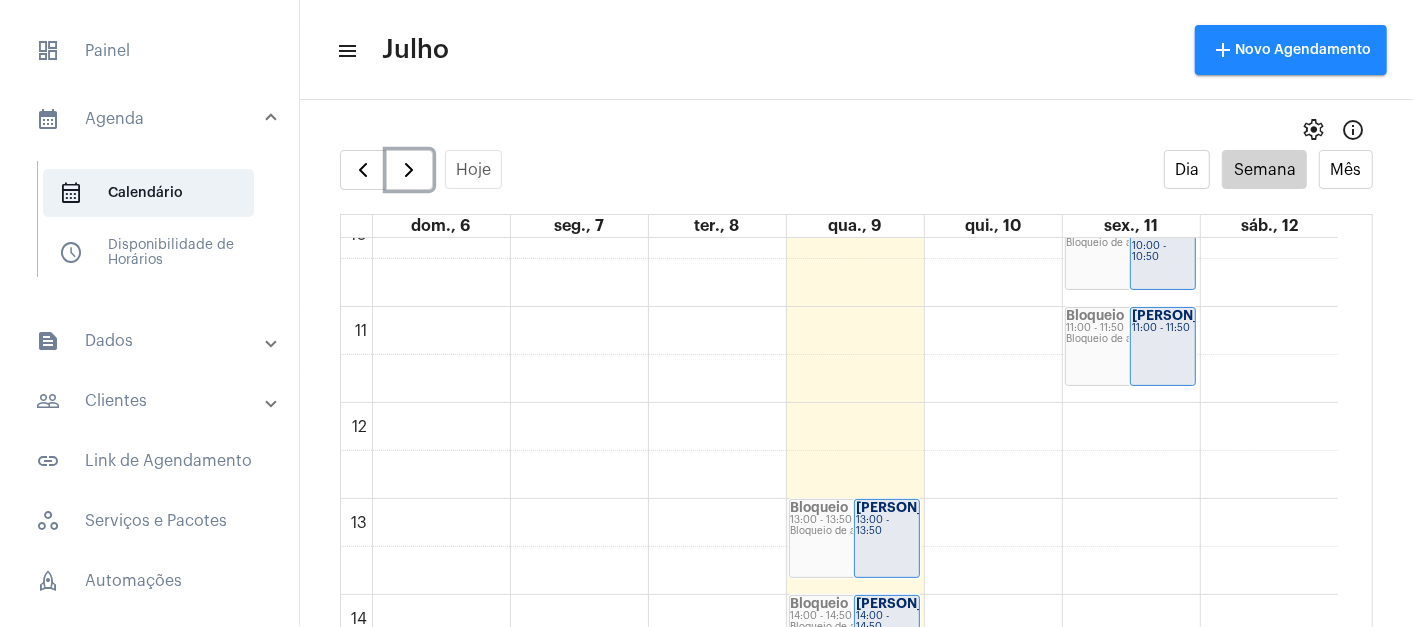 click on "[PERSON_NAME]..." 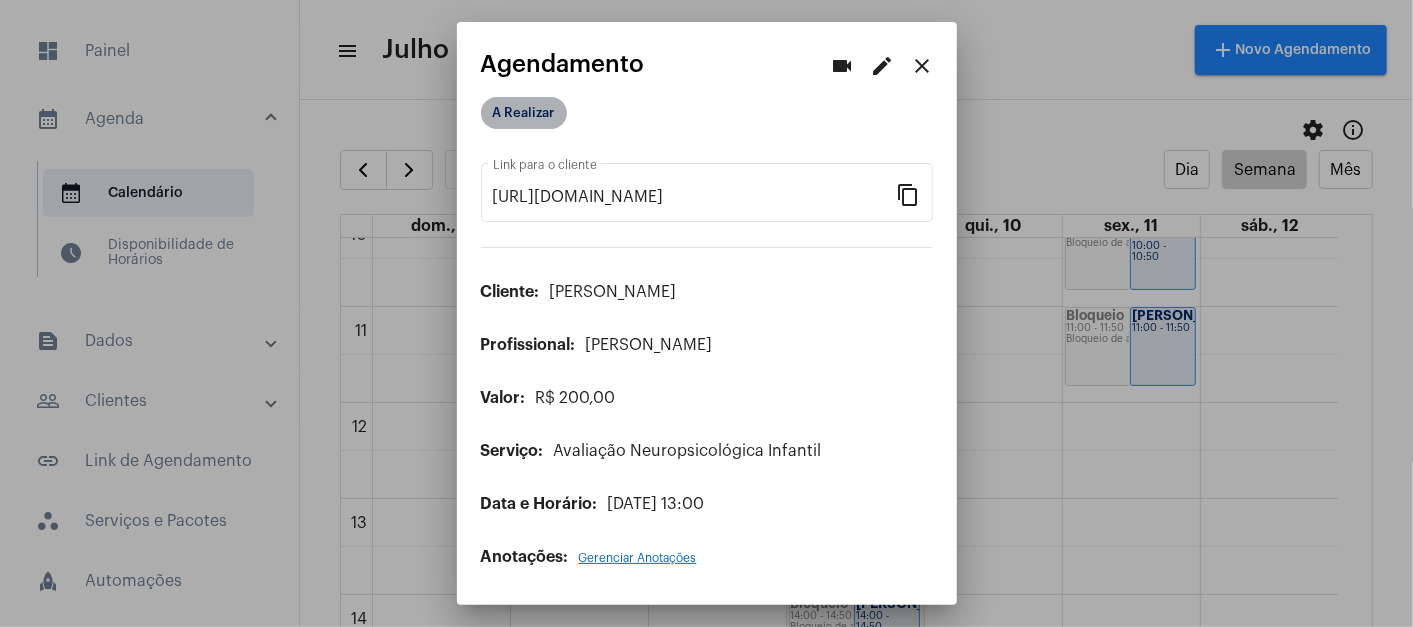 click on "A Realizar" at bounding box center (524, 113) 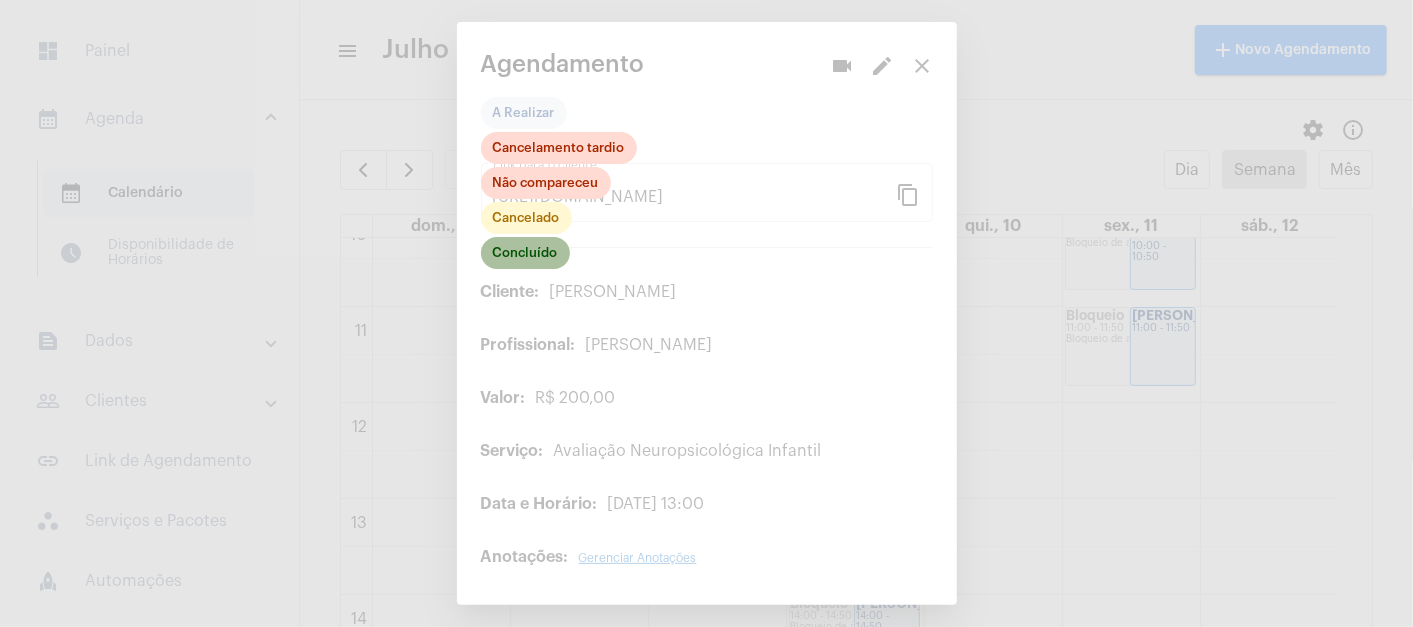 click on "Concluído" 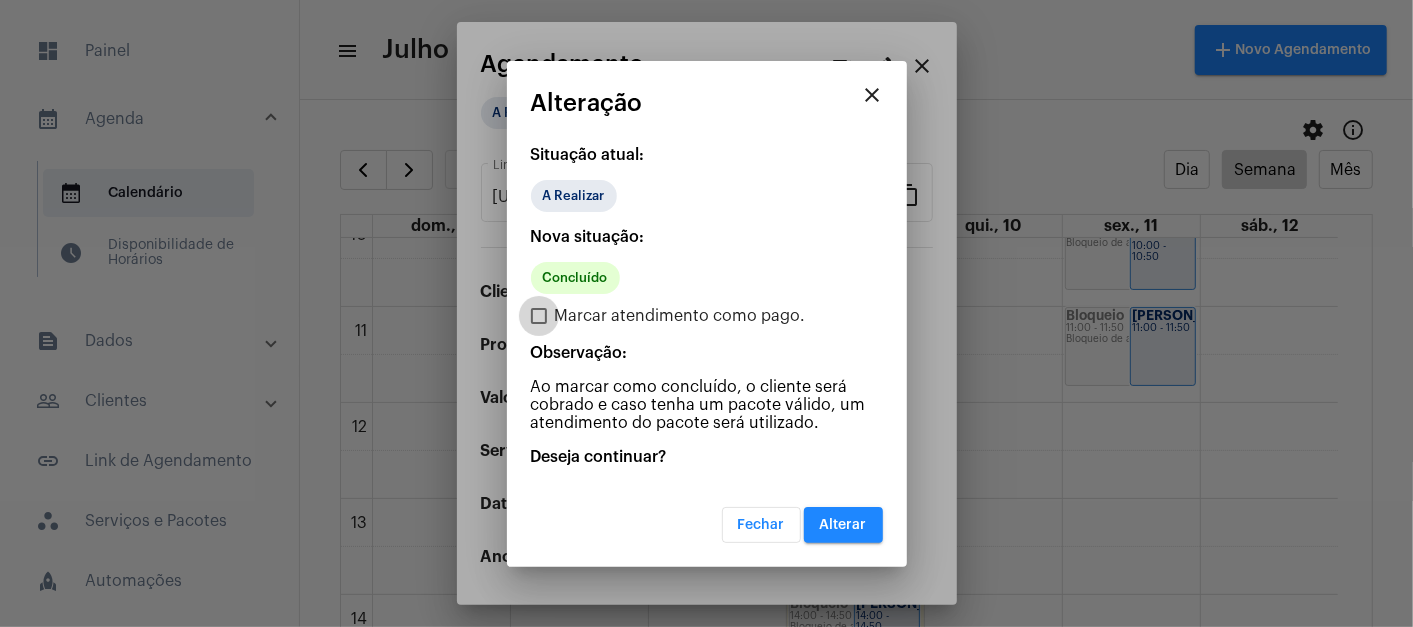click on "Marcar atendimento como pago." at bounding box center [668, 316] 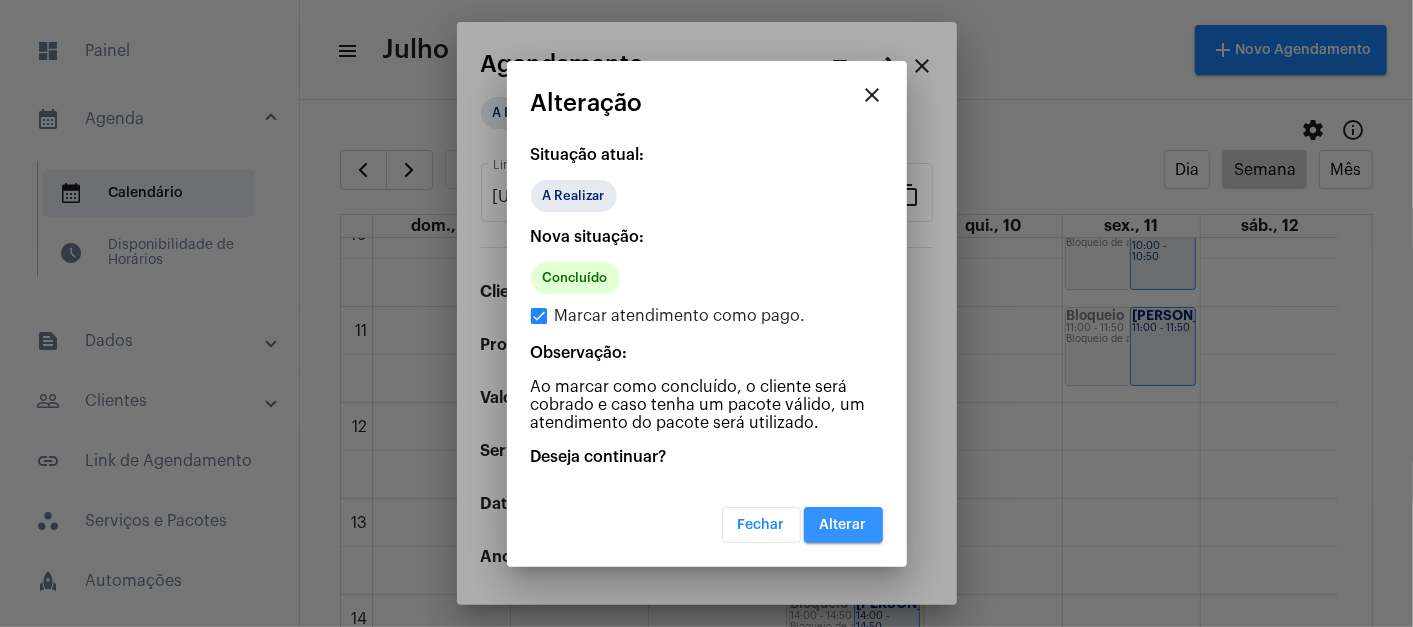 click on "Alterar" at bounding box center (843, 525) 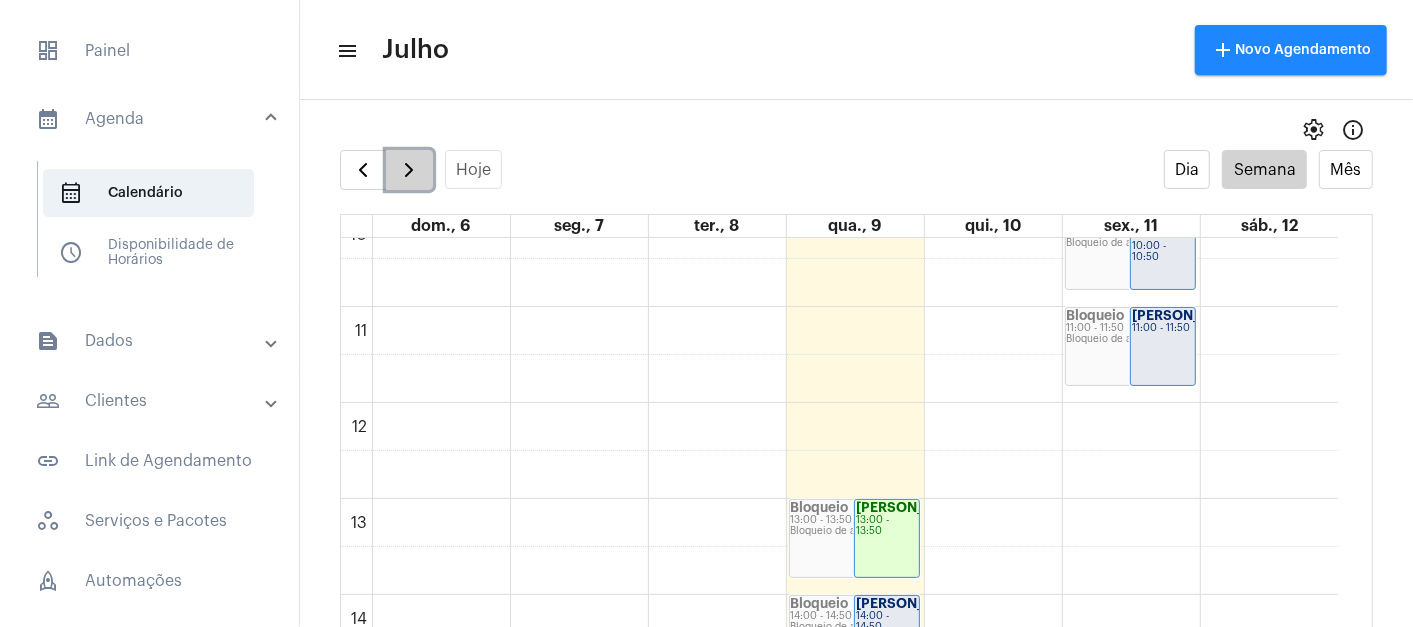 click 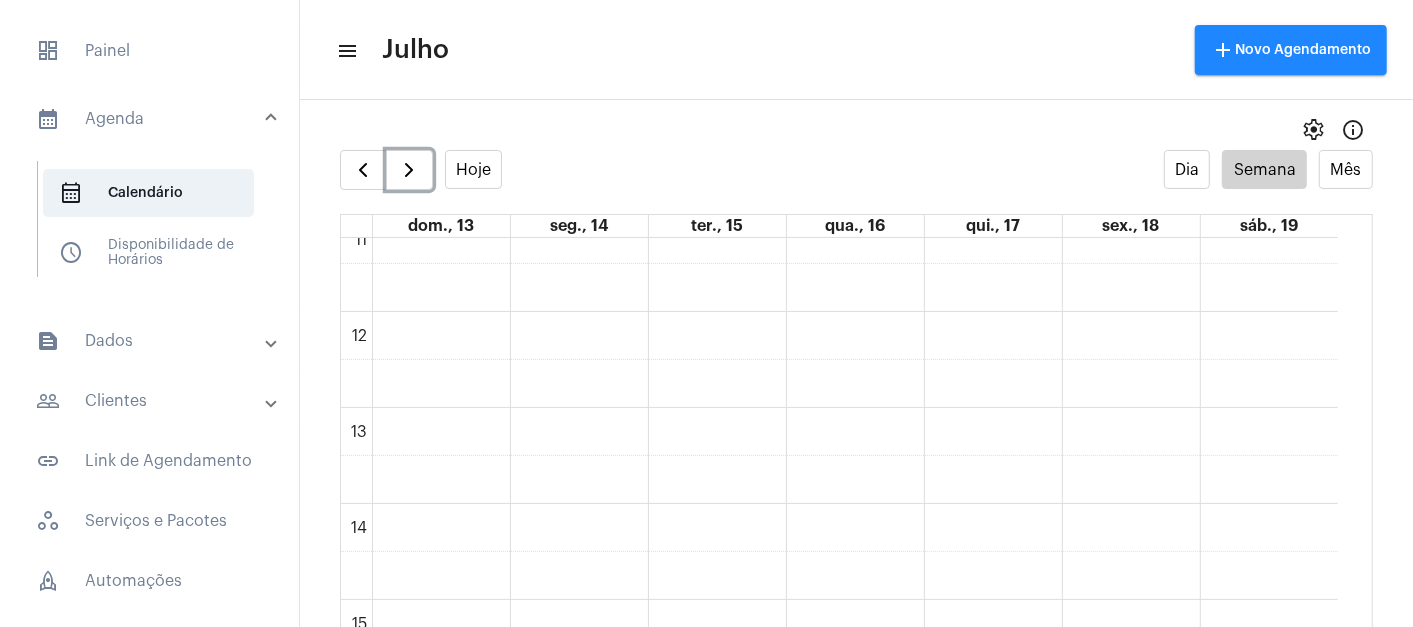 scroll, scrollTop: 1082, scrollLeft: 0, axis: vertical 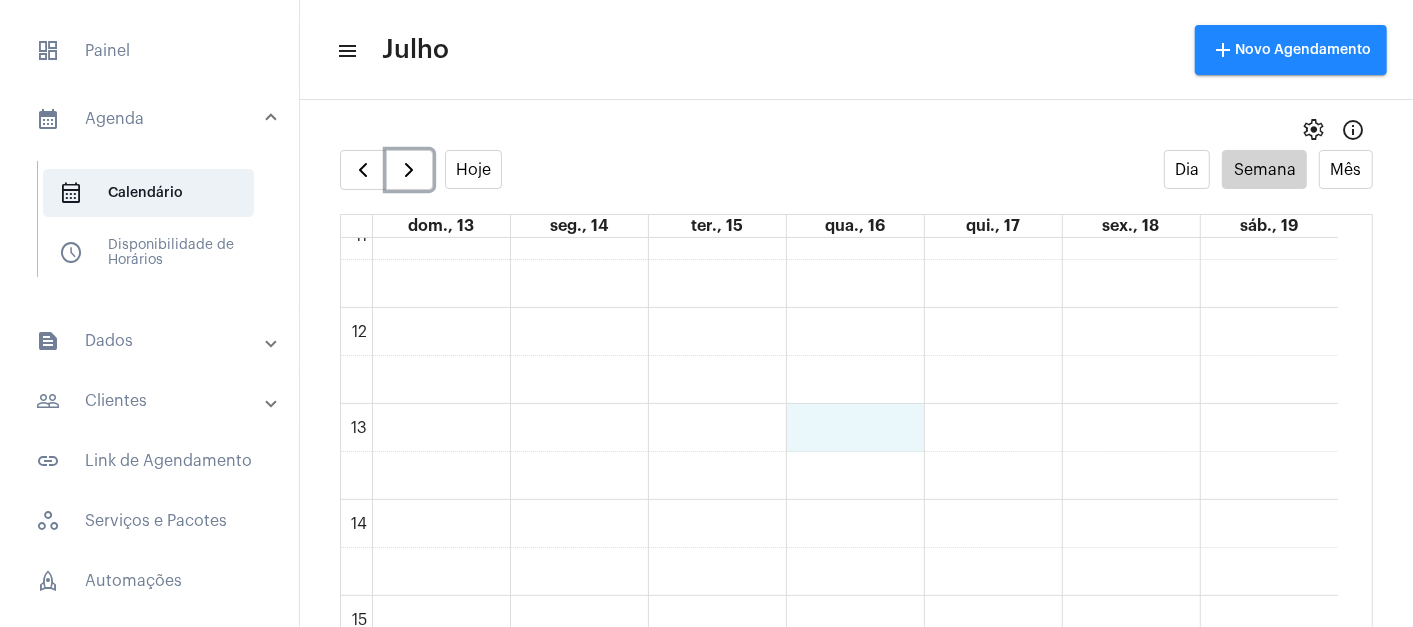 click on "00 01 02 03 04 05 06 07 08 09 10 11 12 13 14 15 16 17 18 19 20 21 22 23
Bloqueio
18:00 - 18:50
Bloqueio de agenda
[PERSON_NAME]
18:00 - 18:50
Bloqueio
09:00 - 09:50
Bloqueio de agenda
Thais Faccinni ...
09:00 - 09:50" 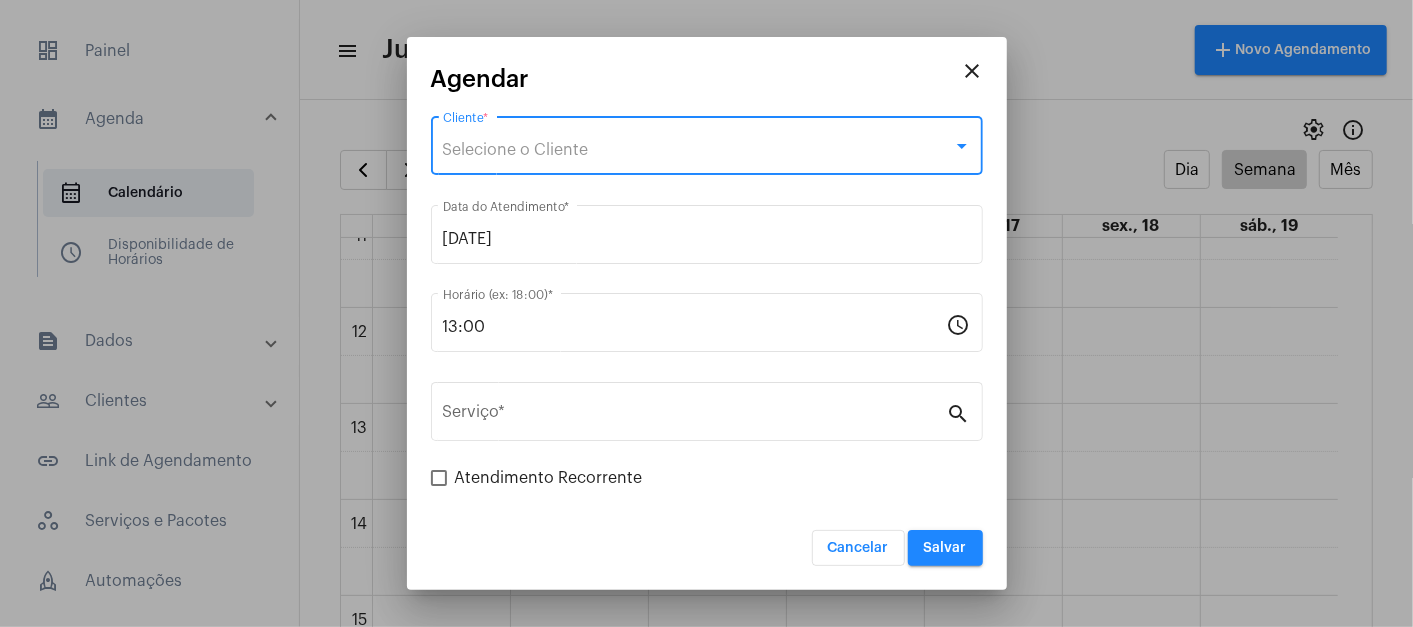 click on "Selecione o Cliente" at bounding box center [698, 150] 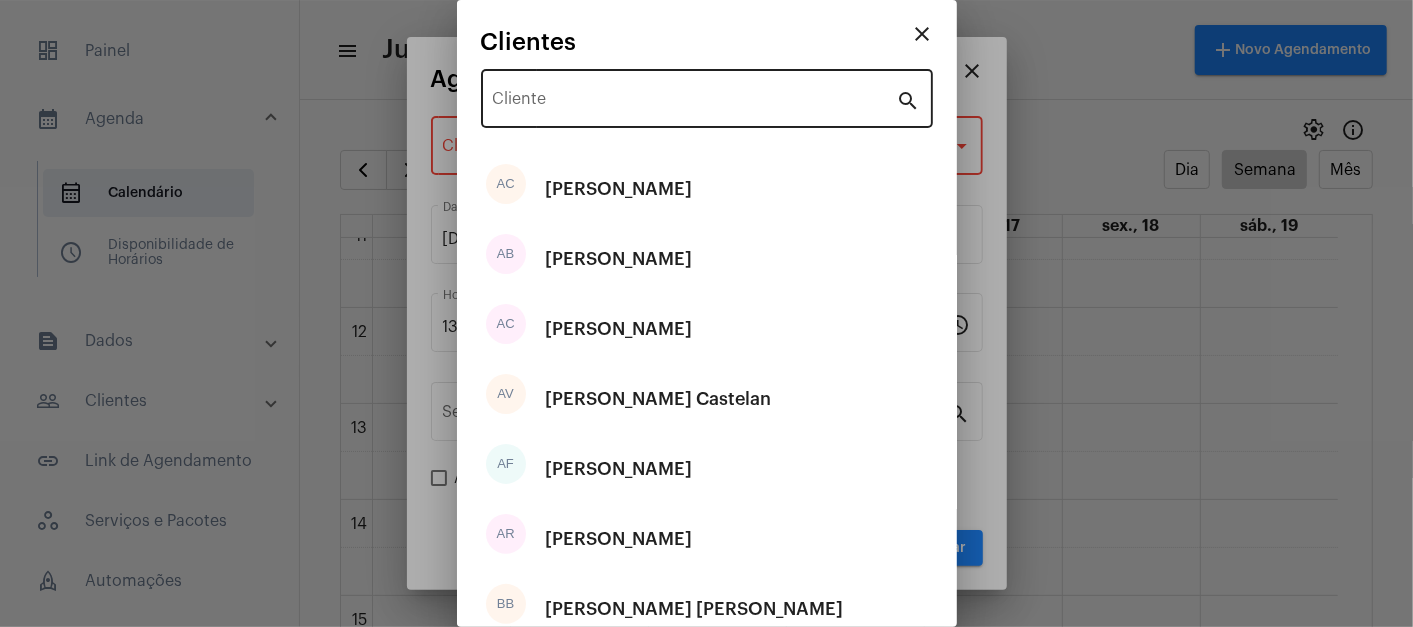 click on "Cliente" at bounding box center [695, 96] 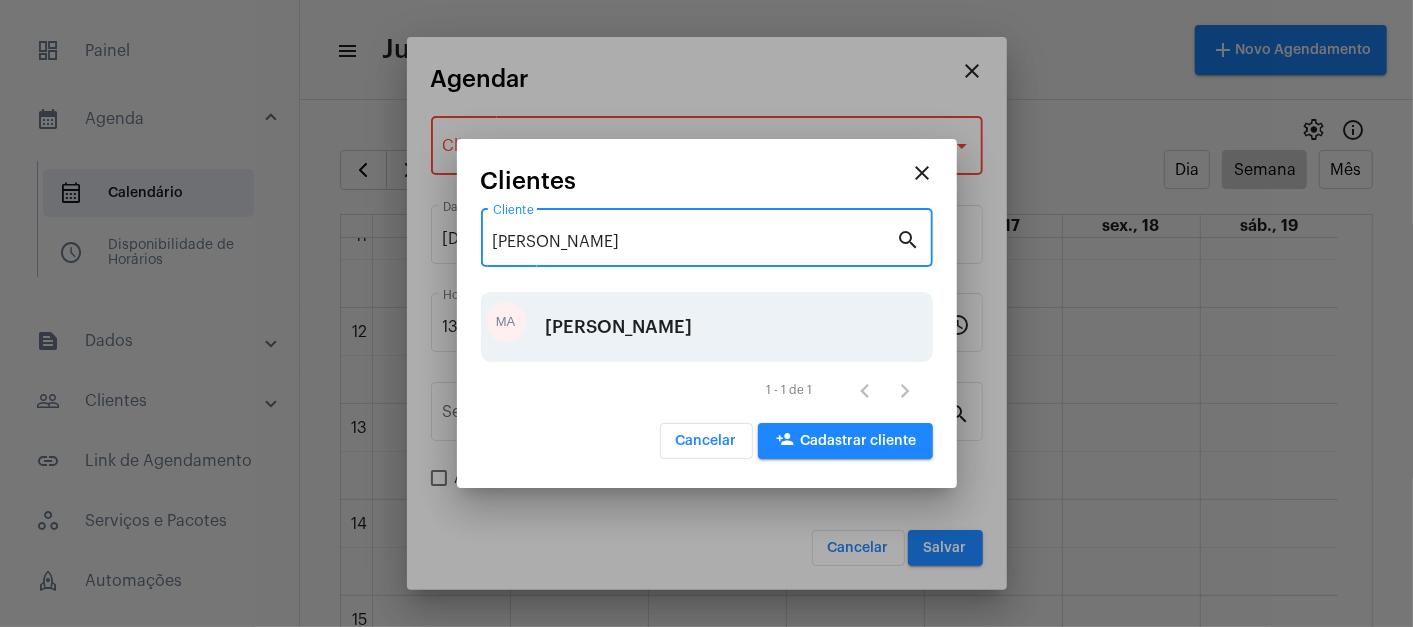 type on "[PERSON_NAME]" 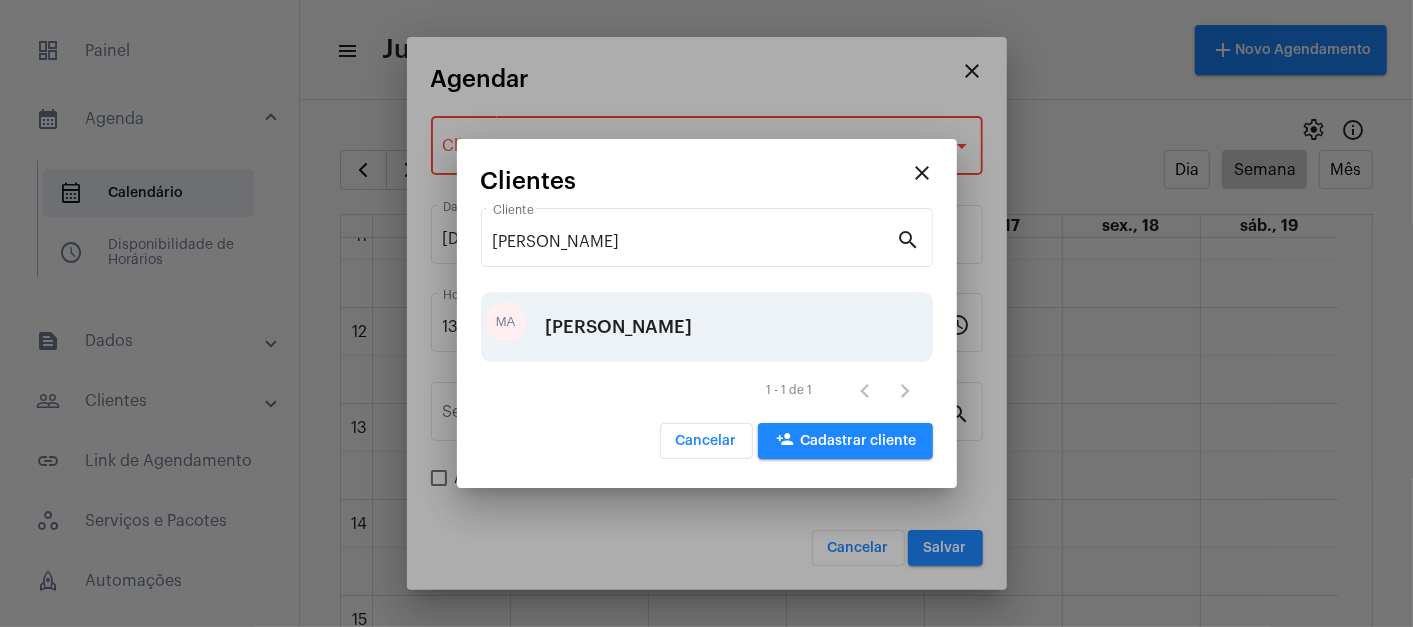 click on "[PERSON_NAME]" at bounding box center [619, 327] 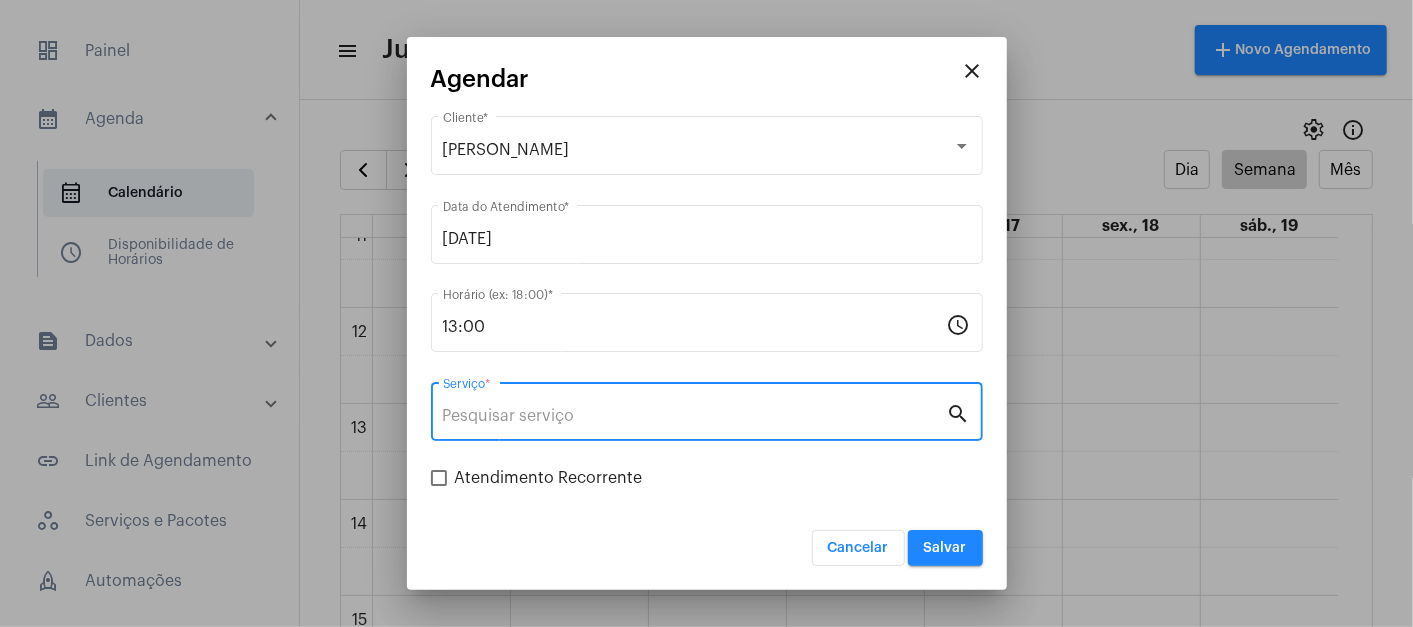 click on "Serviço  *" at bounding box center (695, 416) 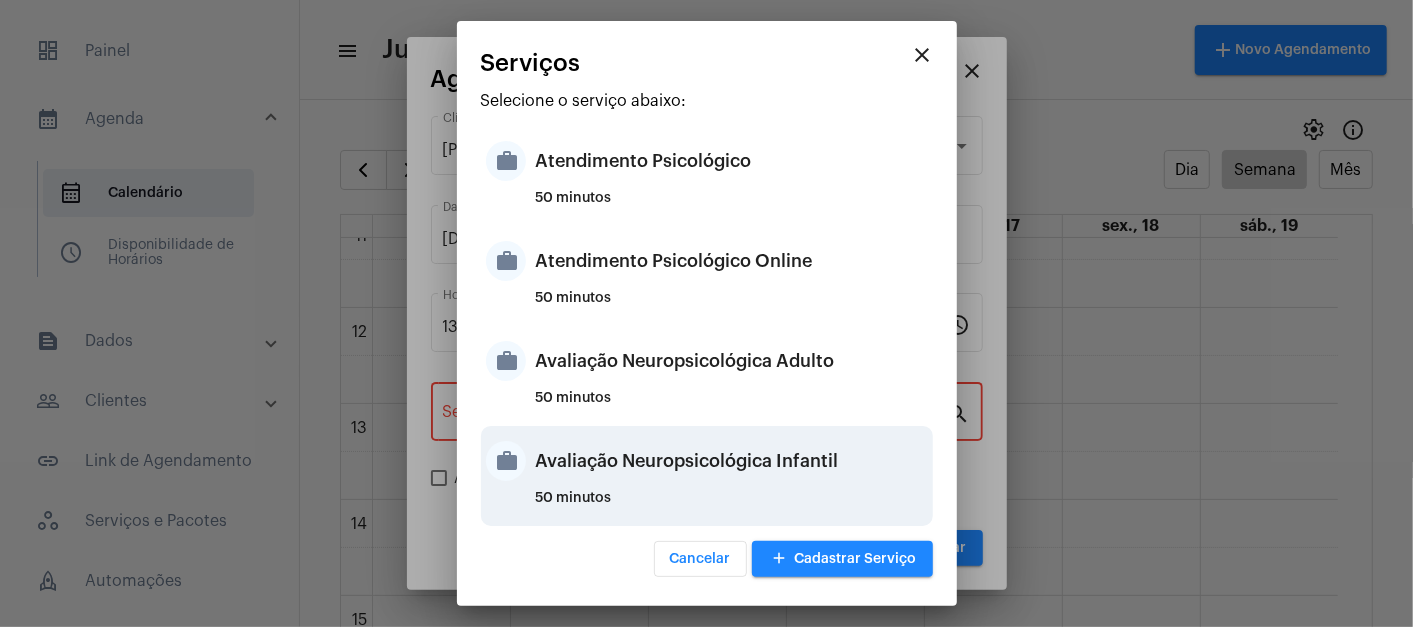 click on "Avaliação Neuropsicológica Infantil" at bounding box center [732, 461] 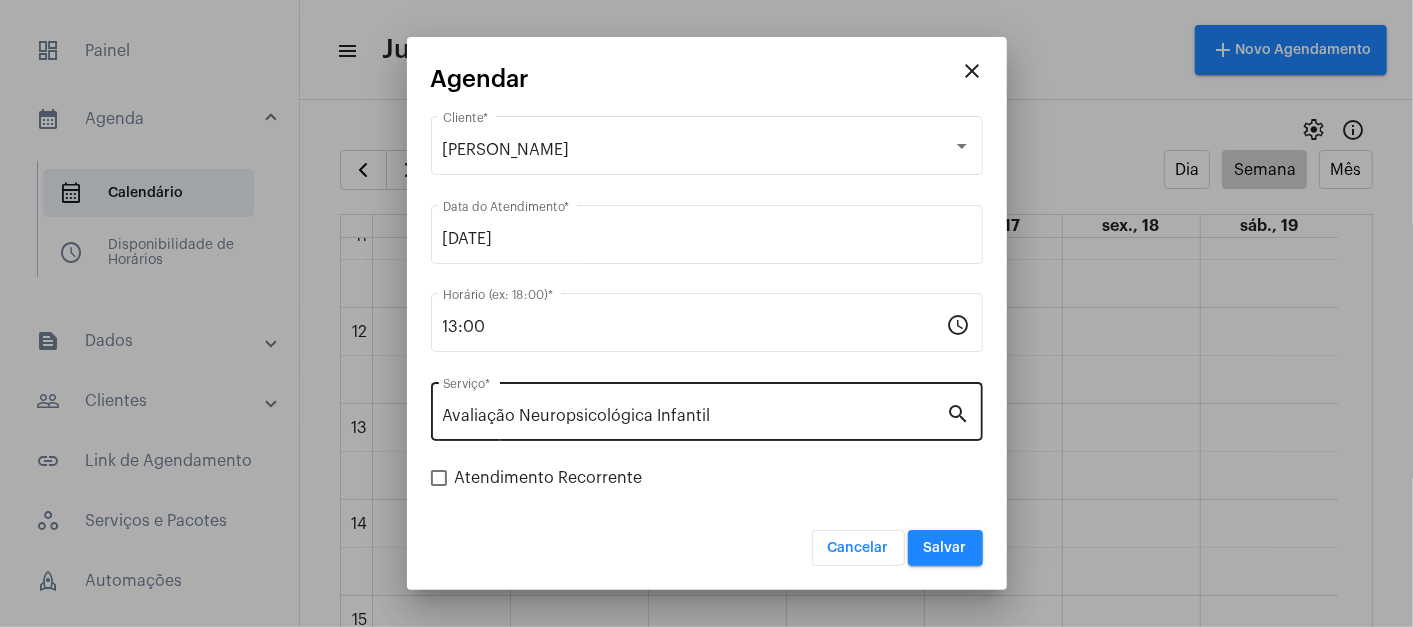 click on "search" at bounding box center [959, 413] 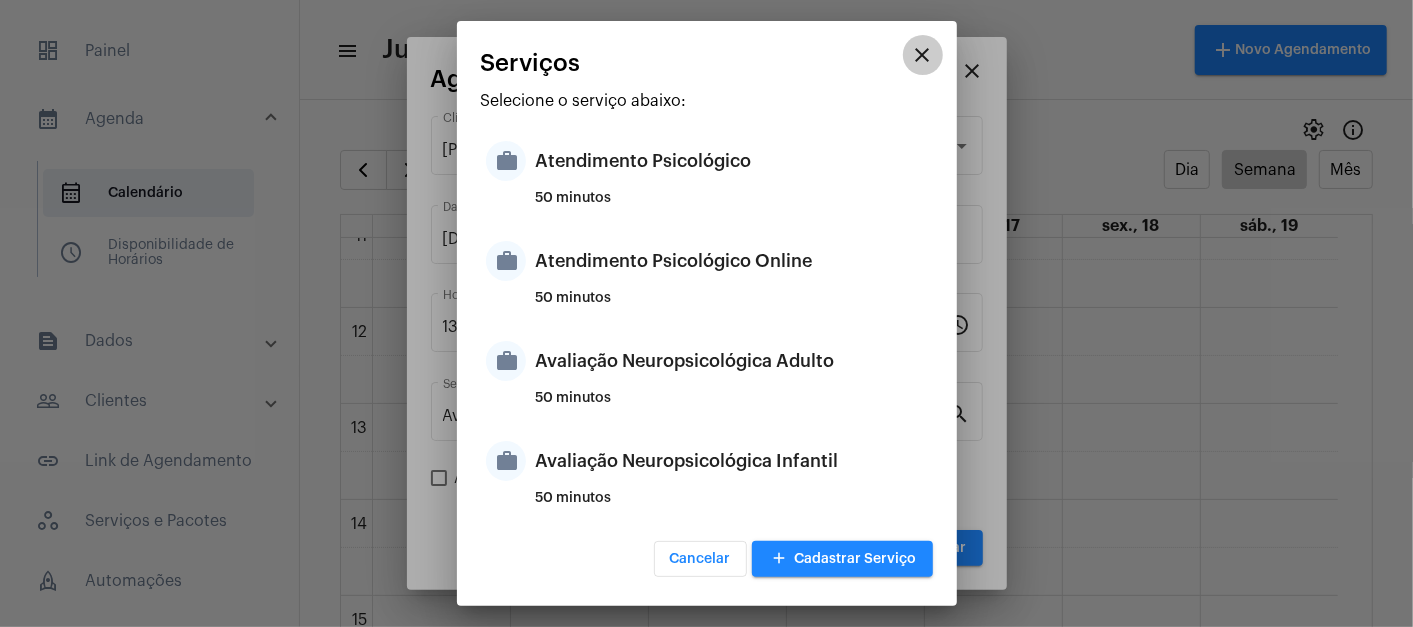 click on "close" at bounding box center [923, 55] 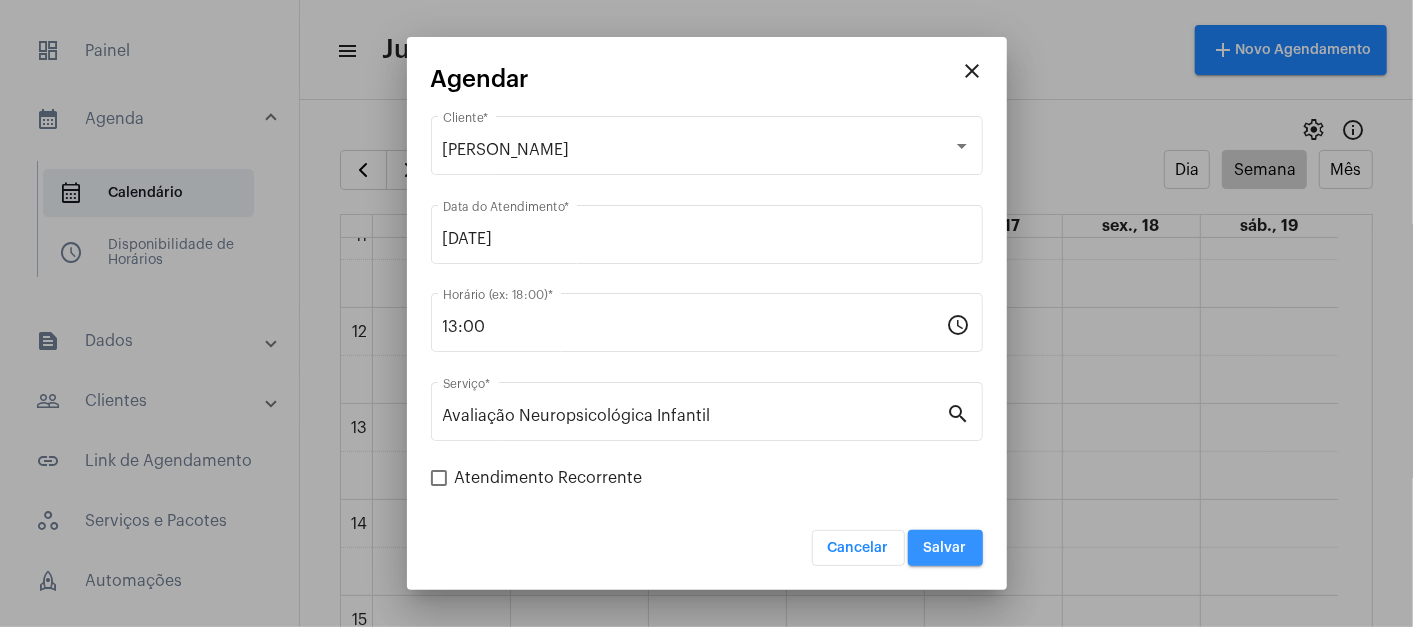 click on "Salvar" at bounding box center (945, 548) 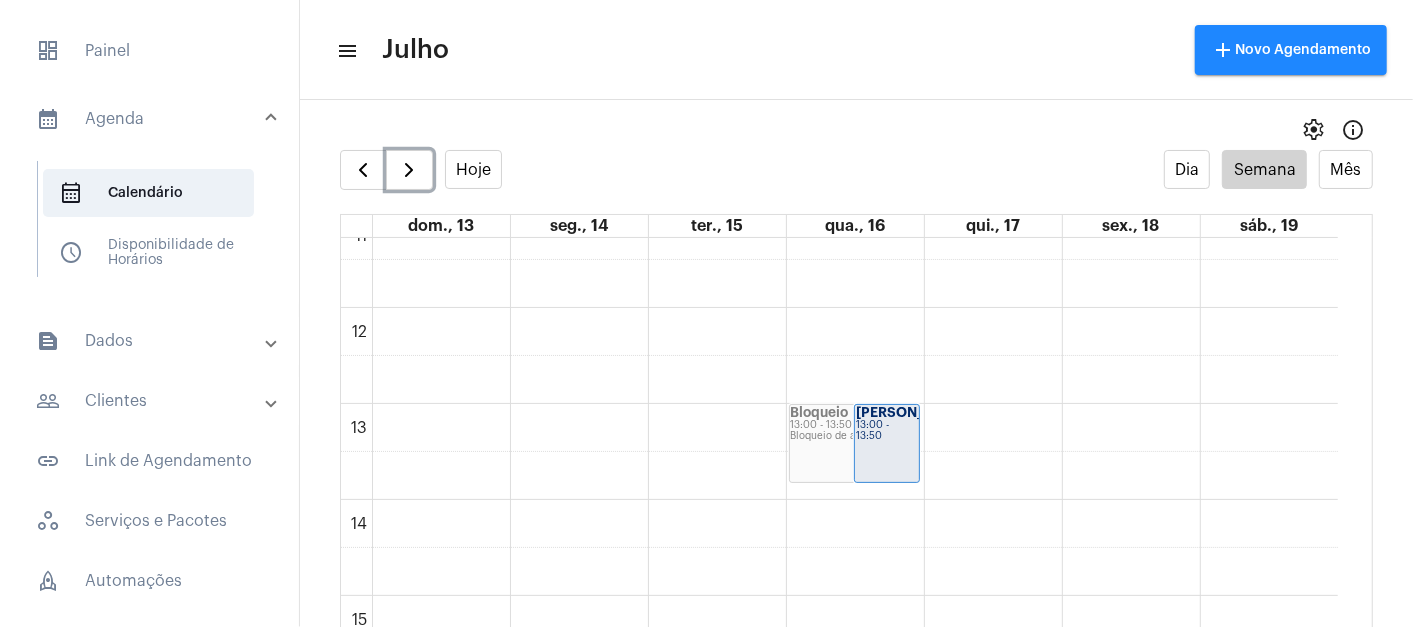click on "Bloqueio
13:00 - 13:50
Bloqueio de agenda" 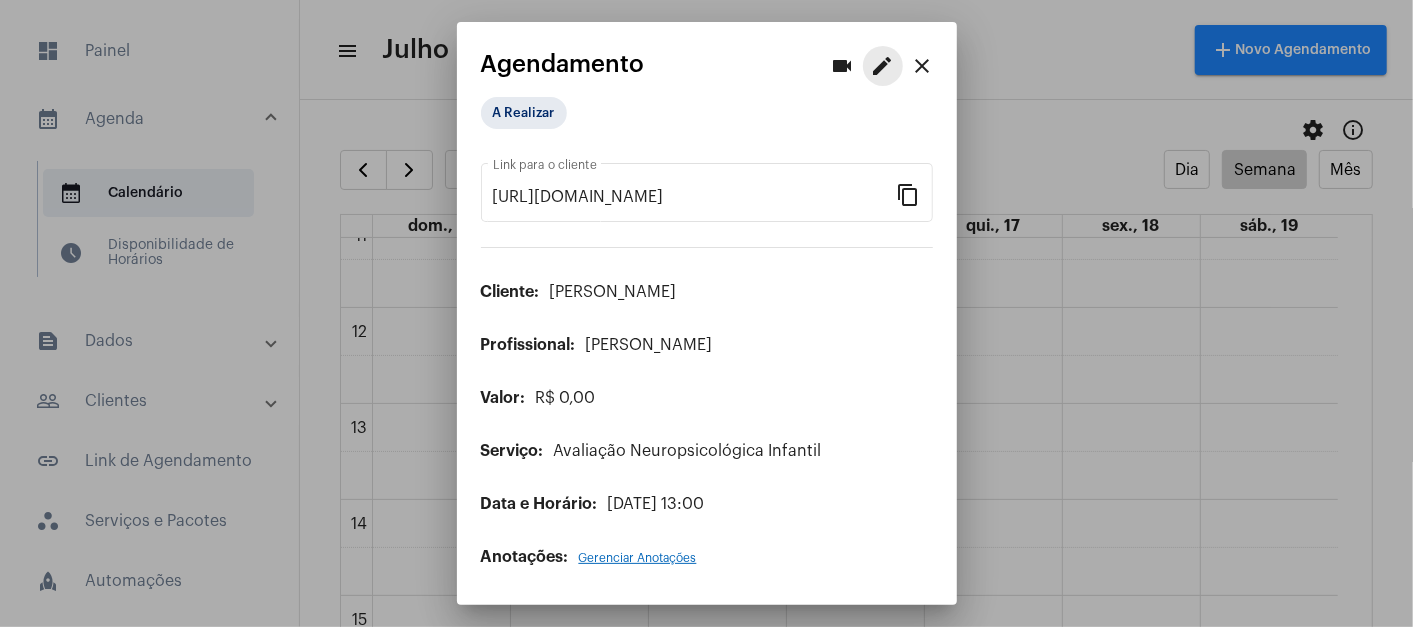 click on "edit" at bounding box center (883, 66) 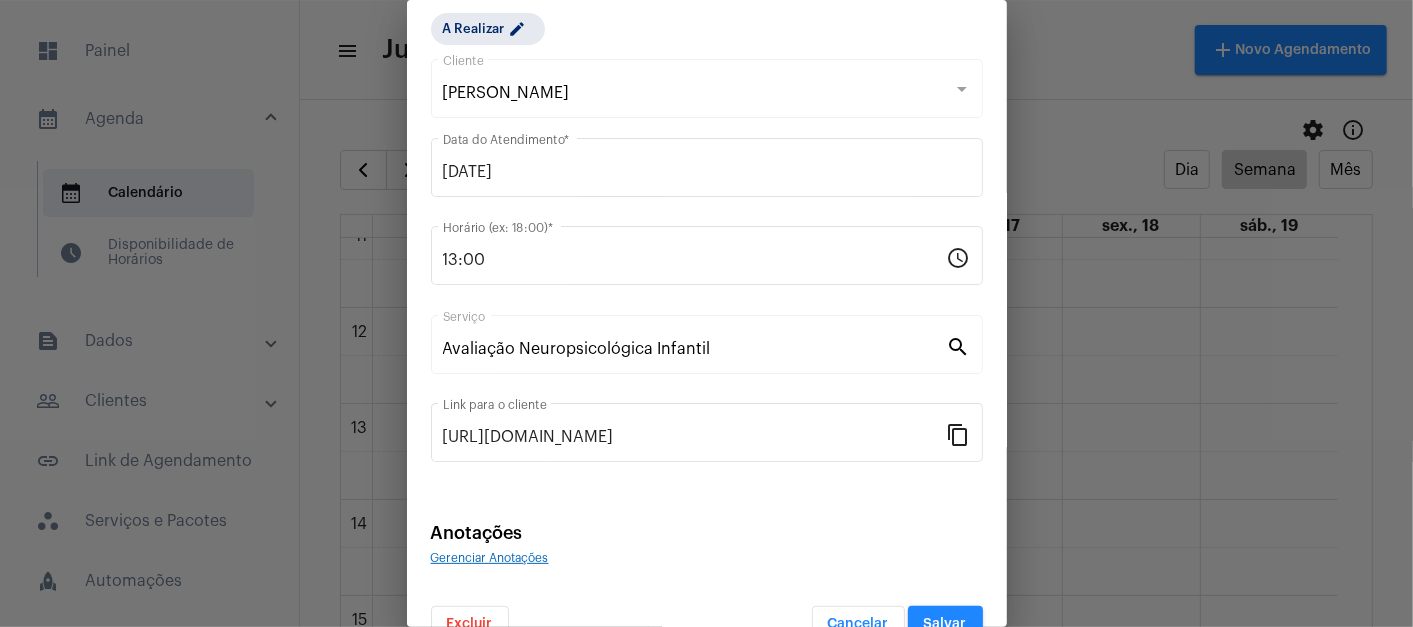 scroll, scrollTop: 102, scrollLeft: 0, axis: vertical 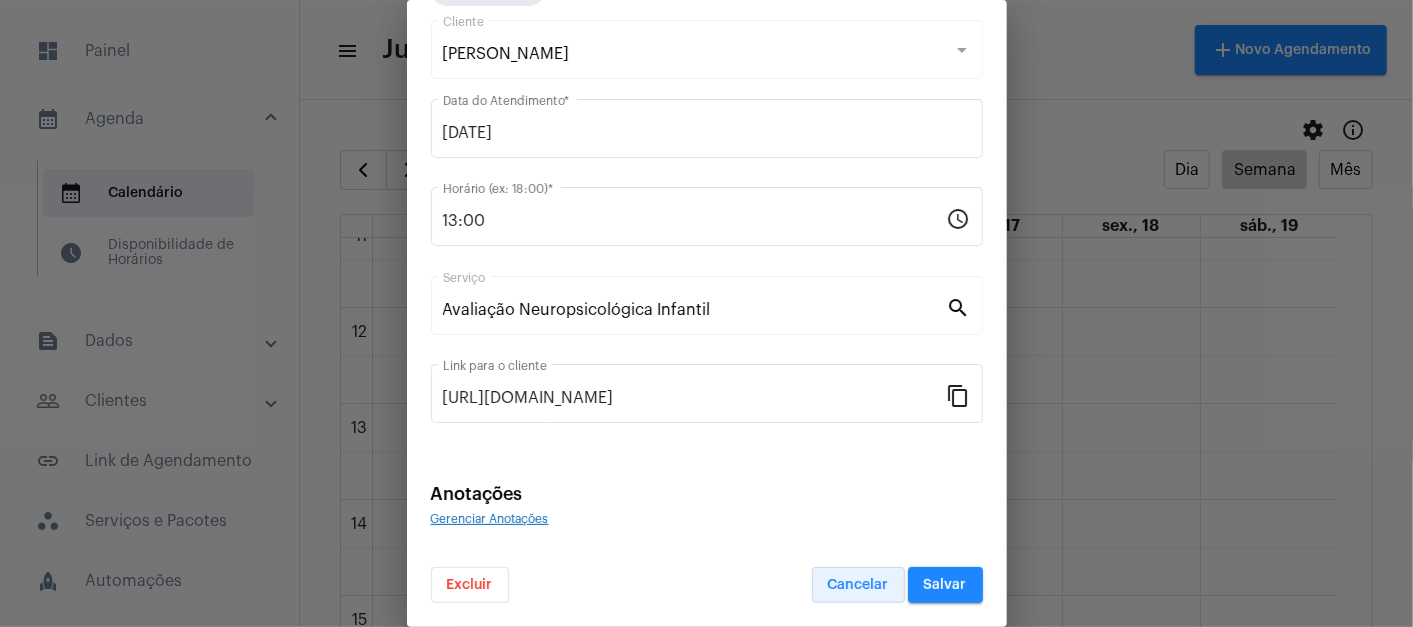 click on "Cancelar" at bounding box center (858, 585) 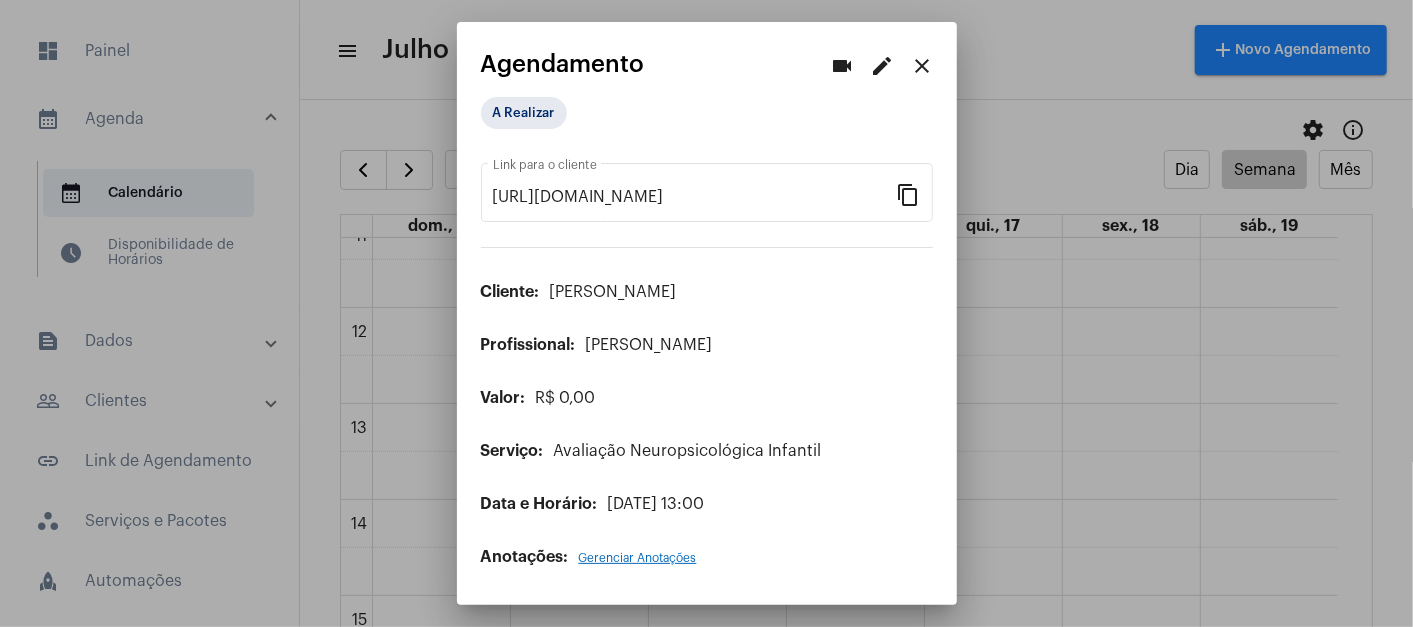 click on "R$ 0,00" at bounding box center [566, 398] 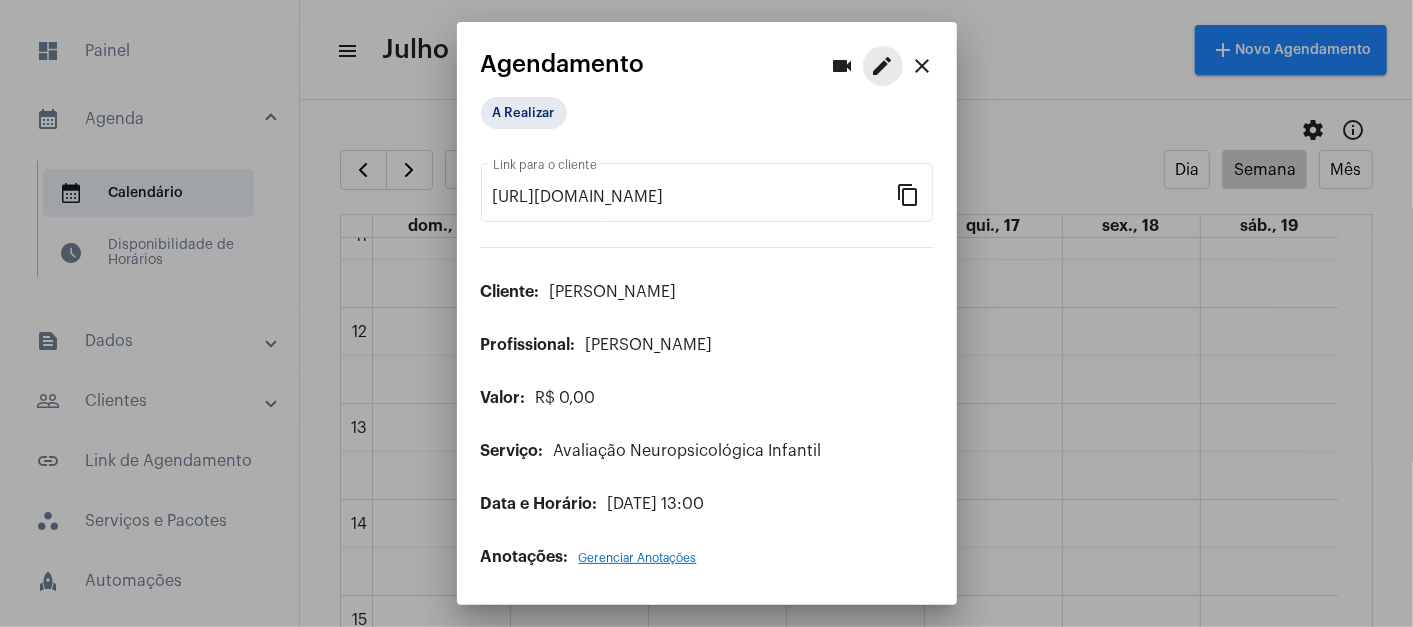 drag, startPoint x: 594, startPoint y: 400, endPoint x: 885, endPoint y: 72, distance: 438.48032 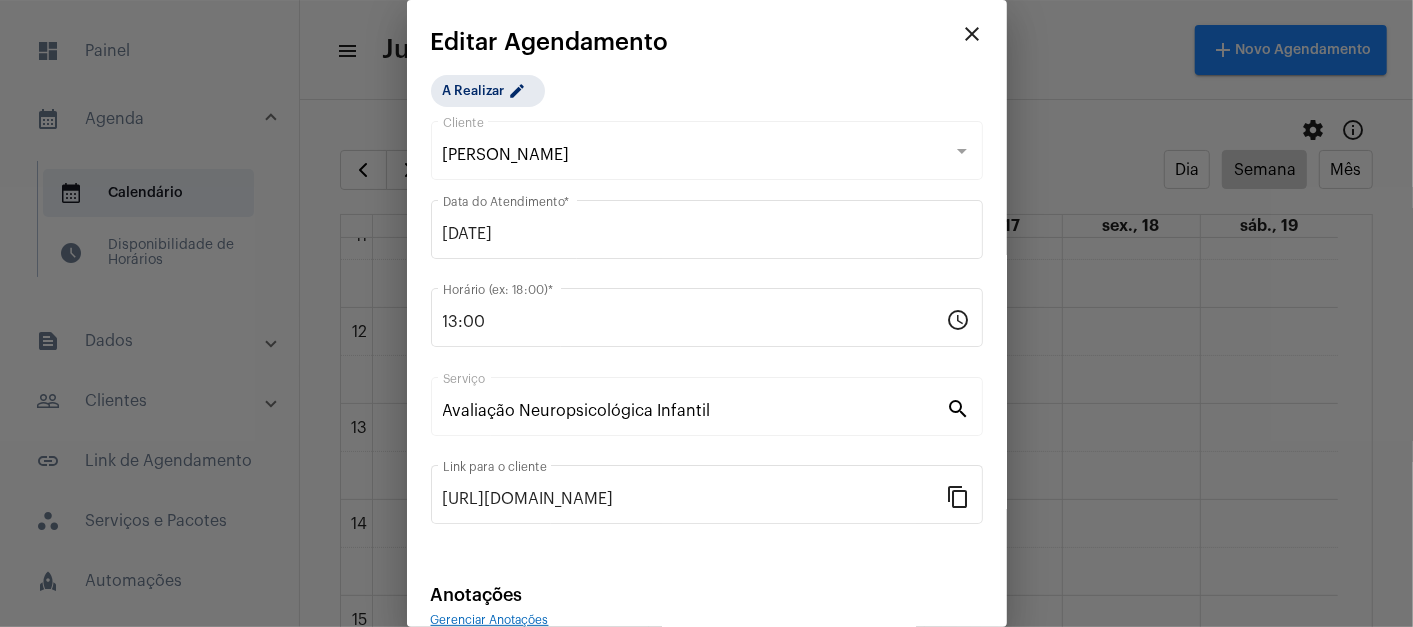 click on "Avaliação Neuropsicológica Infantil Serviço" at bounding box center (695, 404) 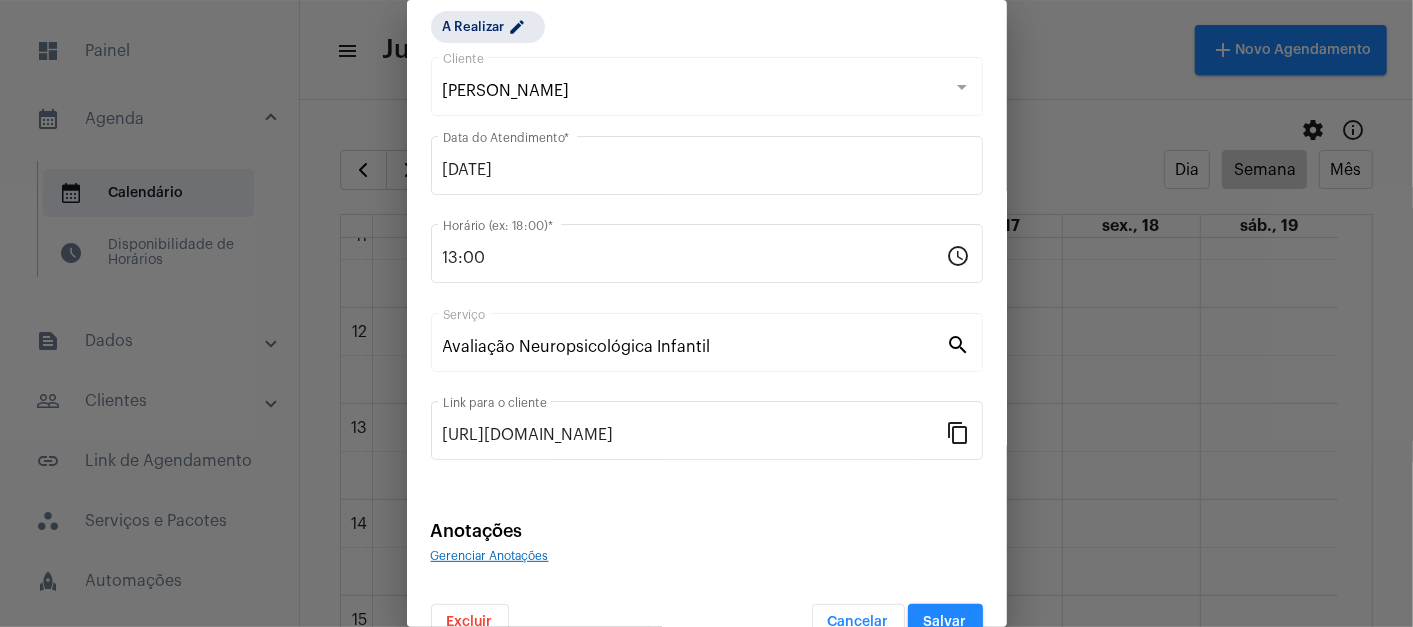 scroll, scrollTop: 102, scrollLeft: 0, axis: vertical 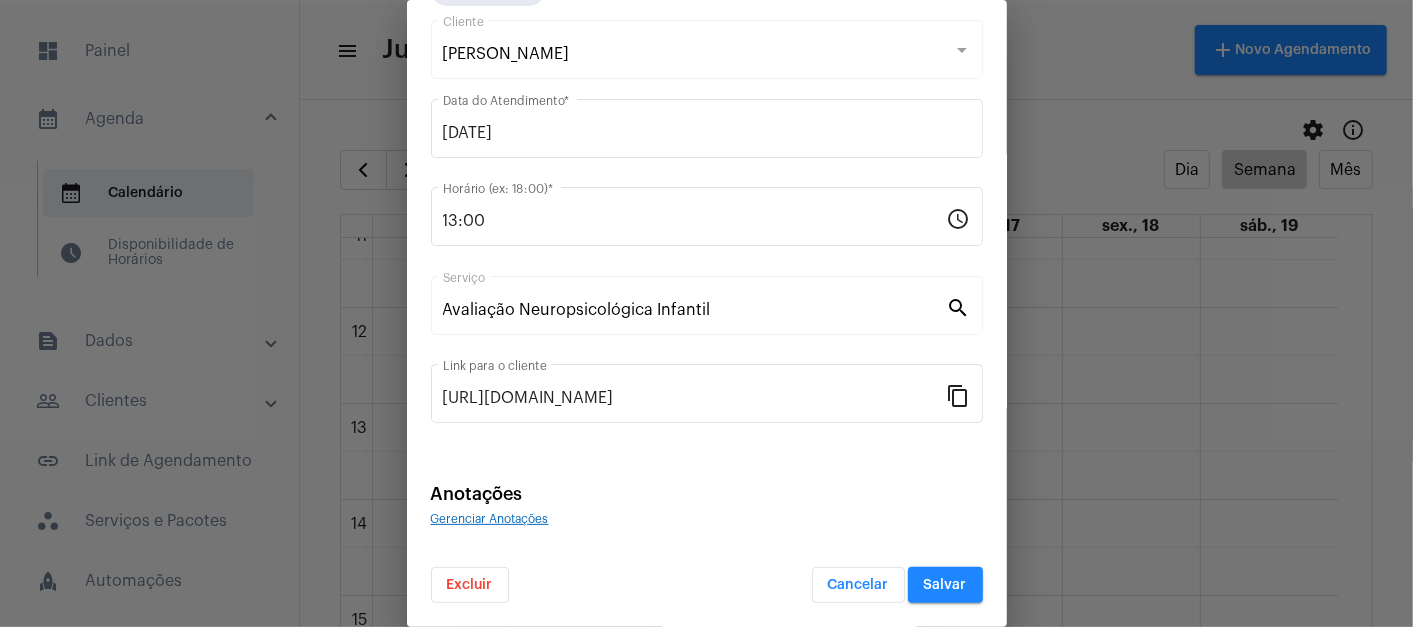 click on "search" at bounding box center [959, 307] 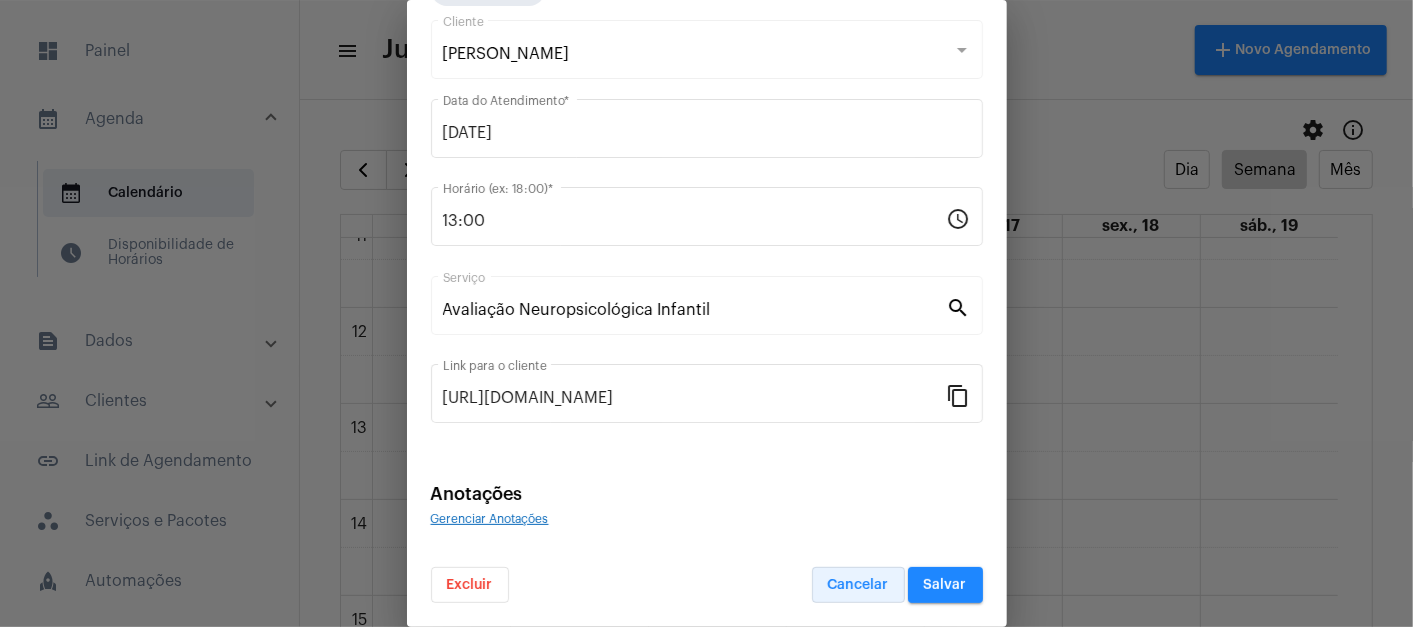 click on "Cancelar" at bounding box center (858, 585) 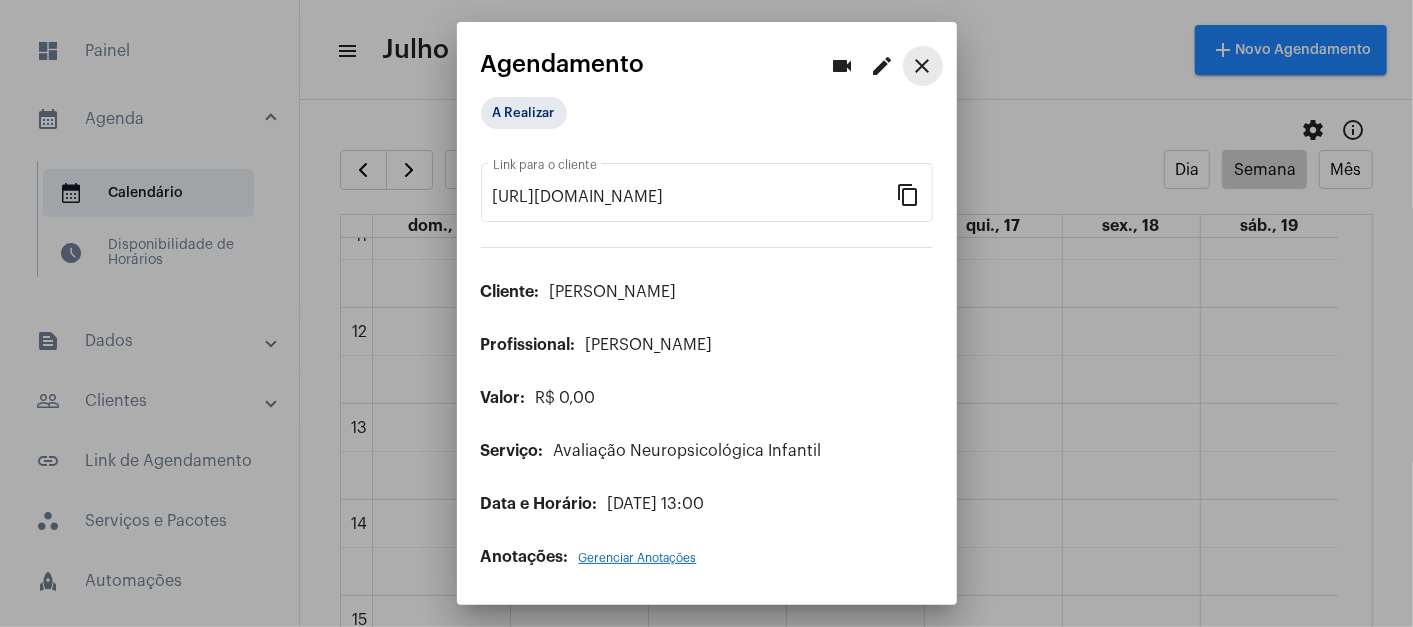 click on "close" at bounding box center [923, 66] 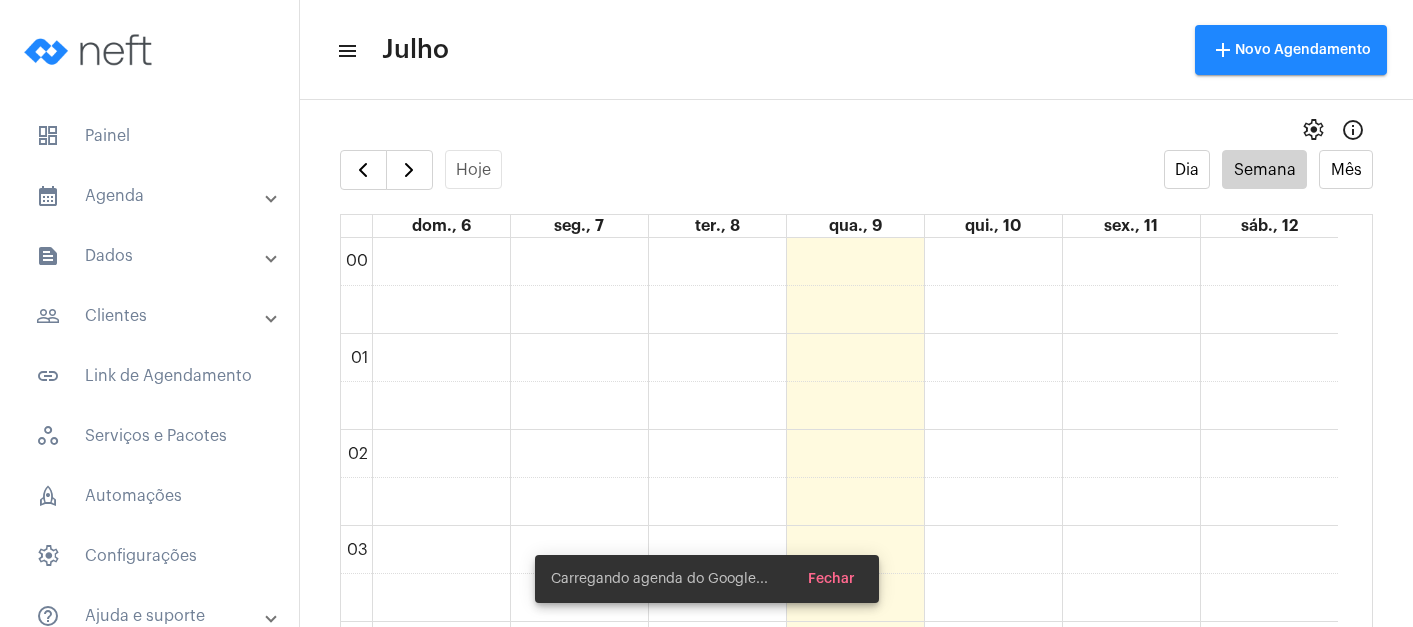 scroll, scrollTop: 0, scrollLeft: 0, axis: both 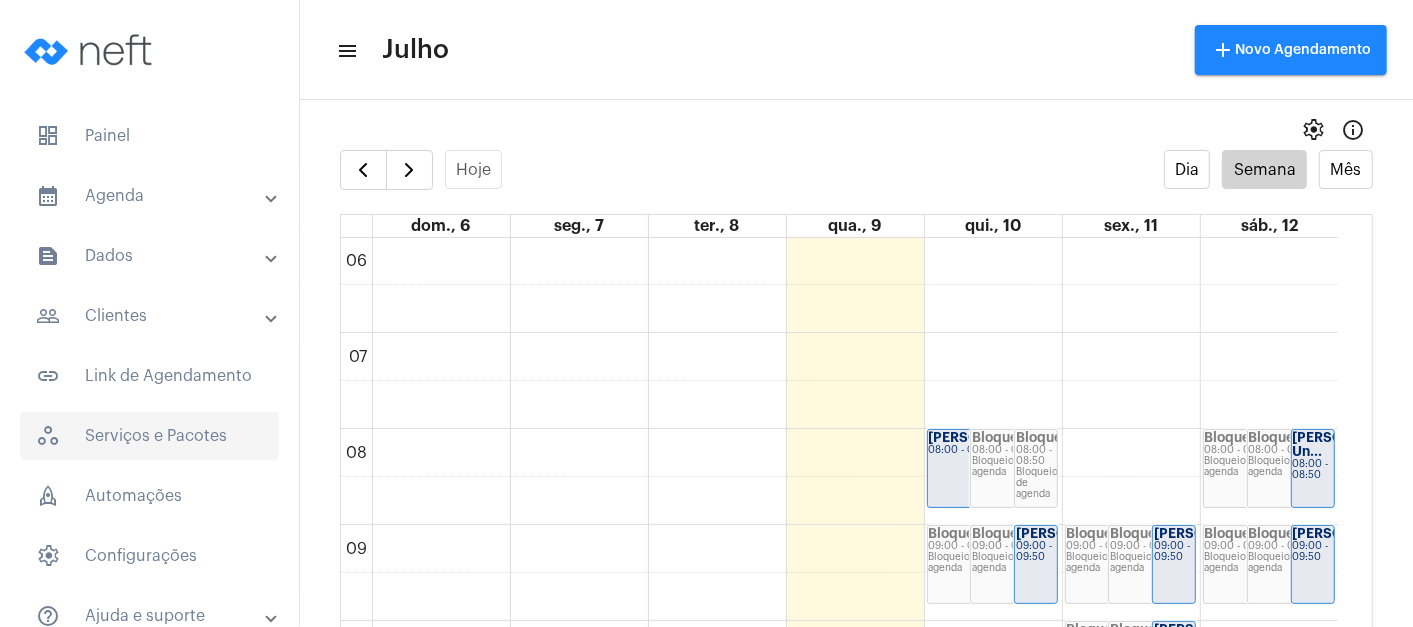 click on "workspaces_outlined   Serviços e Pacotes" 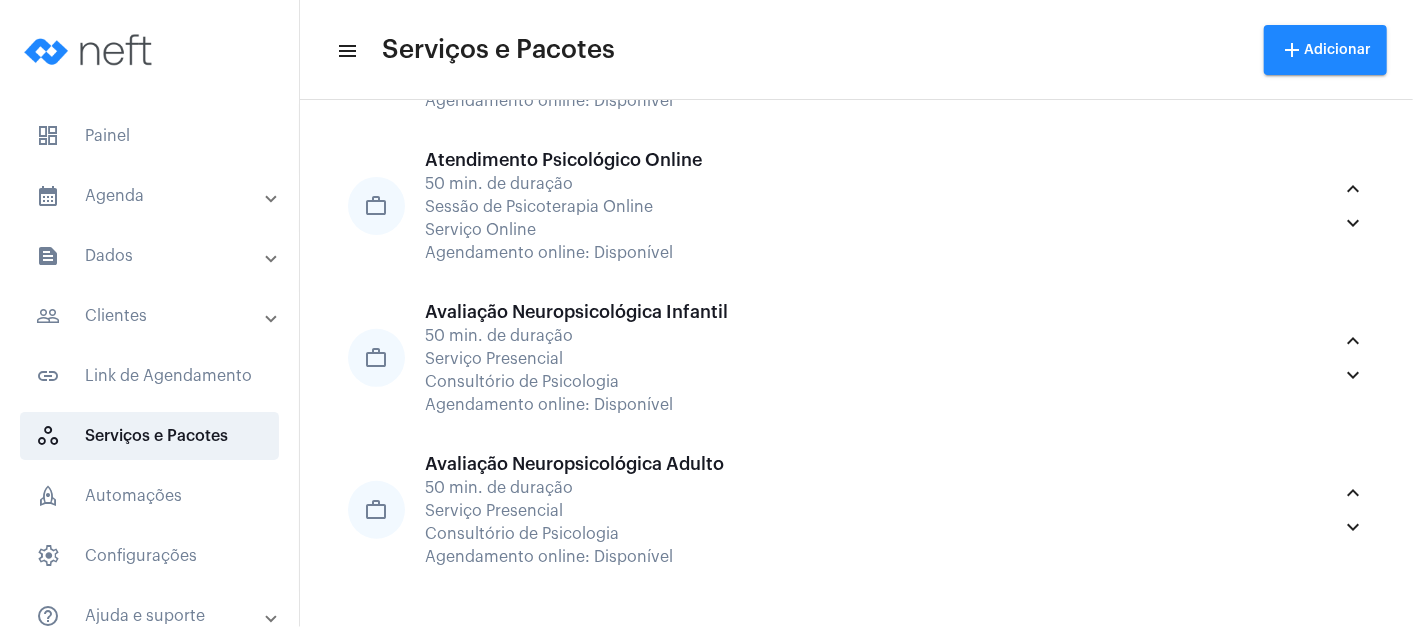 scroll, scrollTop: 276, scrollLeft: 0, axis: vertical 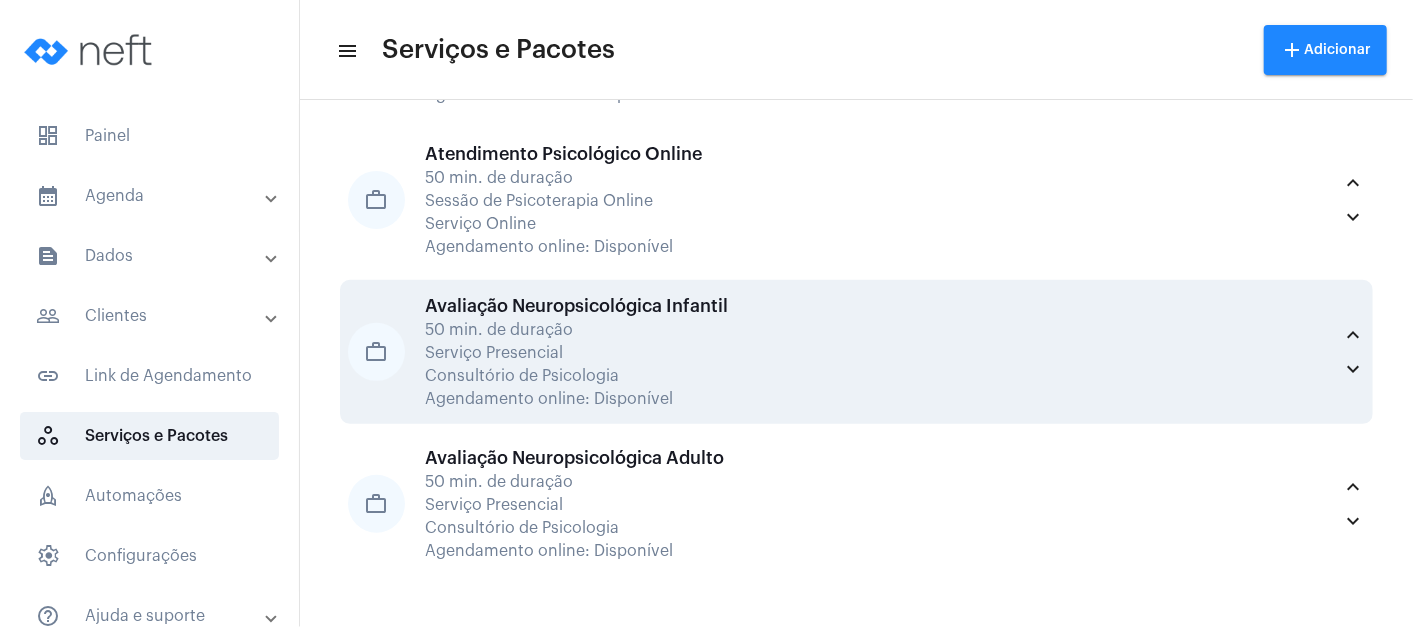 click on "Avaliação Neuropsicológica Infantil  50 min. de duração Serviço Presencial Consultório de Psicologia Agendamento online: Disponível" at bounding box center [878, 352] 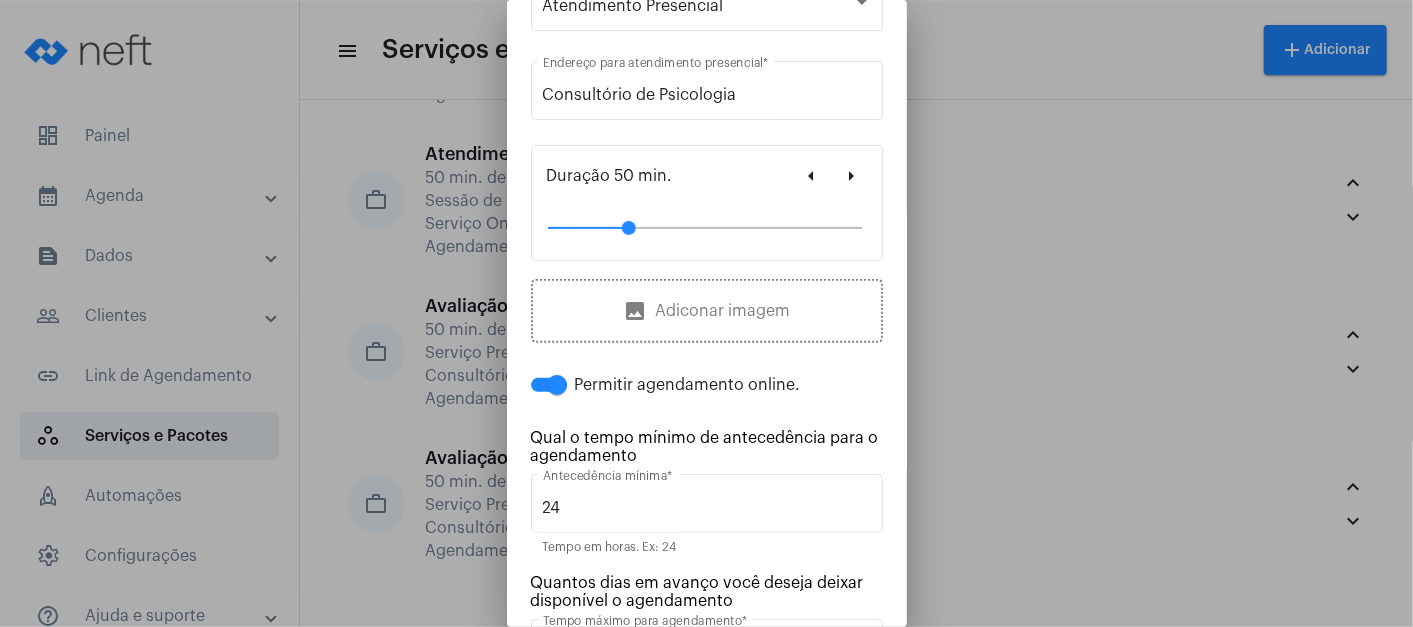 scroll, scrollTop: 296, scrollLeft: 0, axis: vertical 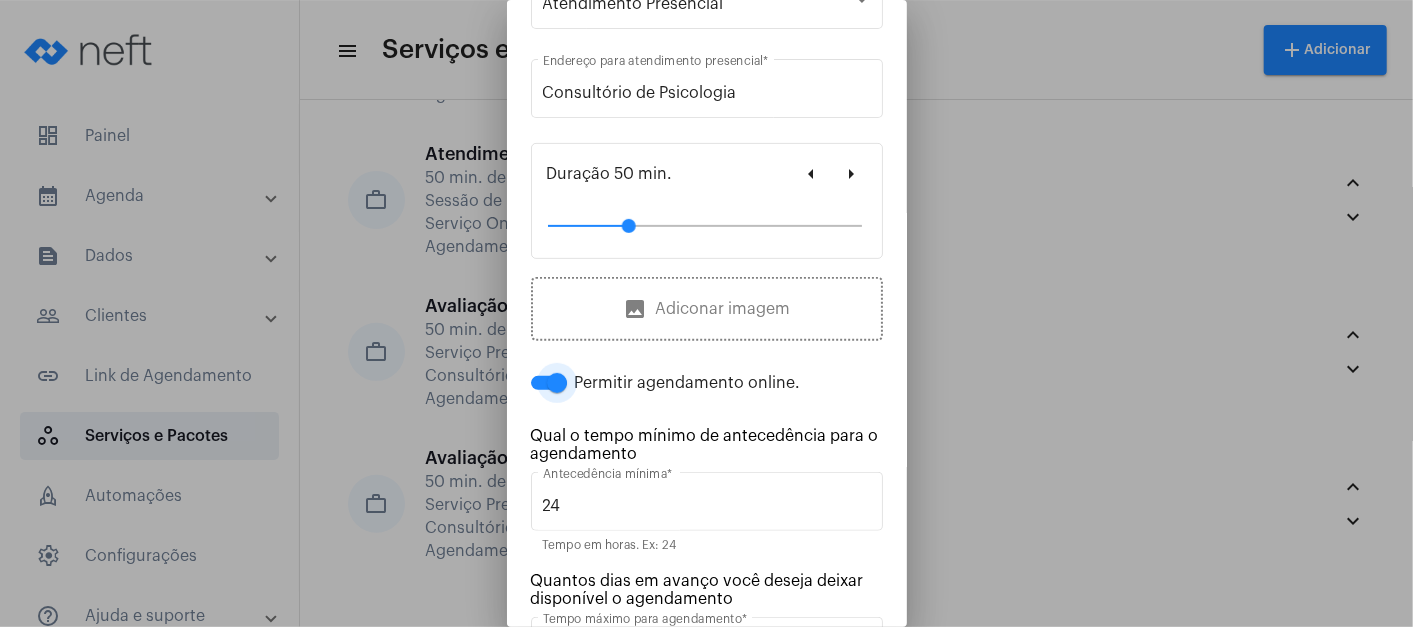 click at bounding box center [557, 383] 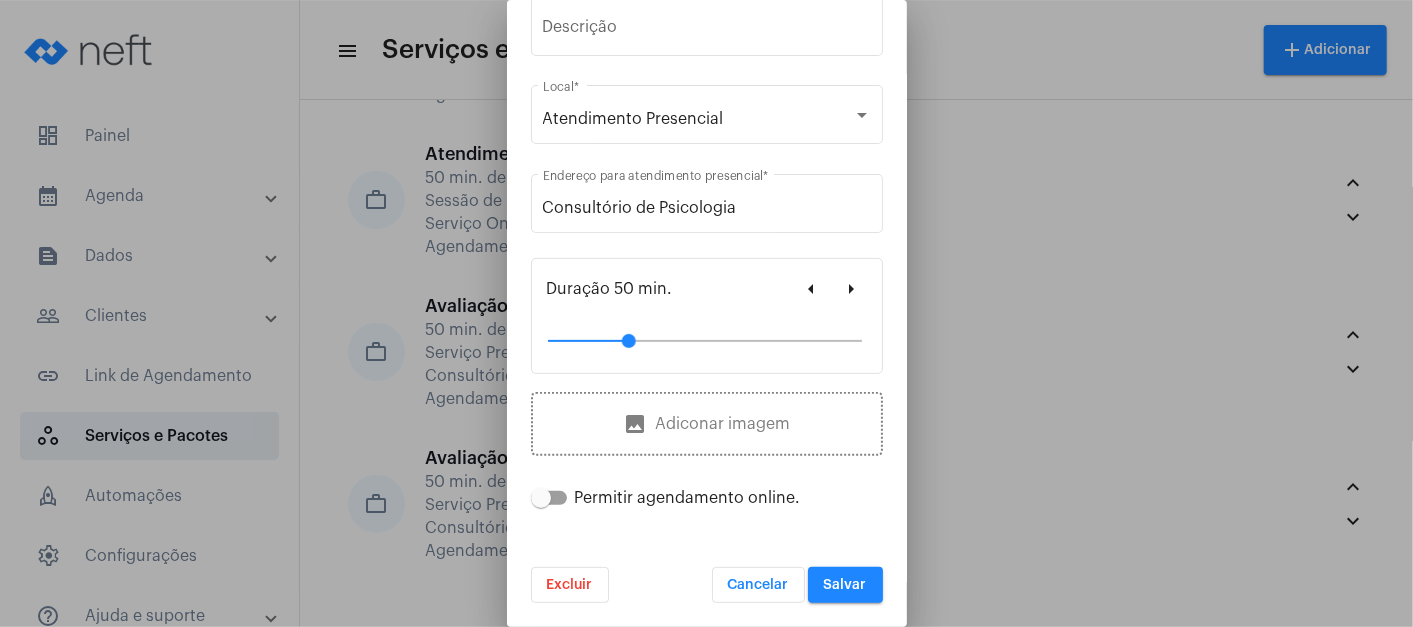 scroll, scrollTop: 0, scrollLeft: 0, axis: both 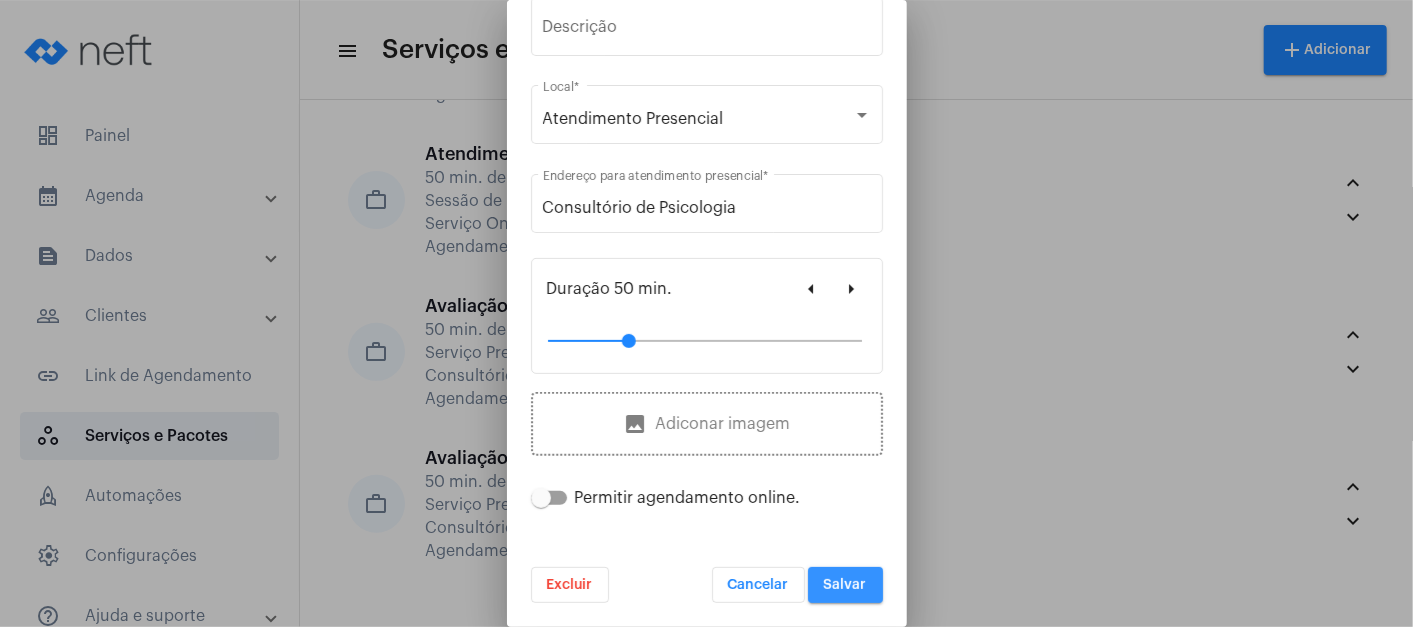 click on "Salvar" at bounding box center (845, 585) 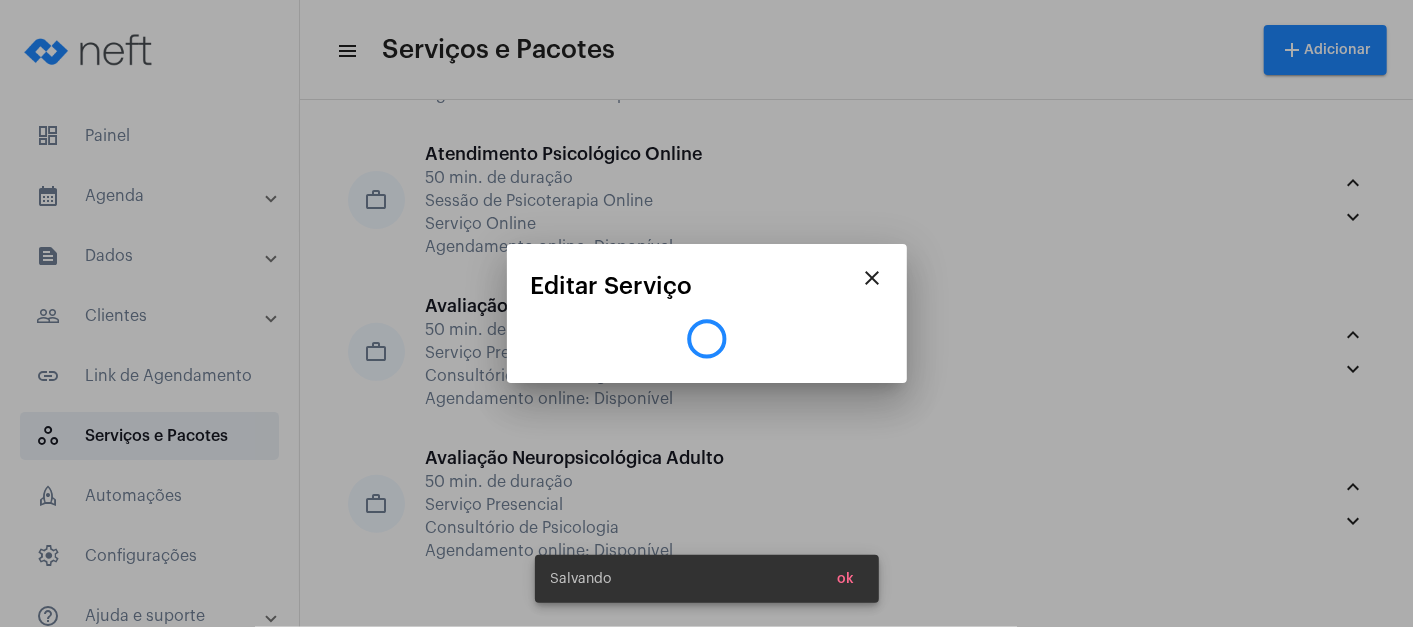 scroll, scrollTop: 0, scrollLeft: 0, axis: both 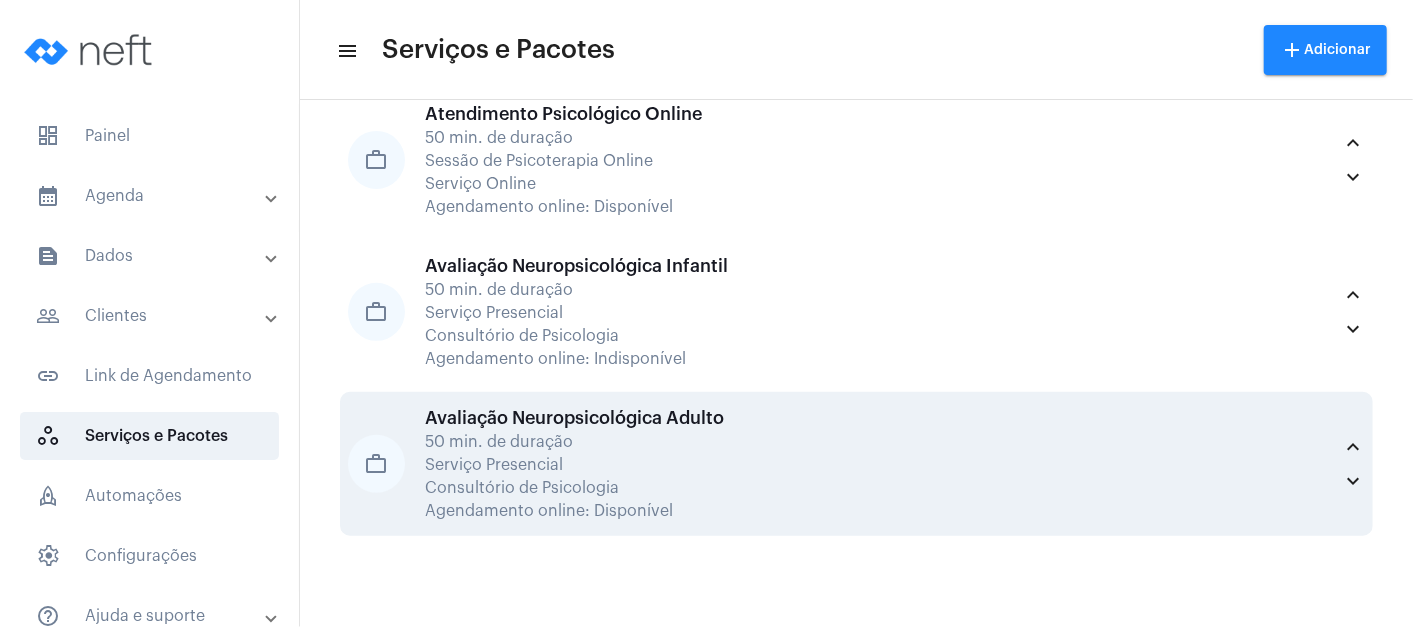 click on "Consultório de Psicologia" at bounding box center (878, 488) 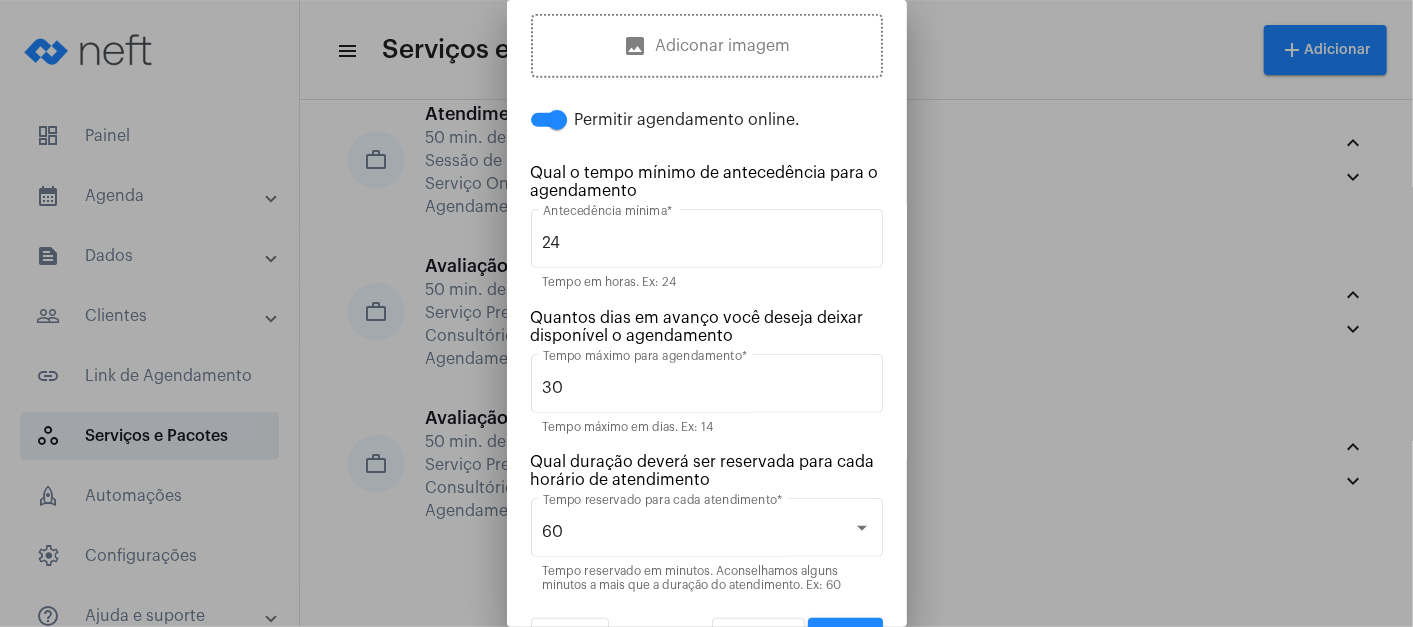 scroll, scrollTop: 610, scrollLeft: 0, axis: vertical 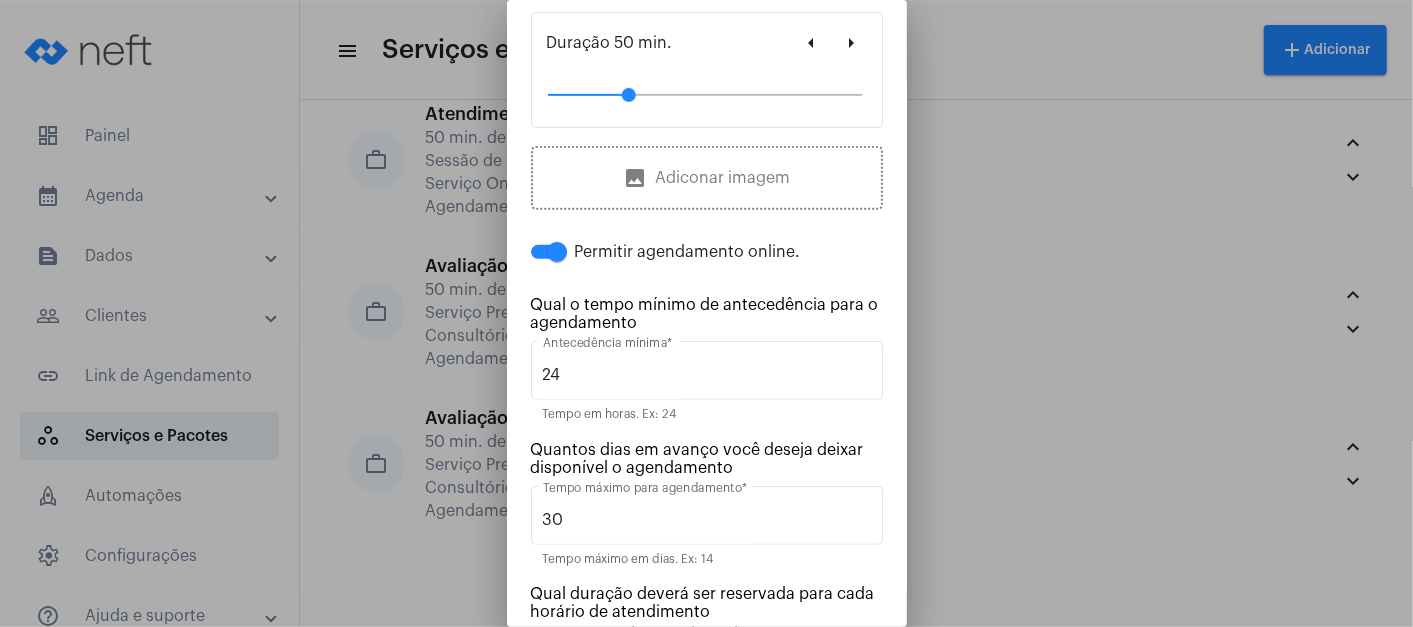 click at bounding box center (557, 252) 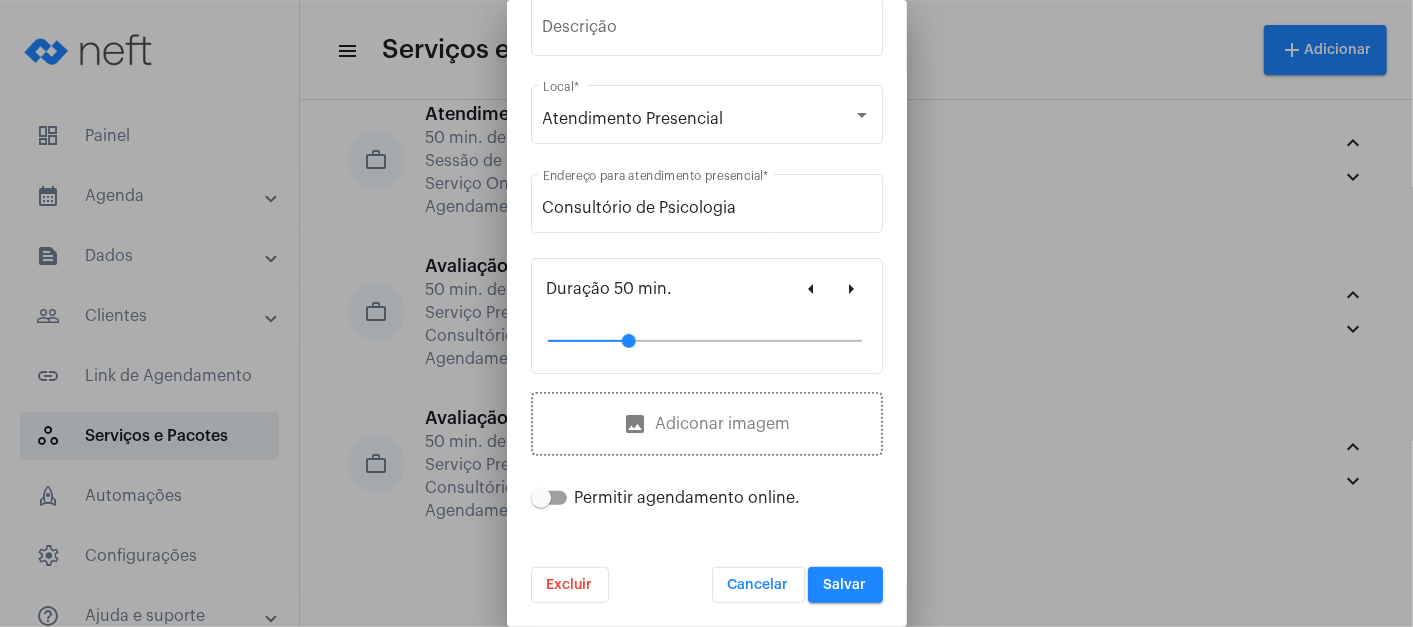 scroll, scrollTop: 182, scrollLeft: 0, axis: vertical 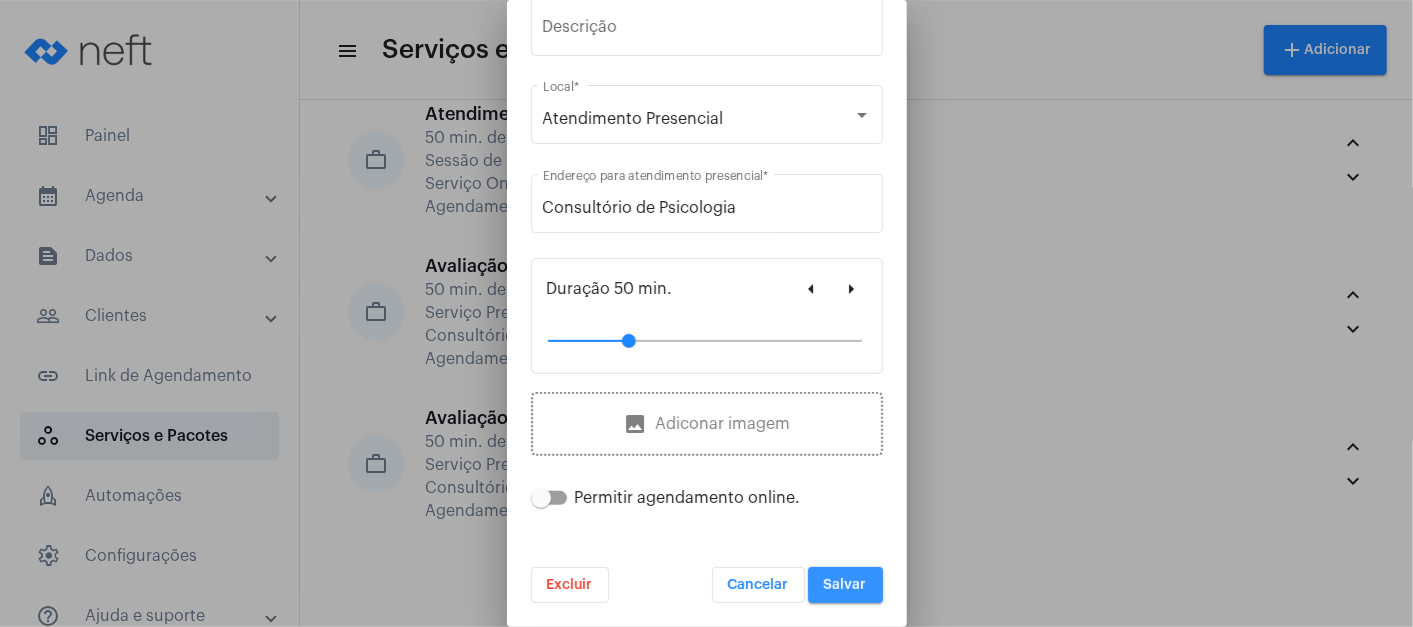 click on "Salvar" at bounding box center (845, 585) 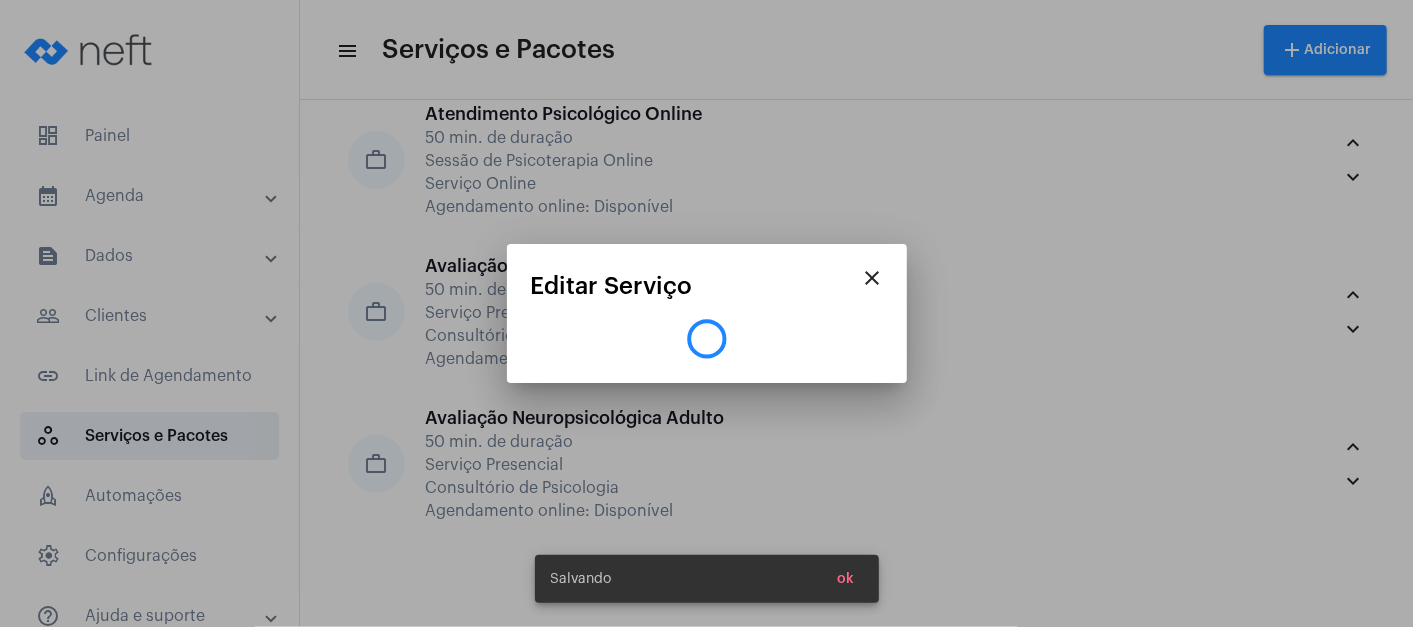 scroll, scrollTop: 0, scrollLeft: 0, axis: both 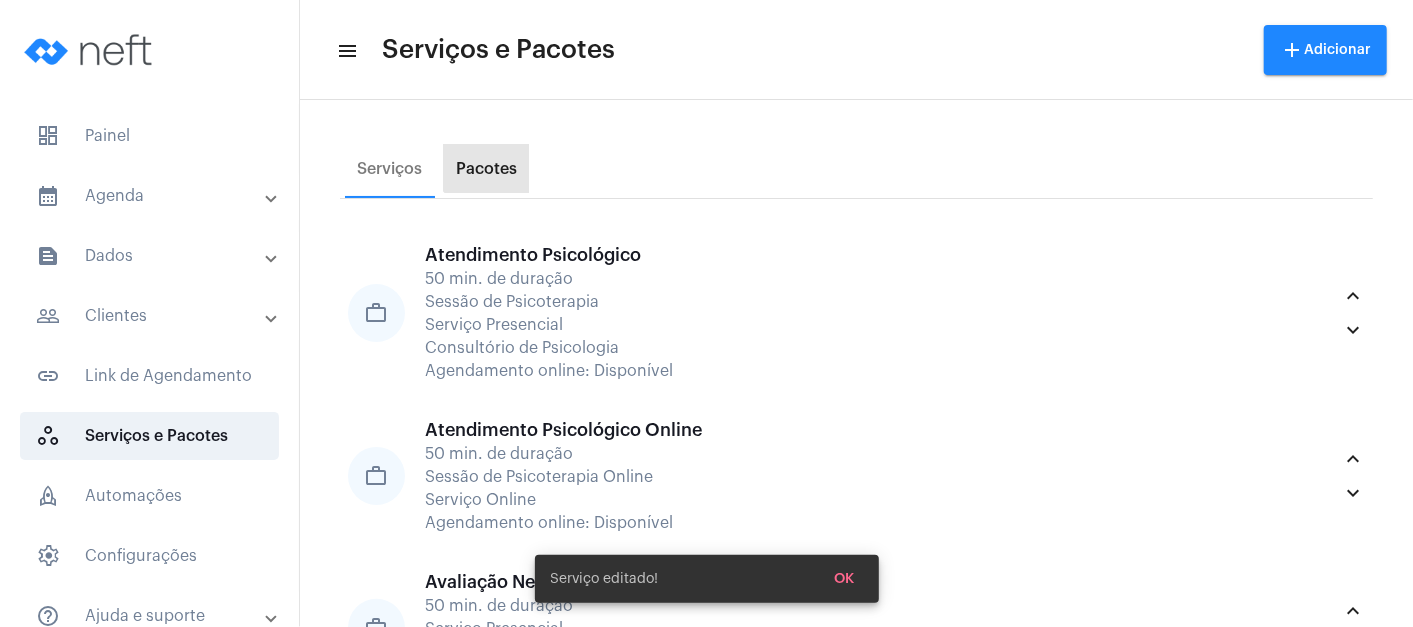 click on "Pacotes" at bounding box center (486, 169) 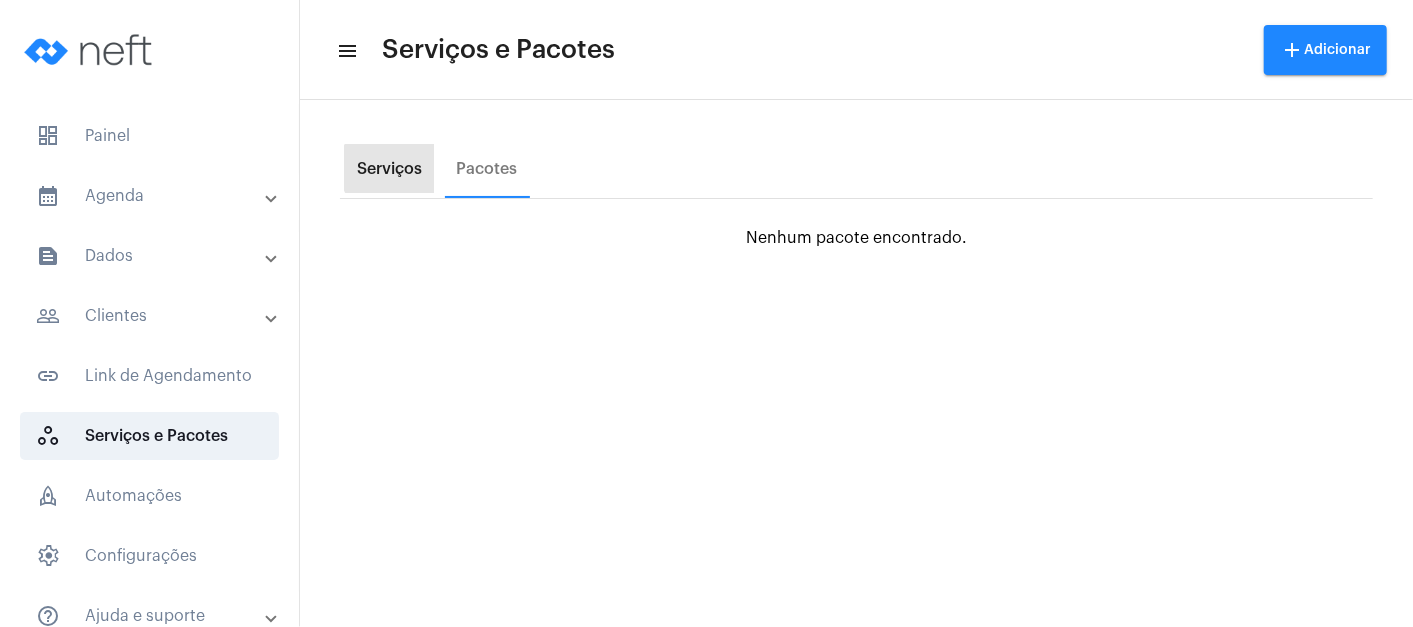 click on "Serviços" at bounding box center (389, 169) 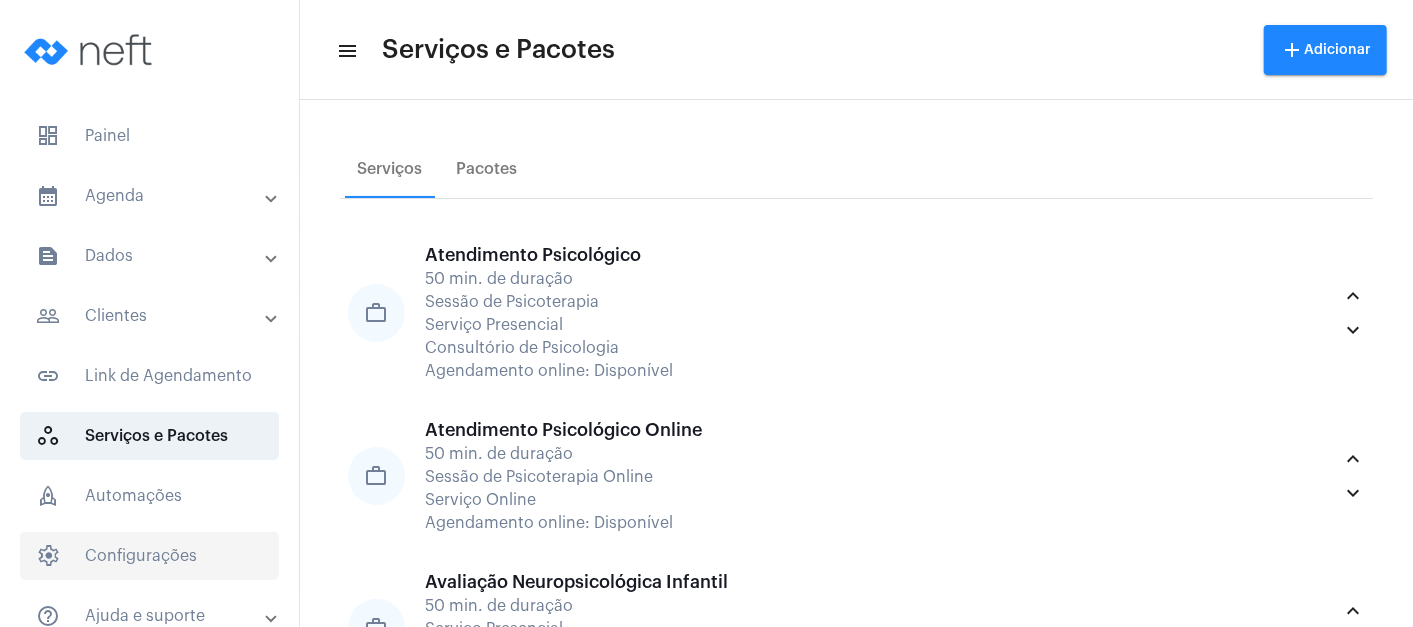 click on "settings   Configurações" 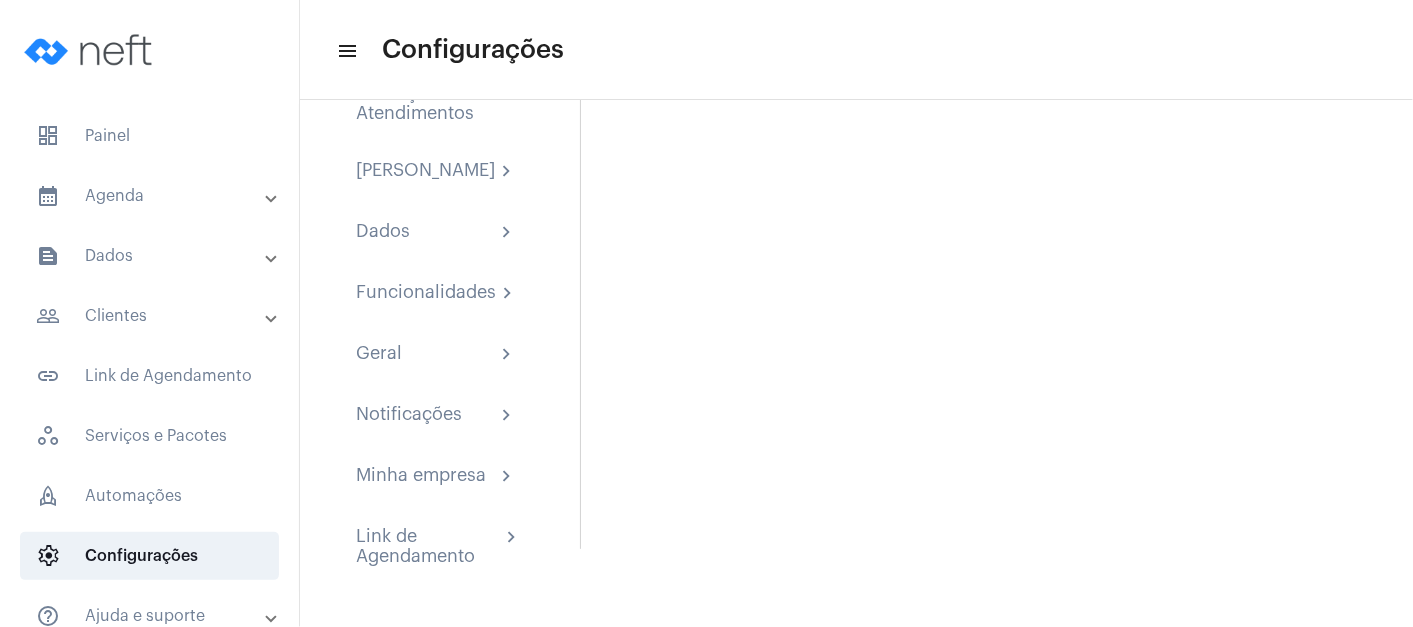 scroll, scrollTop: 89, scrollLeft: 0, axis: vertical 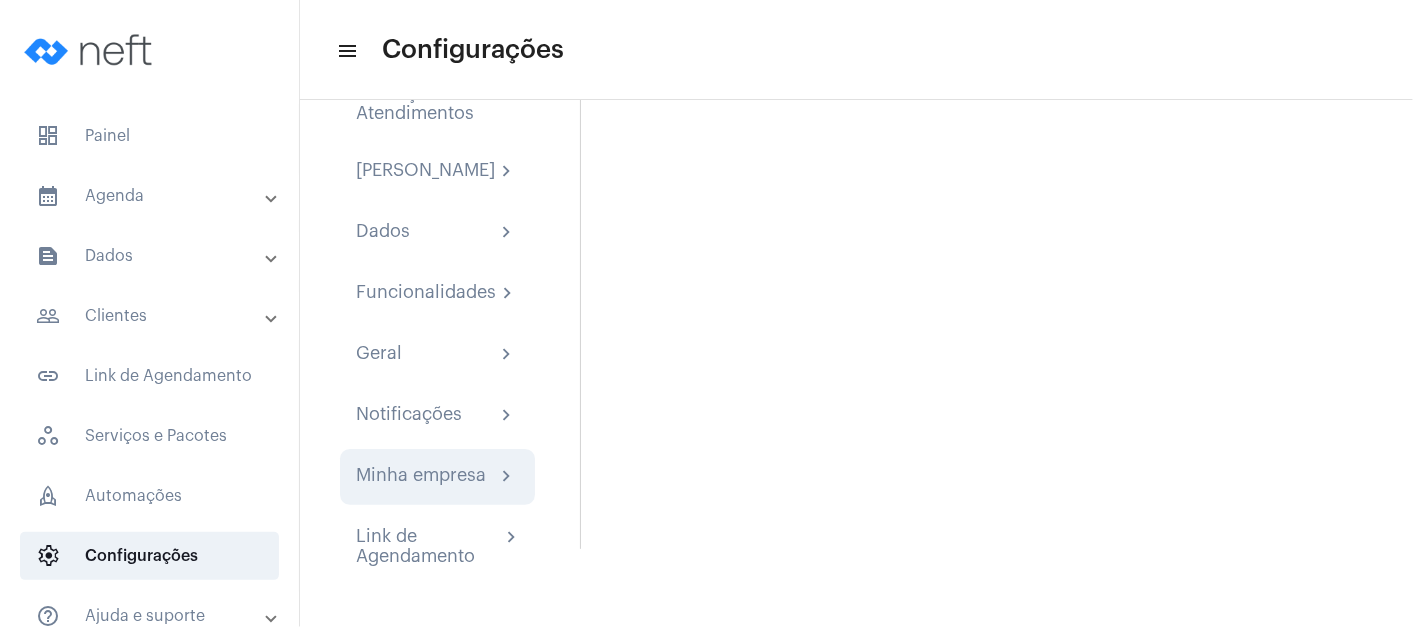 click on "Minha empresa chevron_right" 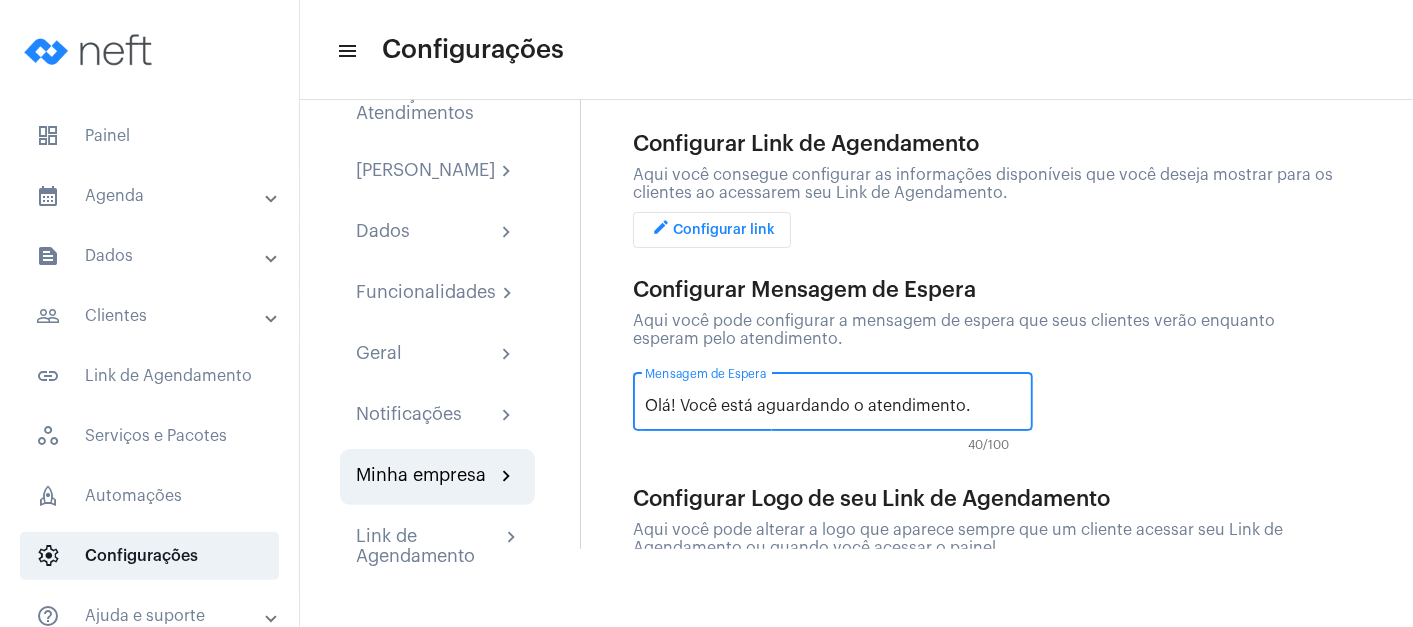 click on "Olá! Você está aguardando o atendimento." at bounding box center [821, 406] 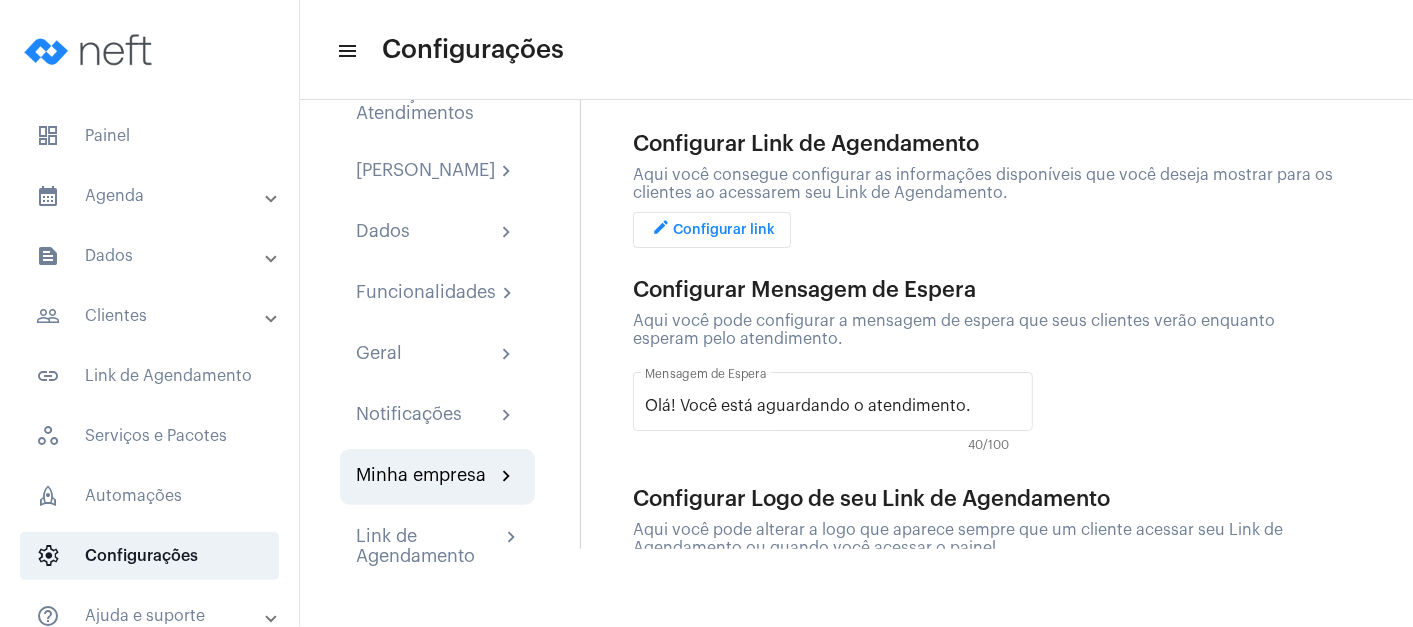 click on "calendar_month_outlined  Agenda" at bounding box center [151, 196] 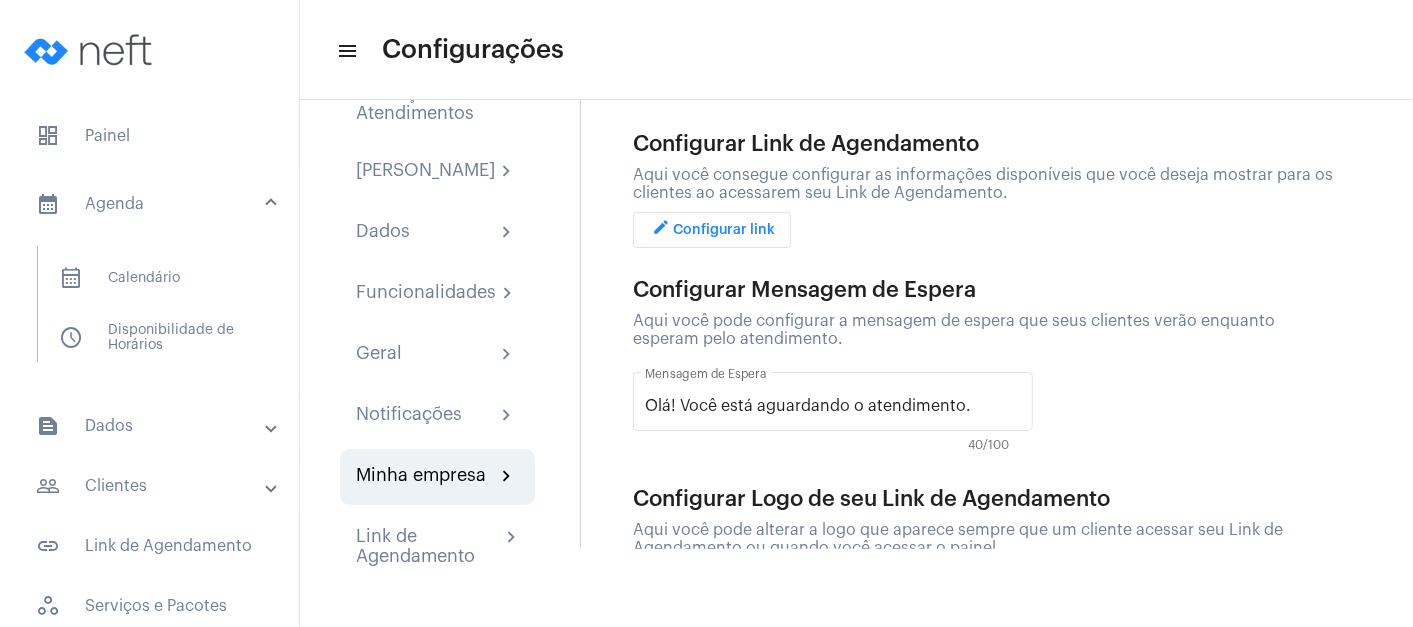 click on "text_snippet_outlined  Dados" at bounding box center (151, 426) 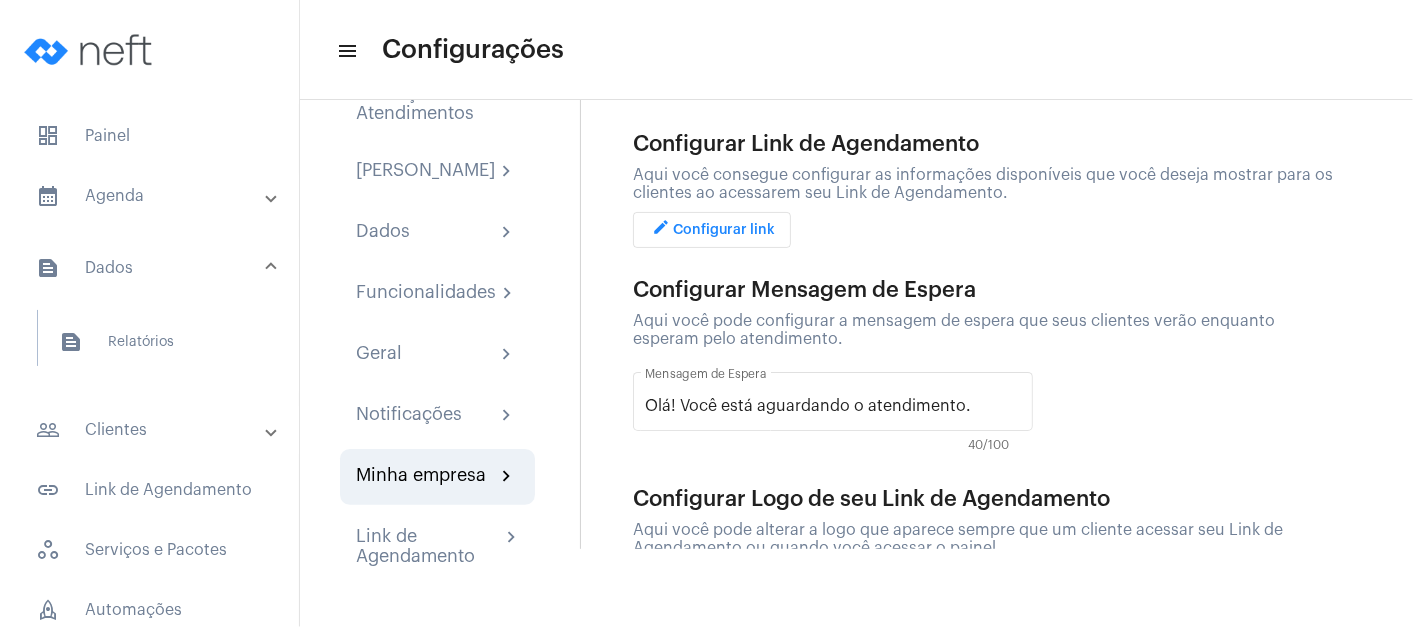 click on "people_outline  Clientes" at bounding box center (151, 430) 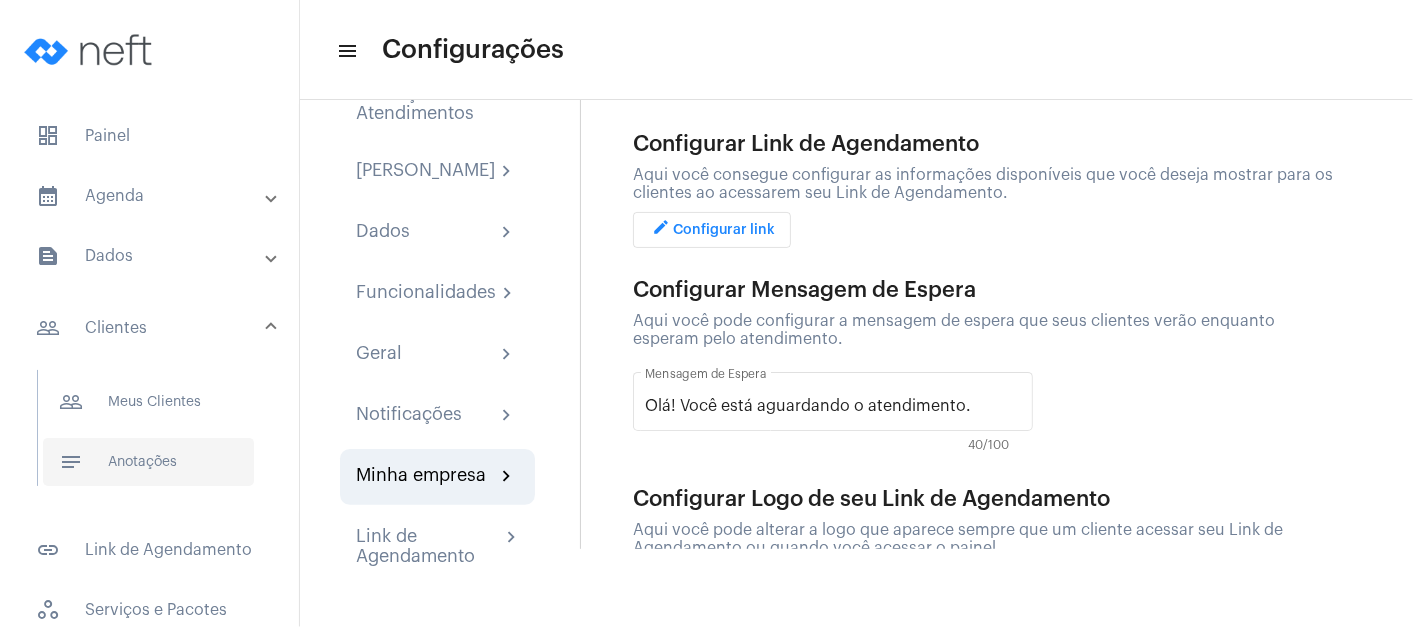 click on "notes  Anotações" at bounding box center [148, 462] 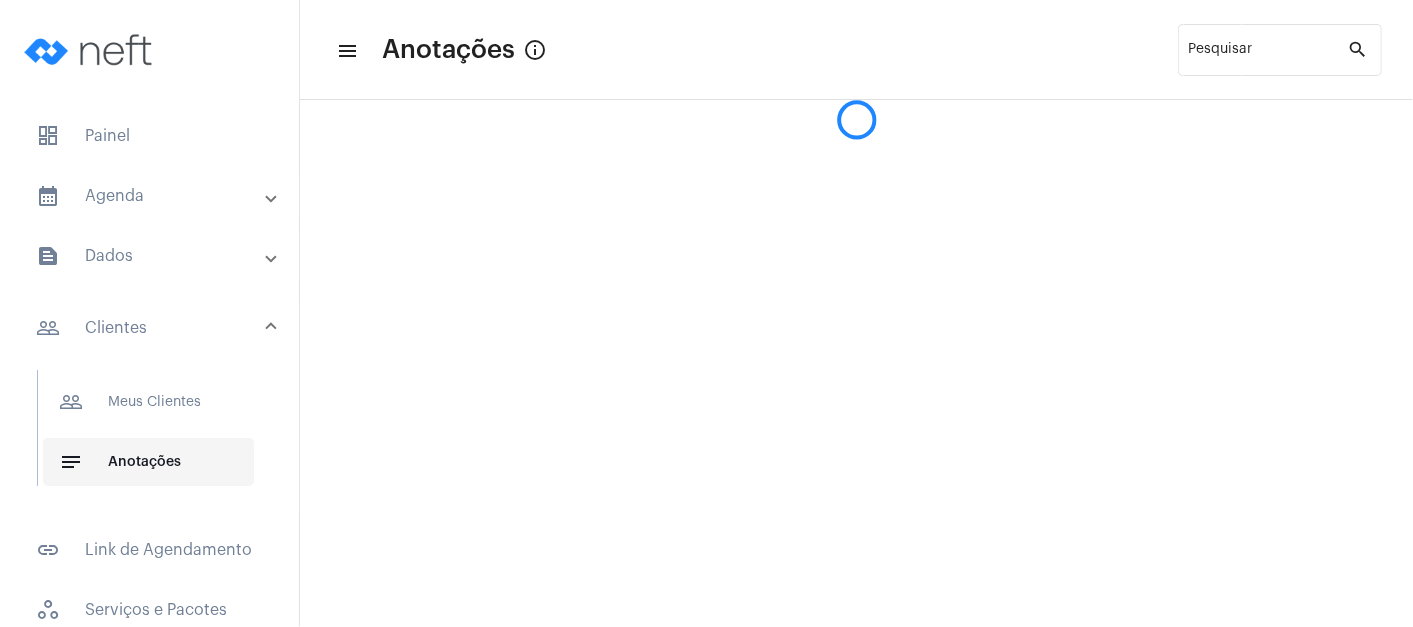 scroll, scrollTop: 0, scrollLeft: 0, axis: both 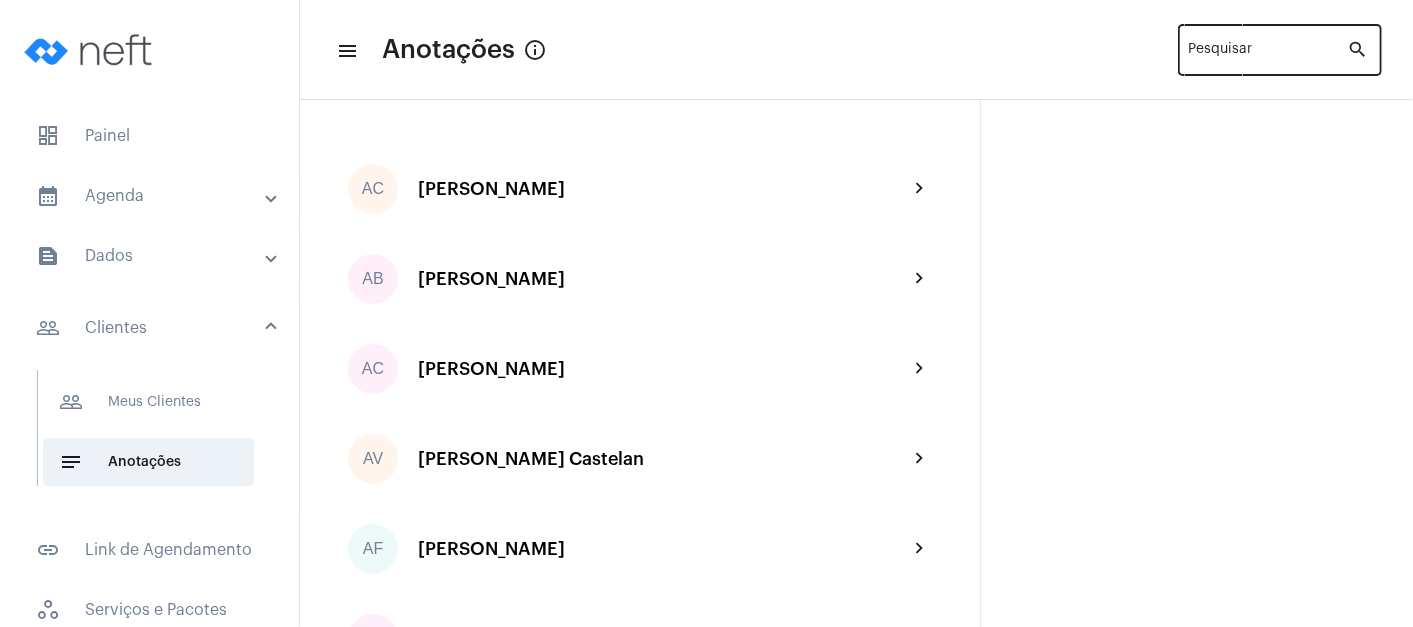 click on "Pesquisar" 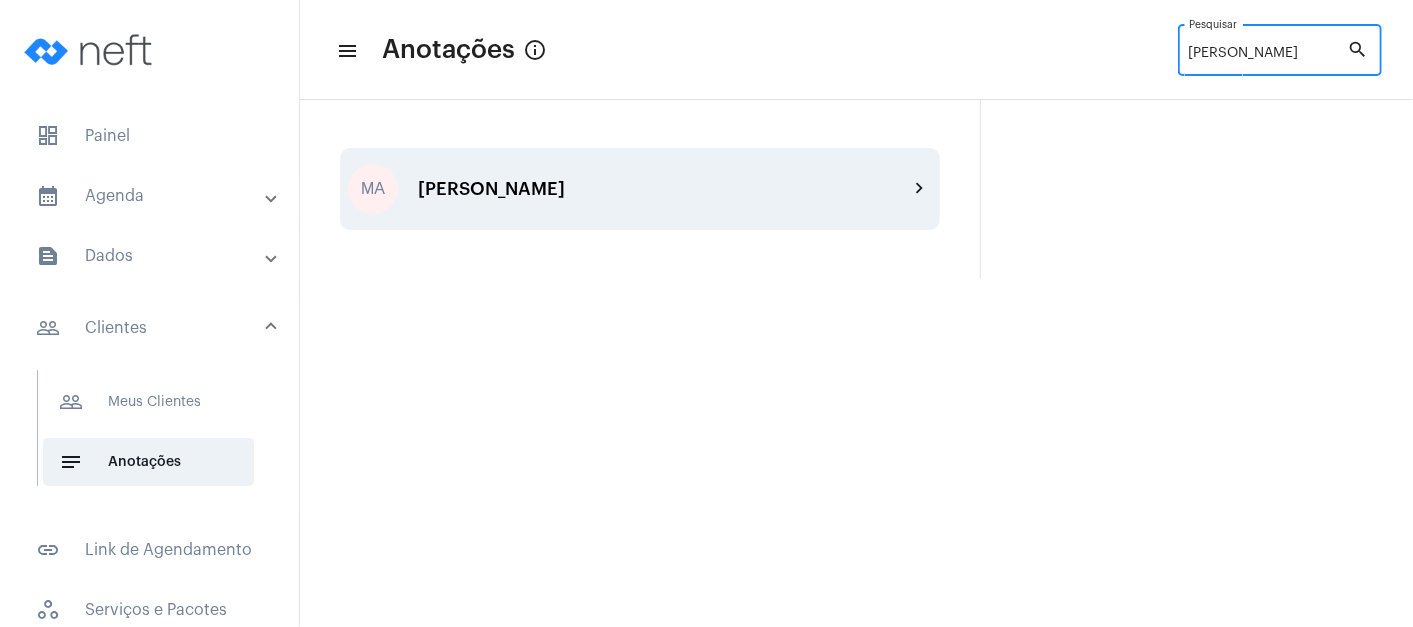 type on "[PERSON_NAME]" 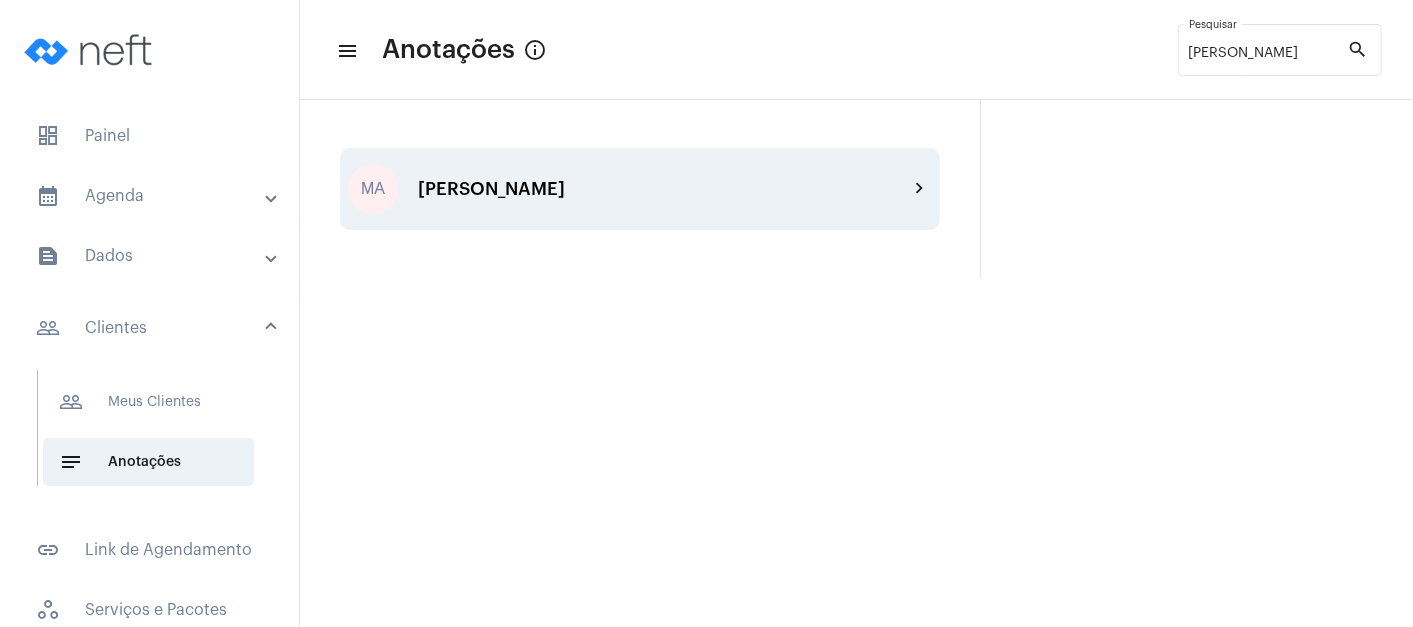 click on "MA  Maria Alicia Schunck Vieira Santos chevron_right" 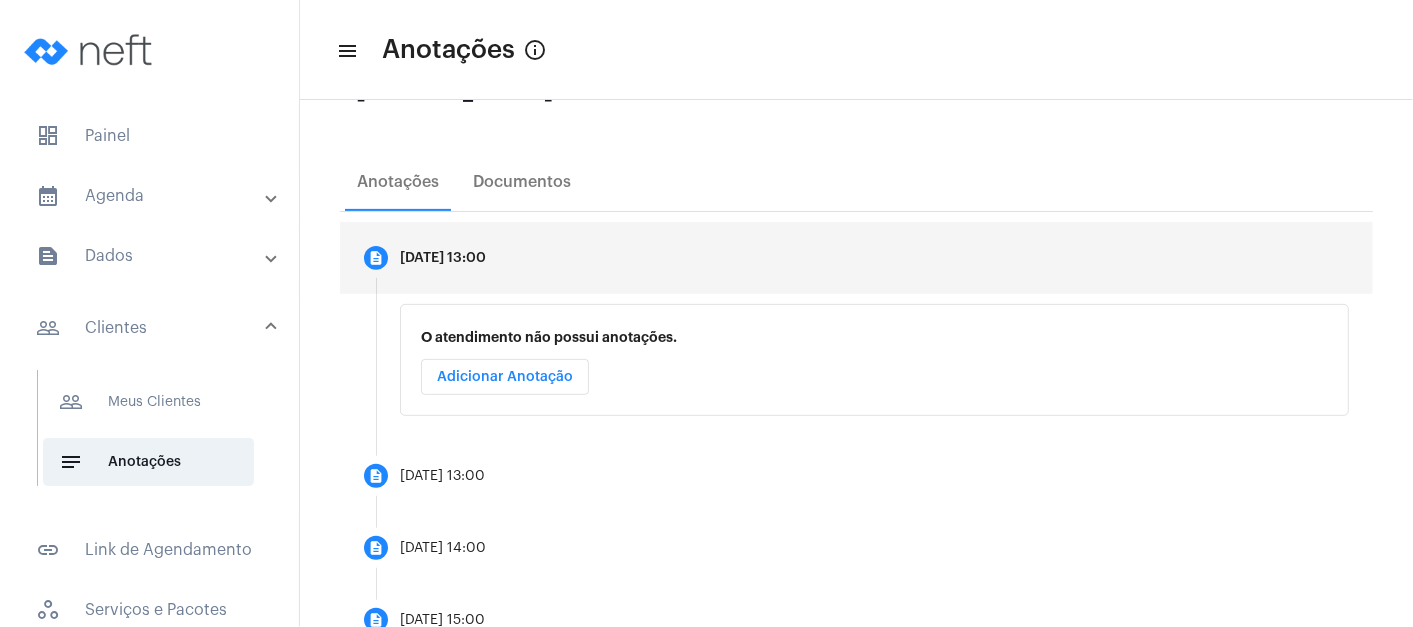 scroll, scrollTop: 338, scrollLeft: 0, axis: vertical 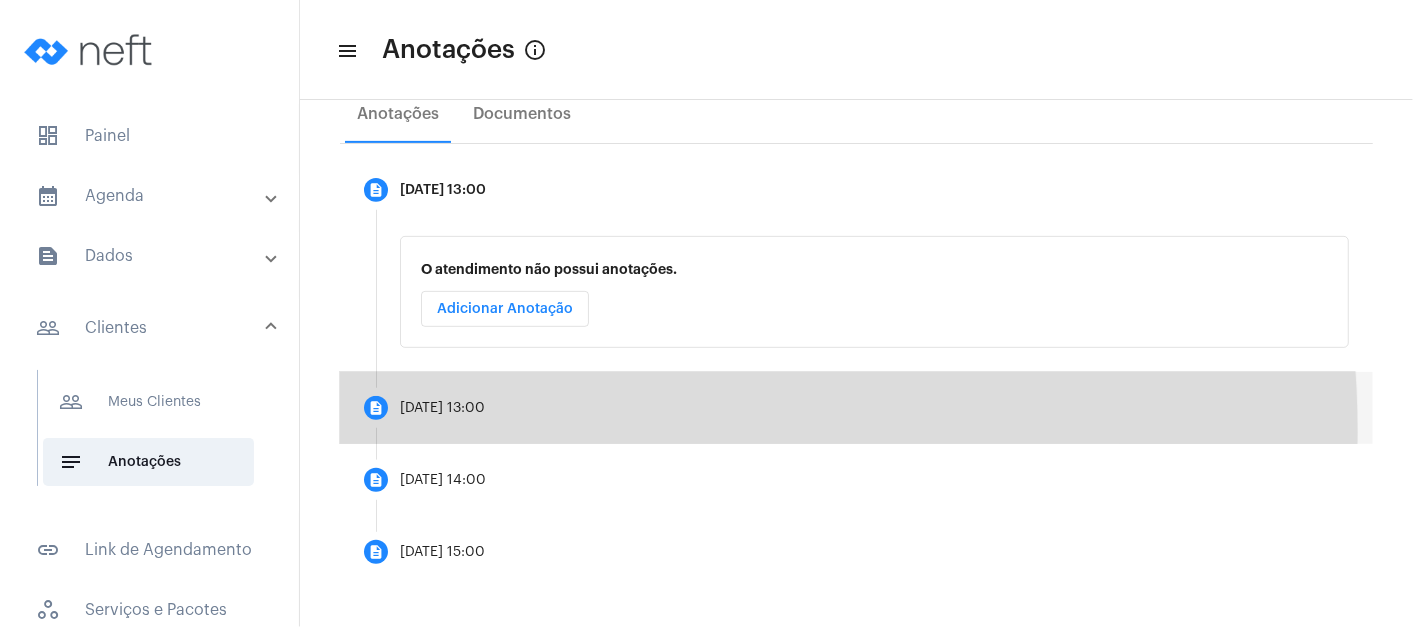 click on "description 09/07/2025, 13:00" at bounding box center (856, 408) 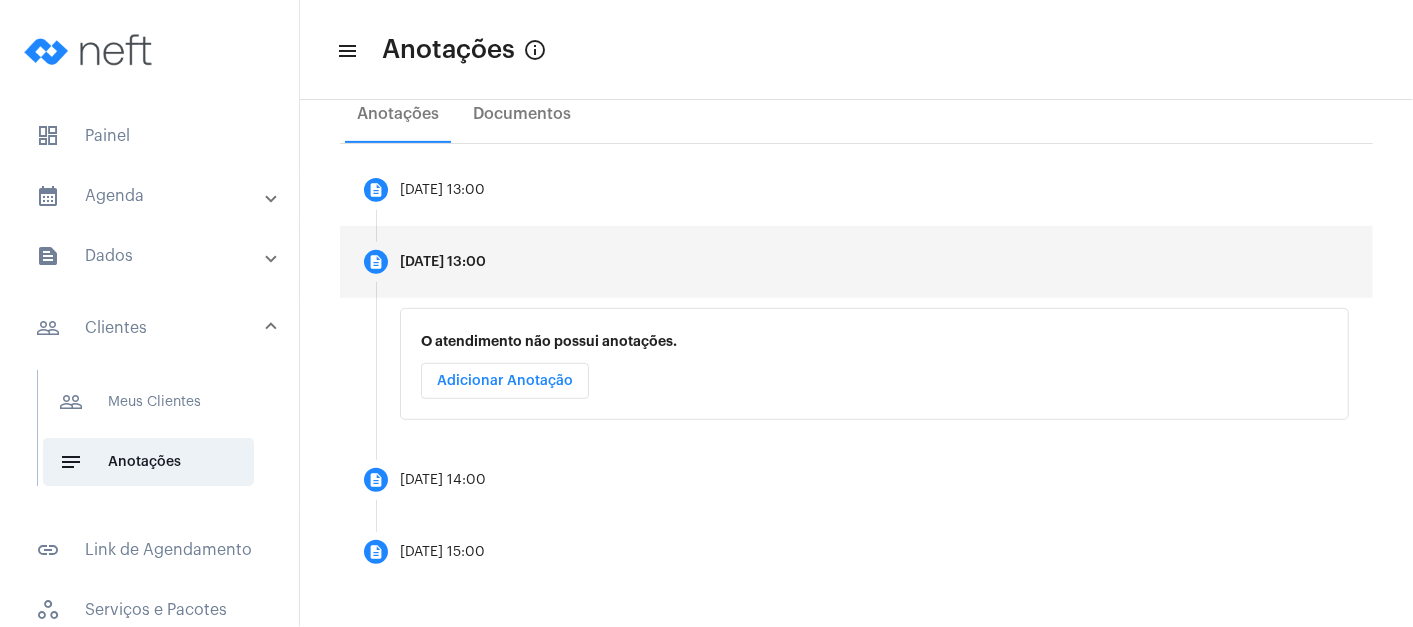 click on "Adicionar Anotação" at bounding box center [505, 381] 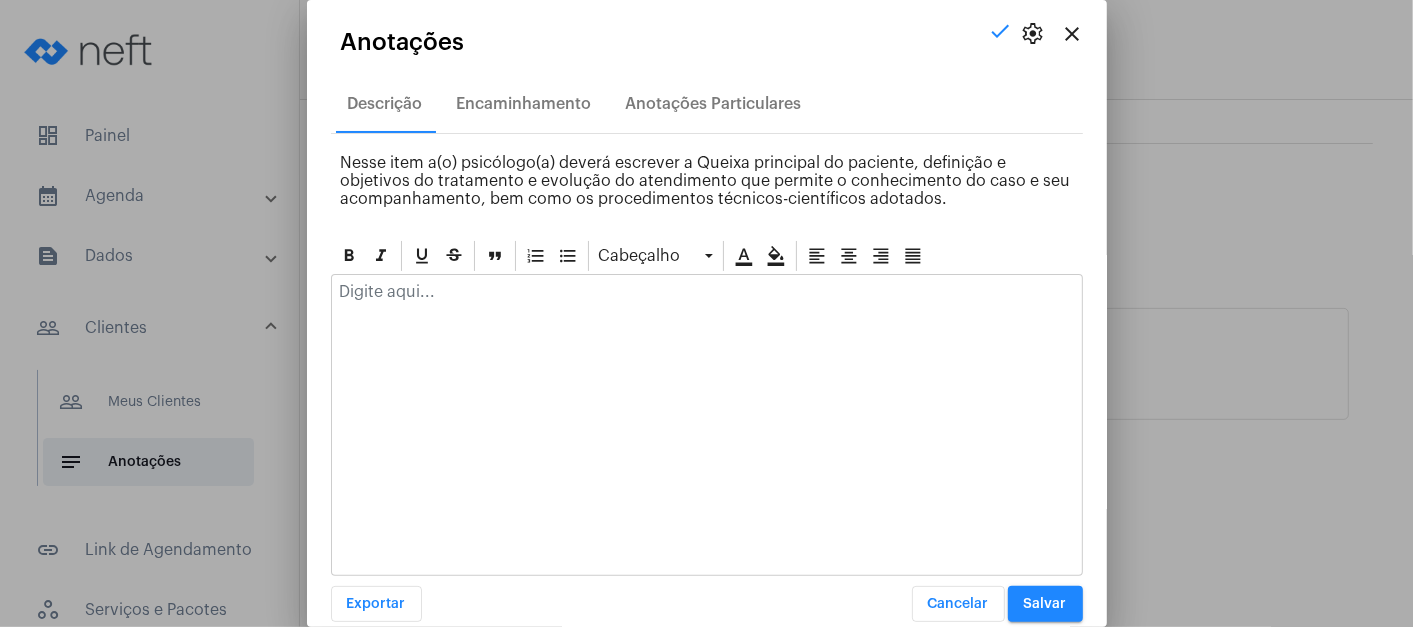 click 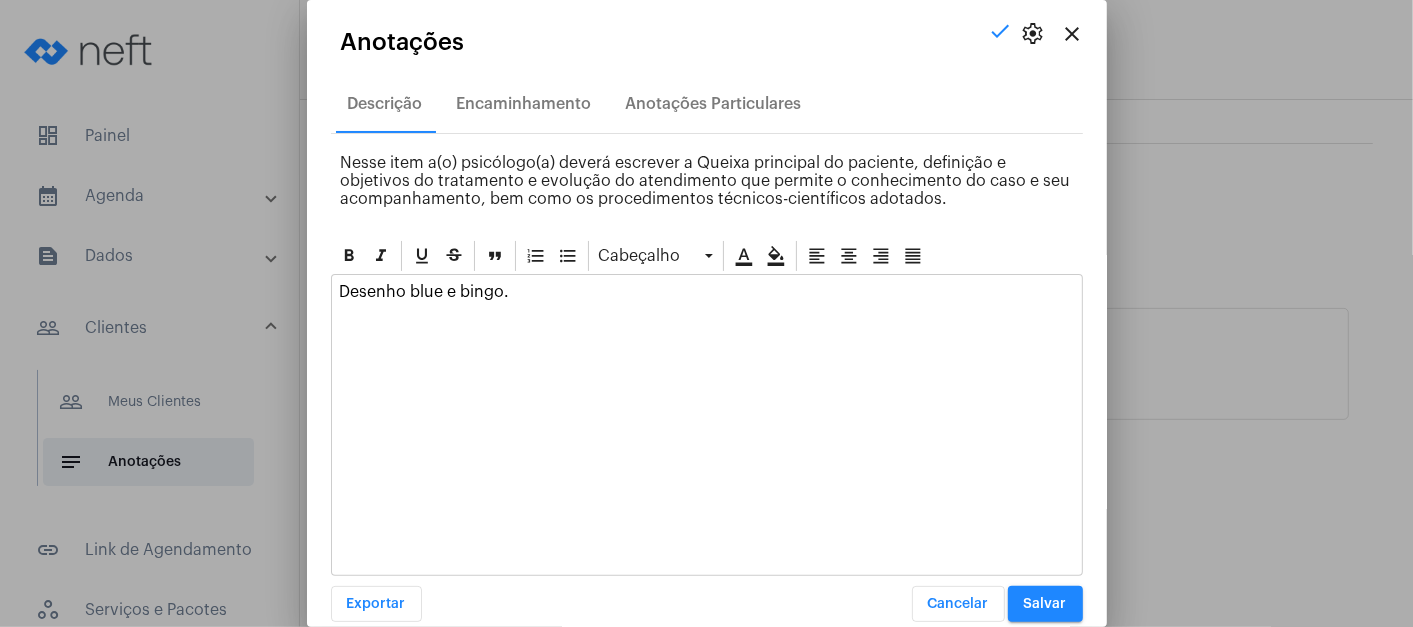 type 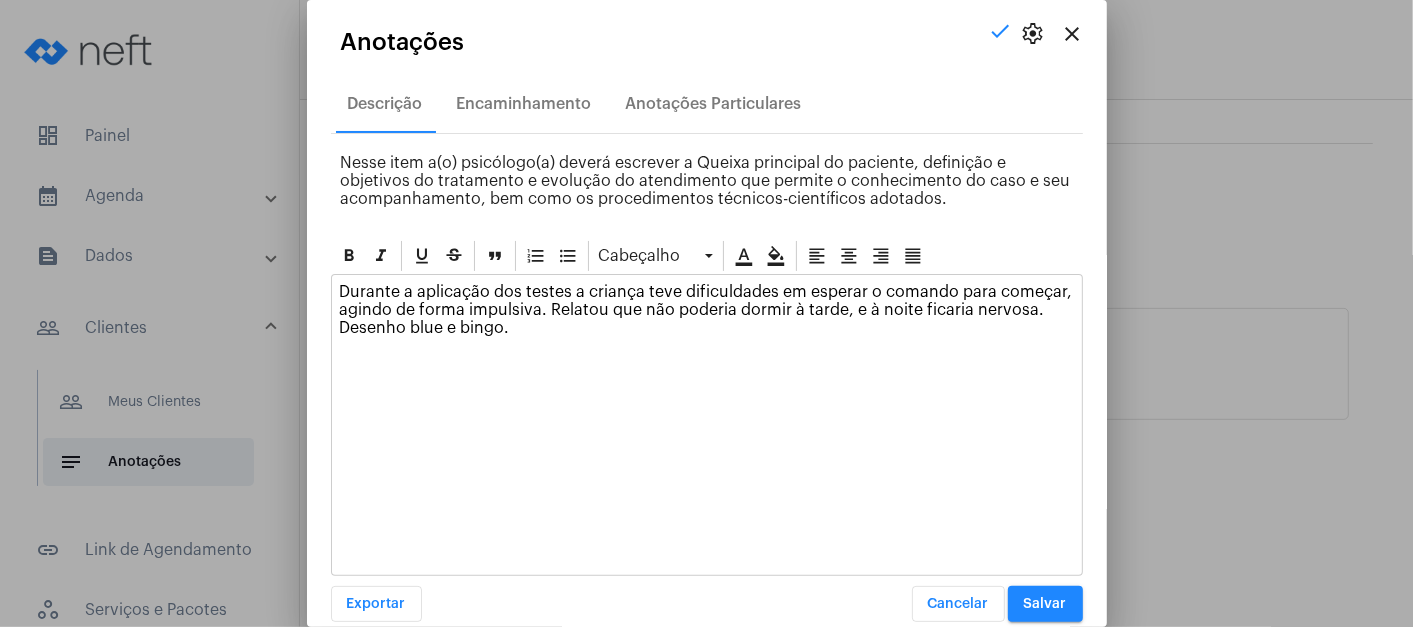 click on "Durante a aplicação dos testes a criança teve dificuldades em esperar o comando para começar, agindo de forma impulsiva. Relatou que não poderia dormir à tarde, e à noite ficaria nervosa. Desenho blue e bingo." 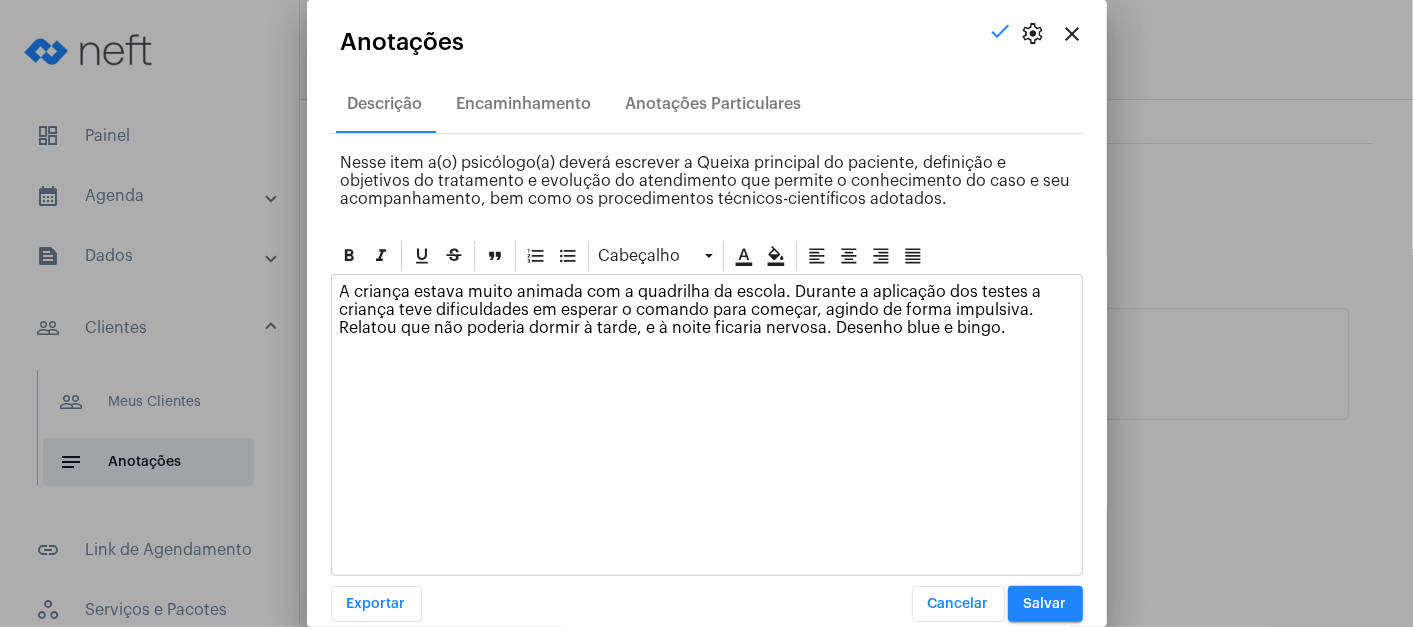 click on "A criança estava muito animada com a quadrilha da escola. Durante a aplicação dos testes a criança teve dificuldades em esperar o comando para começar, agindo de forma impulsiva. Relatou que não poderia dormir à tarde, e à noite ficaria nervosa. Desenho blue e bingo." 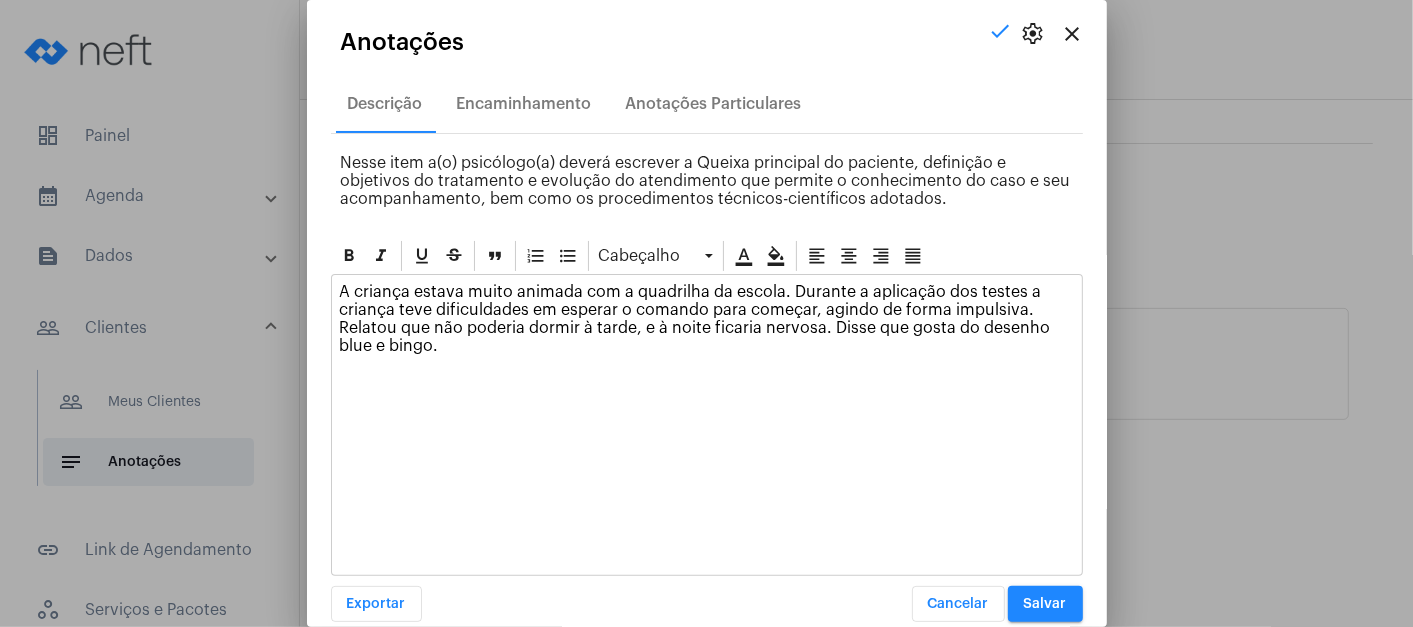 click on "A criança estava muito animada com a quadrilha da escola. Durante a aplicação dos testes a criança teve dificuldades em esperar o comando para começar, agindo de forma impulsiva. Relatou que não poderia dormir à tarde, e à noite ficaria nervosa. Disse que gosta do desenho blue e bingo." 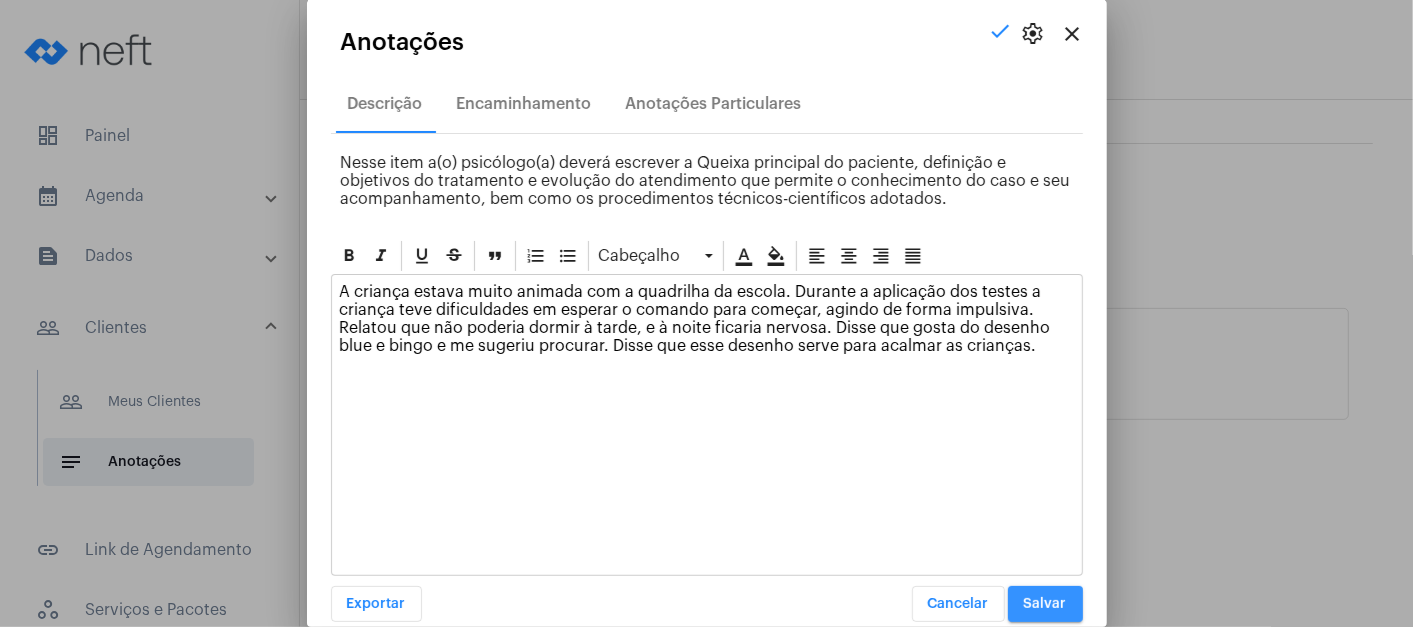 click on "Salvar" at bounding box center [1045, 604] 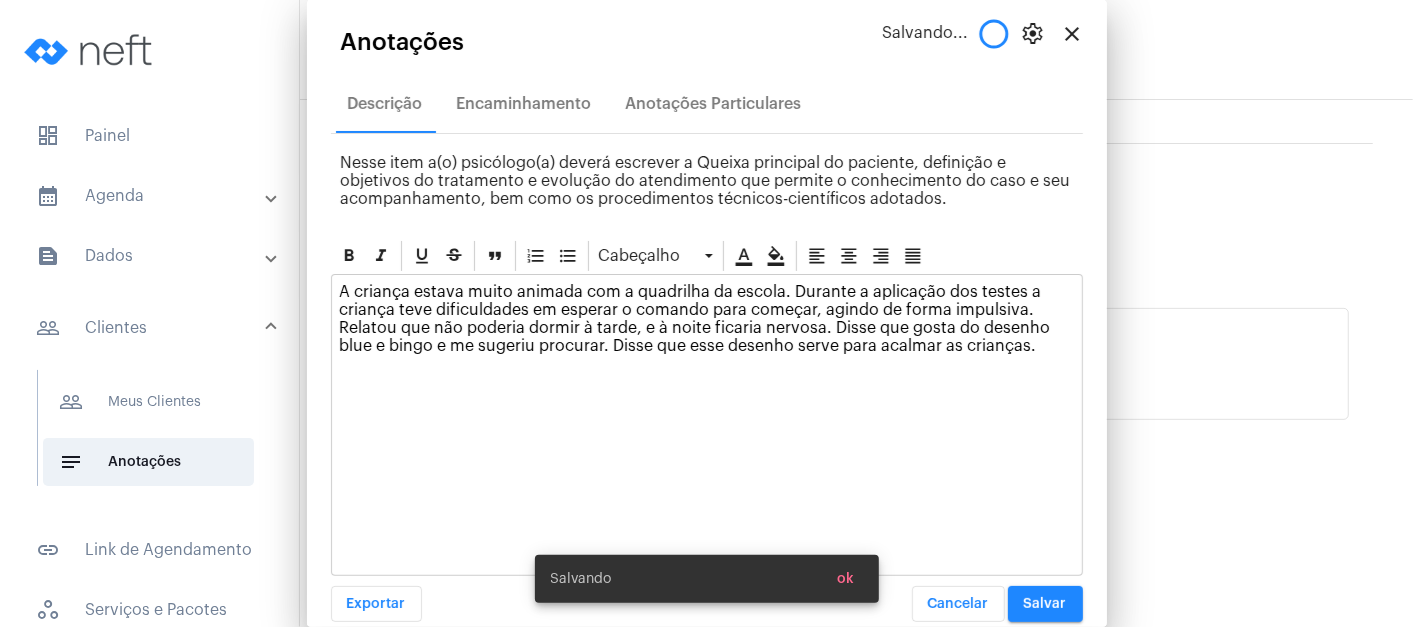 scroll, scrollTop: 0, scrollLeft: 0, axis: both 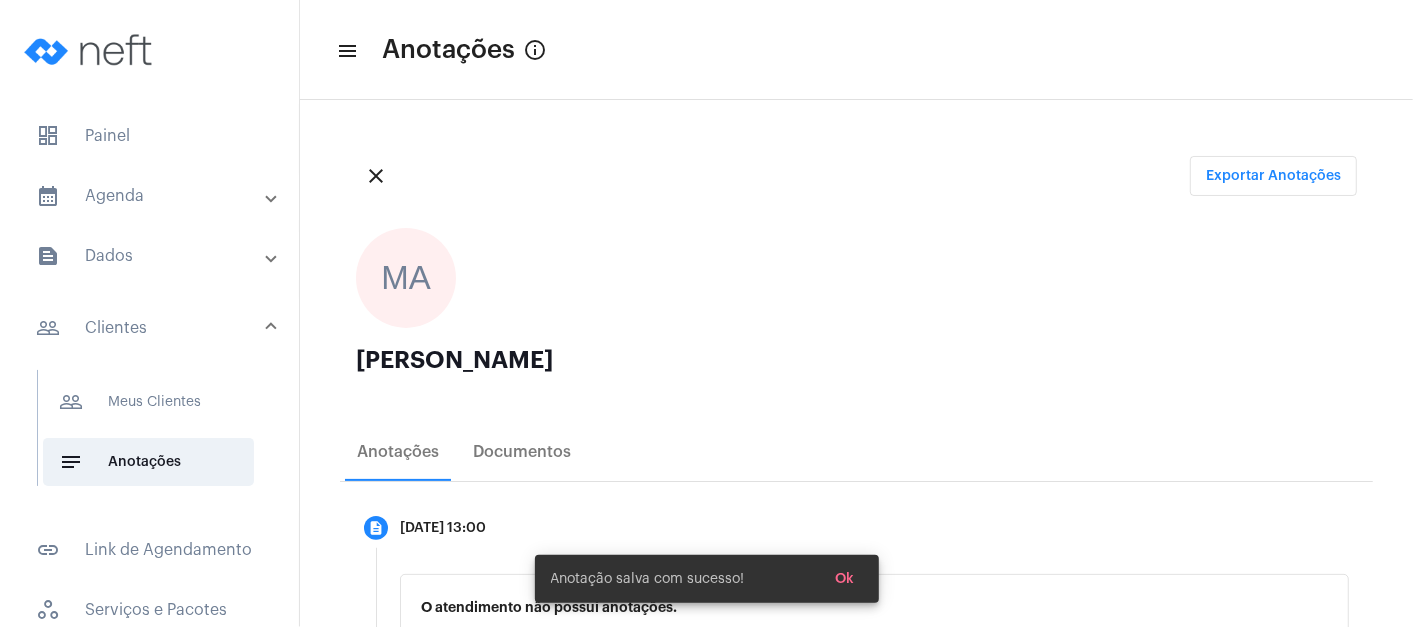 click on "close Exportar Anotações" 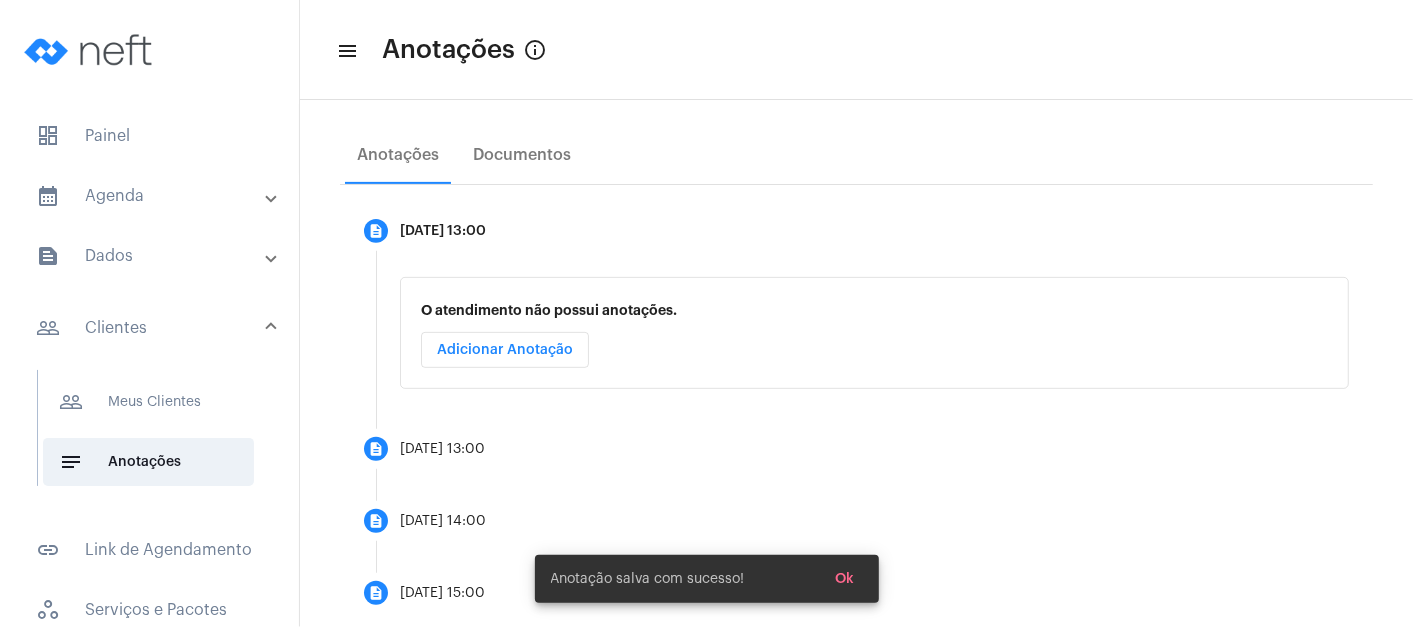scroll, scrollTop: 338, scrollLeft: 0, axis: vertical 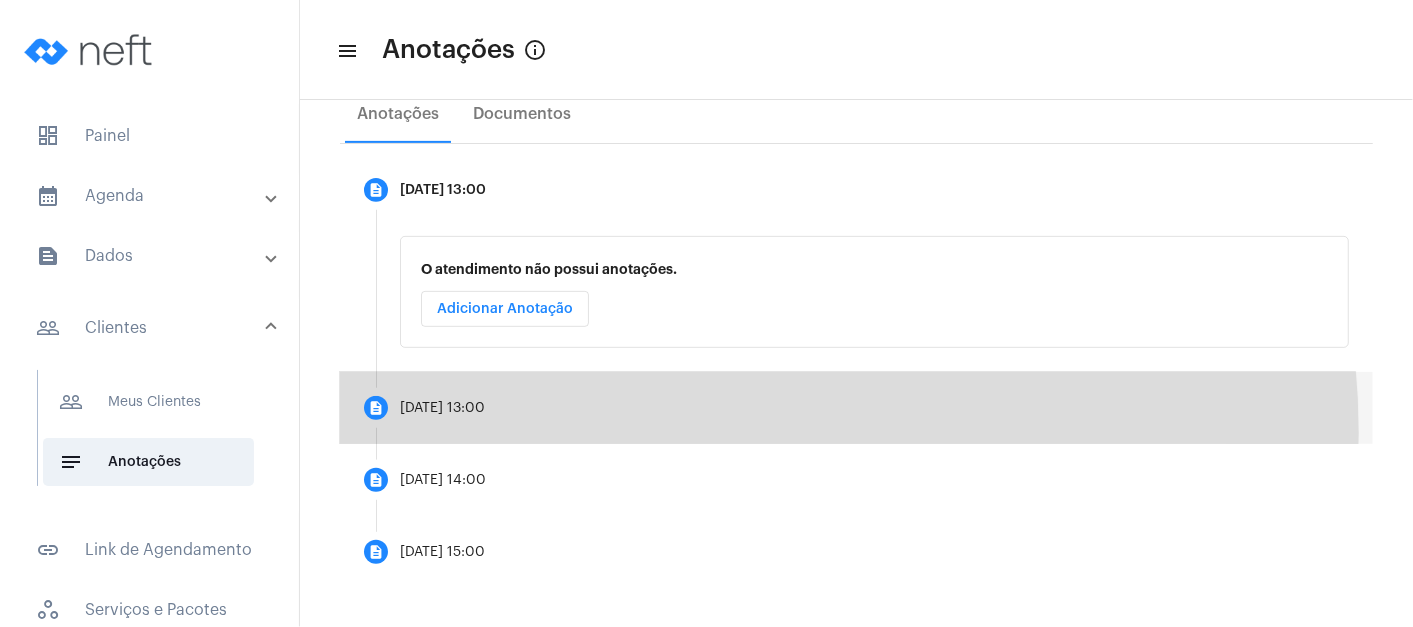 click on "description 09/07/2025, 13:00" at bounding box center [856, 408] 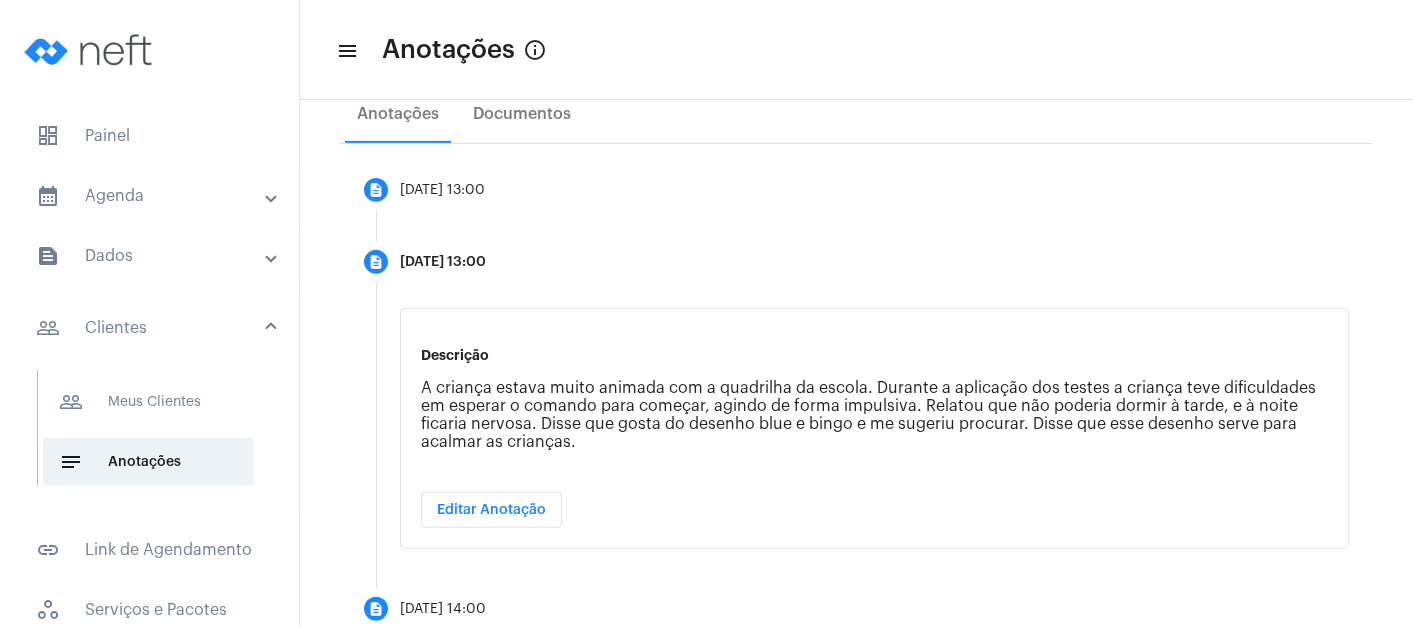 click on "calendar_month_outlined  Agenda" at bounding box center (155, 196) 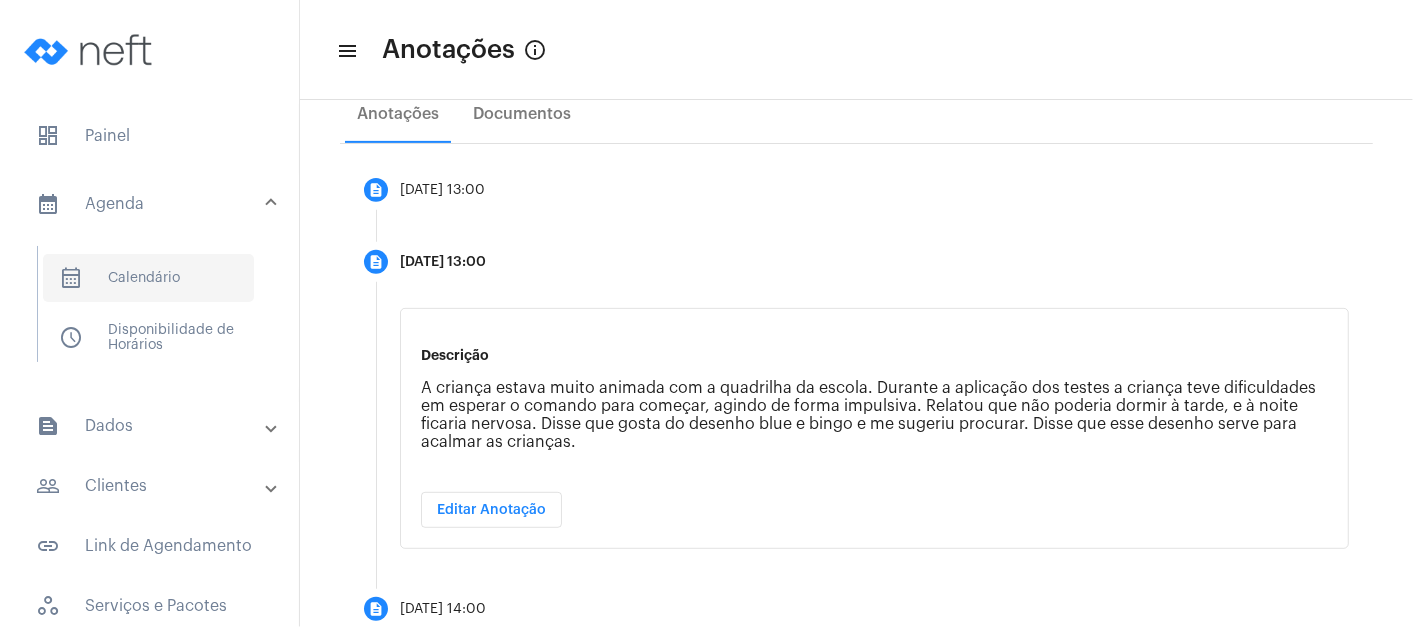 click on "calendar_month_outlined   Calendário" at bounding box center [148, 278] 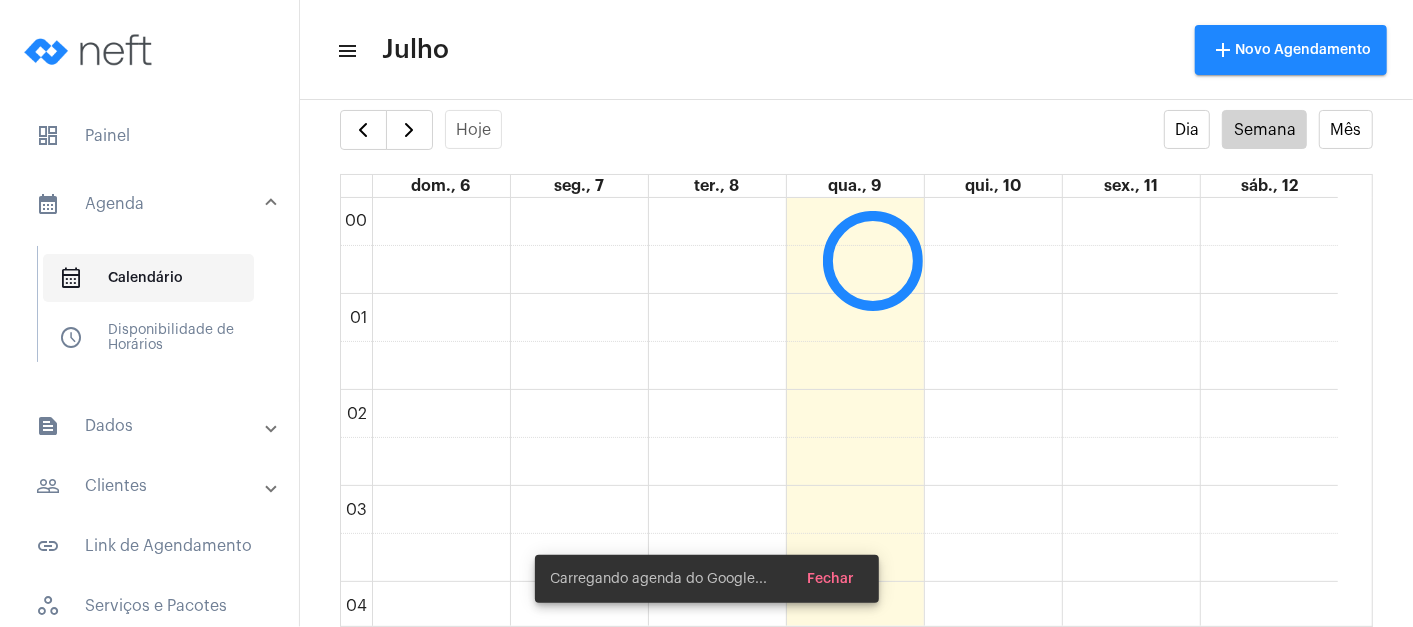 scroll, scrollTop: 40, scrollLeft: 0, axis: vertical 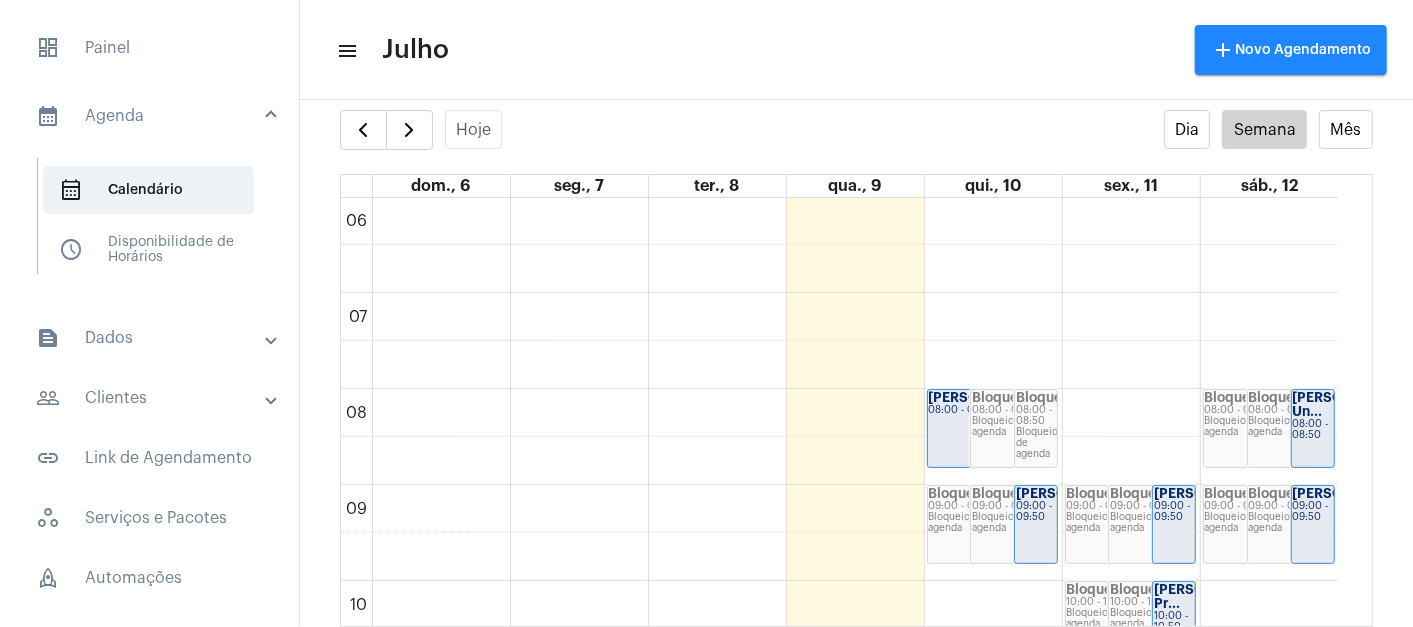 click on "menu Julho add Novo Agendamento" 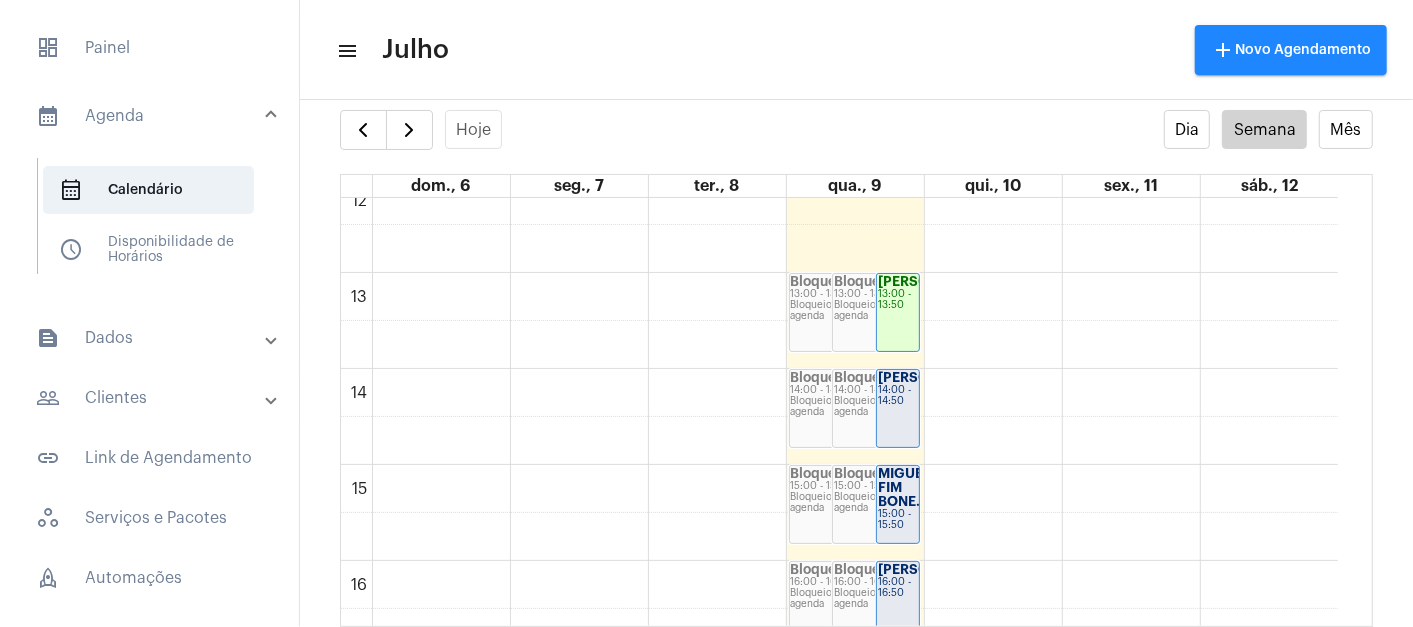 scroll, scrollTop: 1119, scrollLeft: 0, axis: vertical 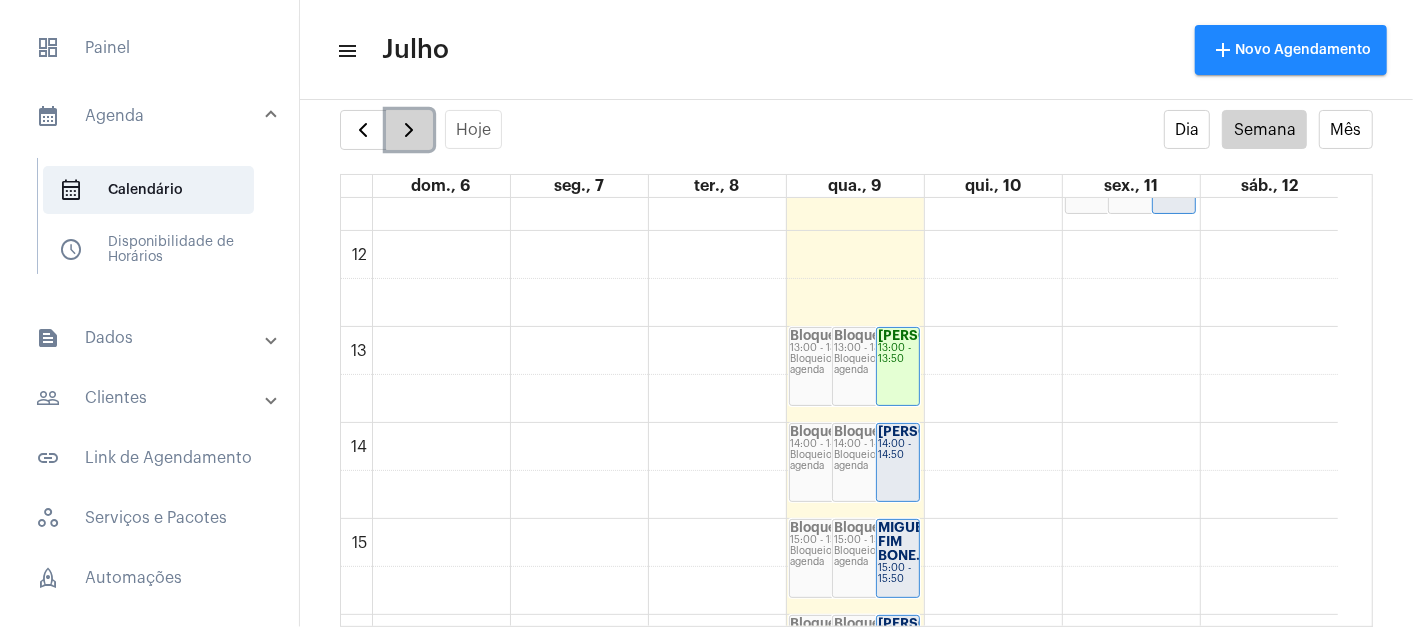 click 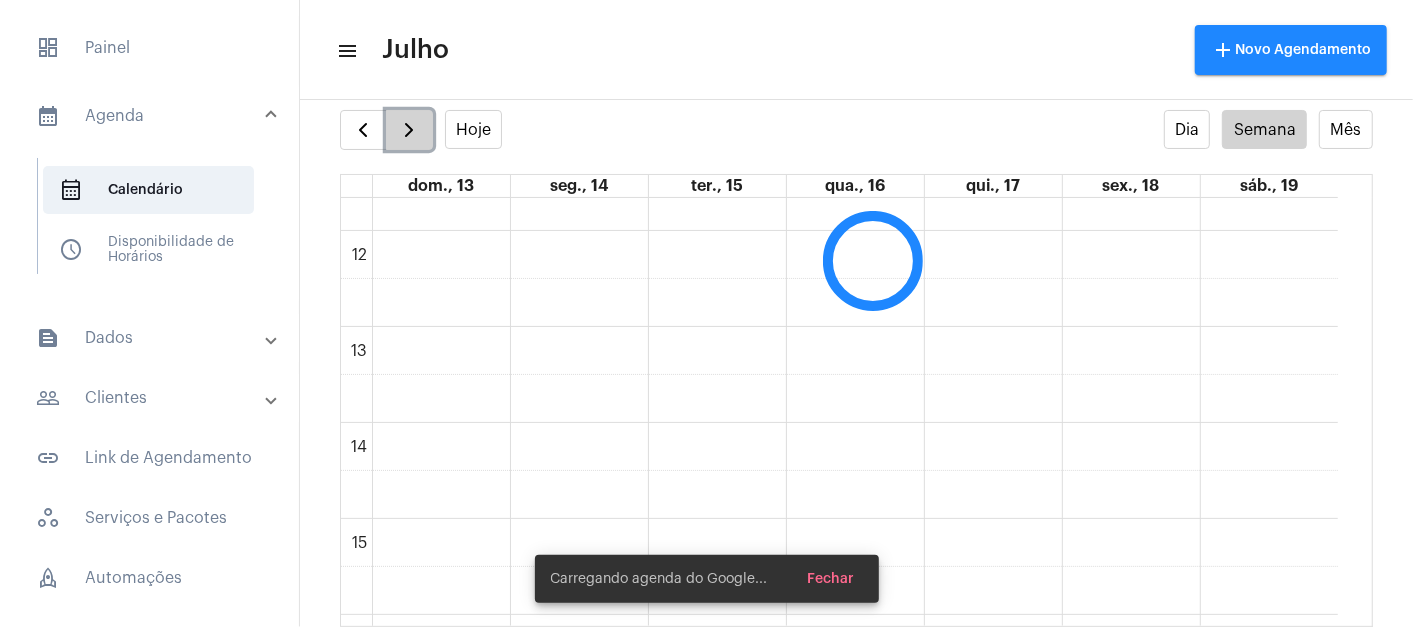 scroll, scrollTop: 577, scrollLeft: 0, axis: vertical 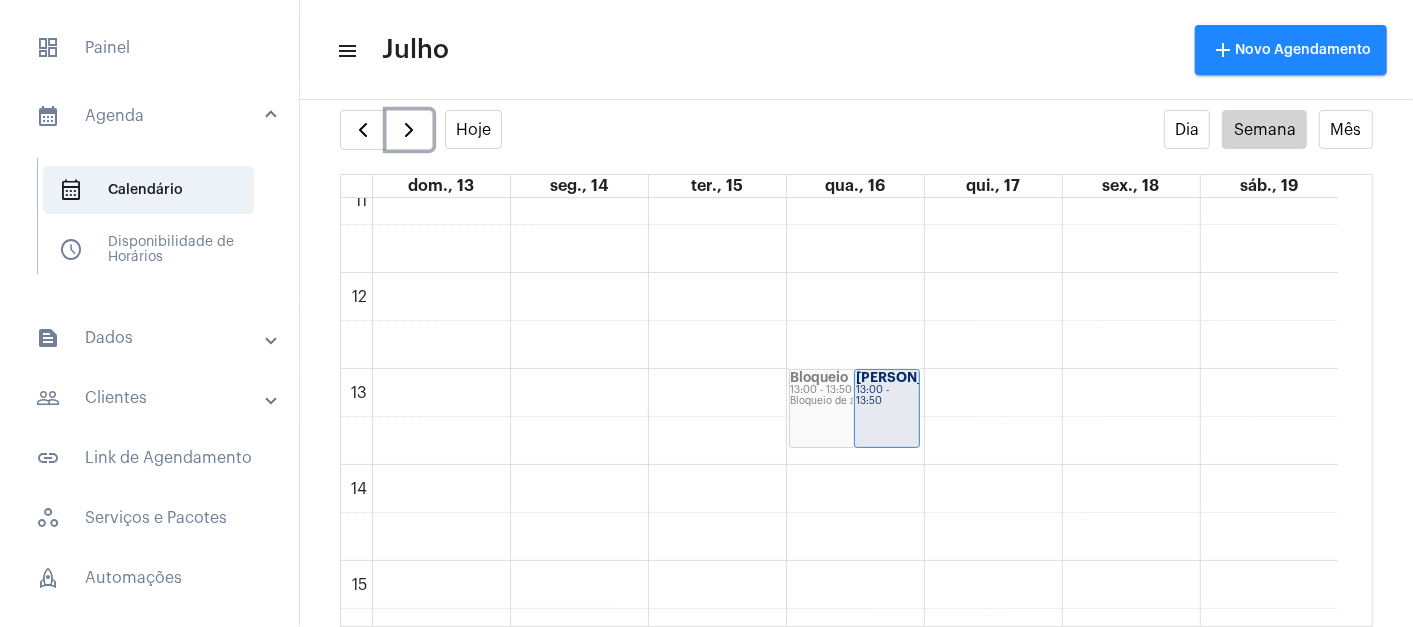 click on "00 01 02 03 04 05 06 07 08 09 10 11 12 13 14 15 16 17 18 19 20 21 22 23
Bloqueio
13:00 - 13:50
Bloqueio de agenda
Maria Alicia Sc...
13:00 - 13:50
Bloqueio
18:00 - 18:50
Bloqueio de agenda
Eric da Silva
18:00 - 18:50
Bloqueio
09:00 - 09:50
Bloqueio de agenda
Thais Faccinni ...
09:00 - 09:50" 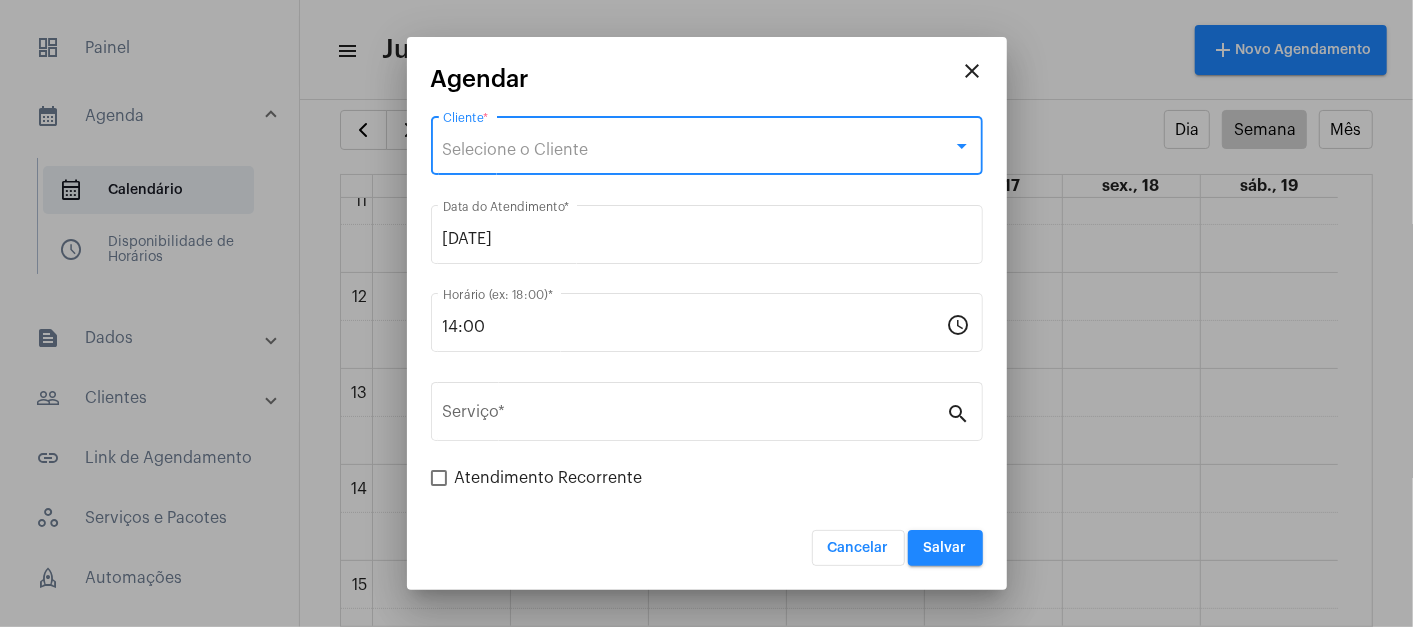 click on "Selecione o Cliente" at bounding box center (516, 150) 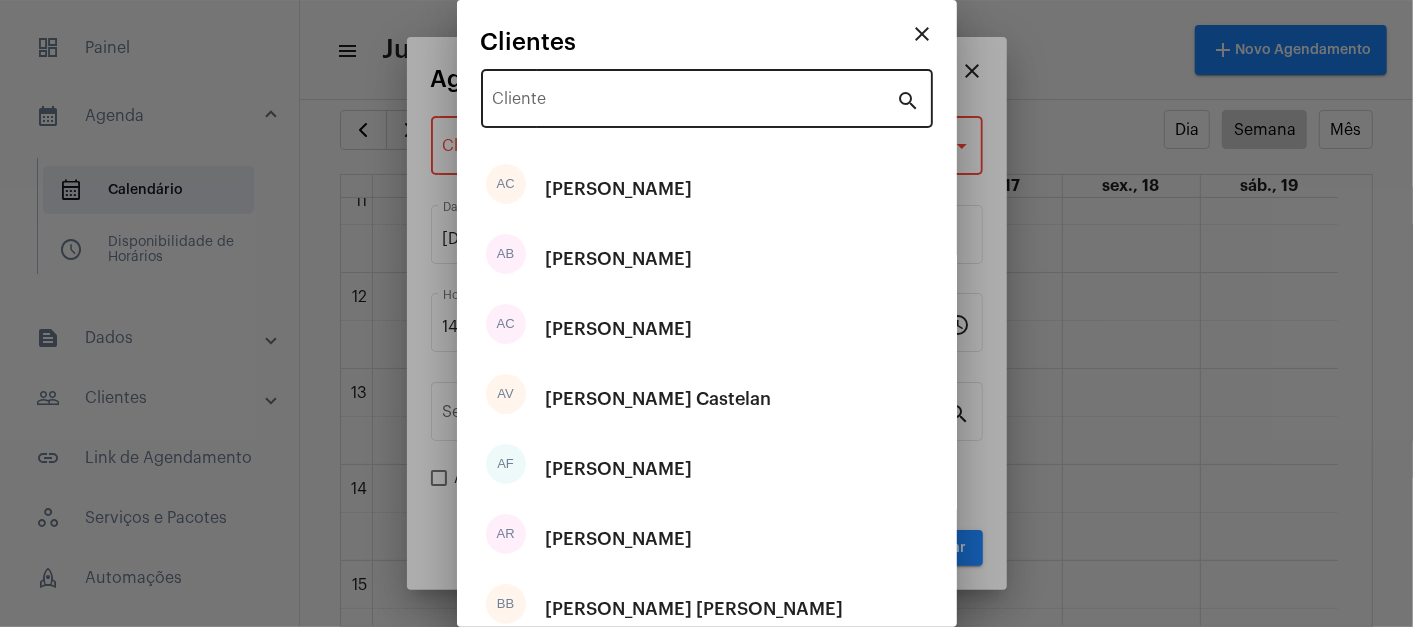 click on "Cliente" at bounding box center (695, 96) 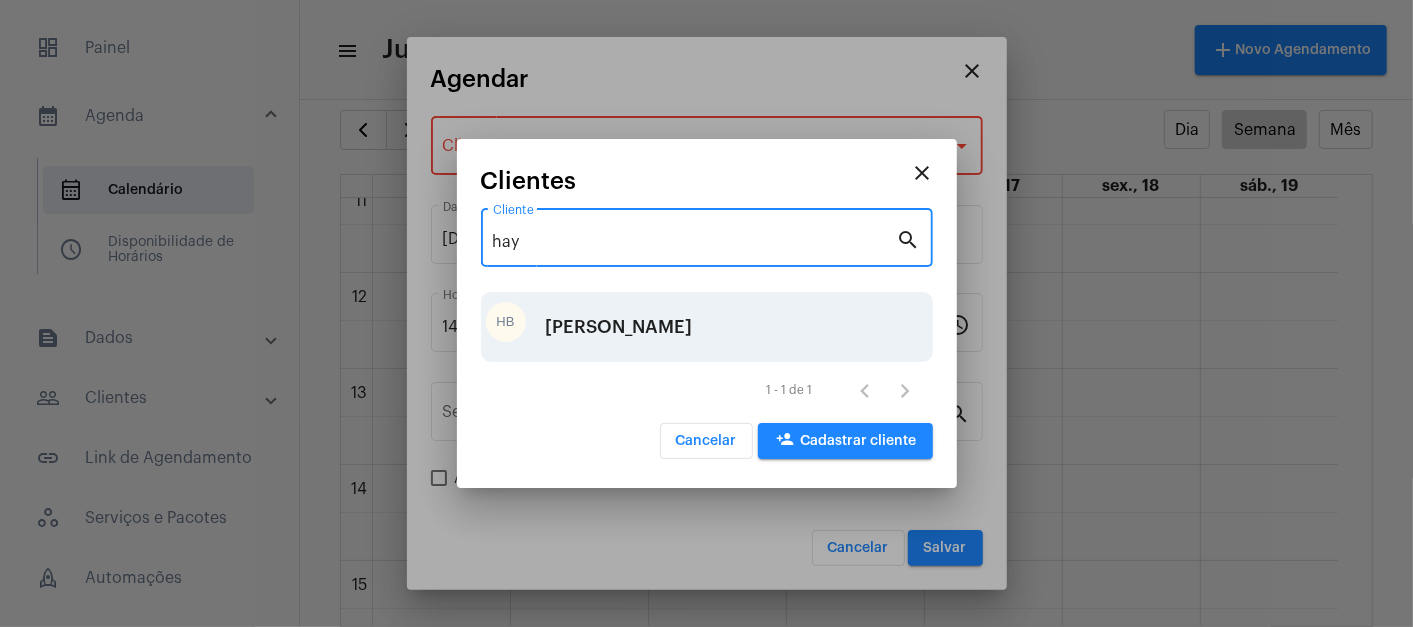 type on "hay" 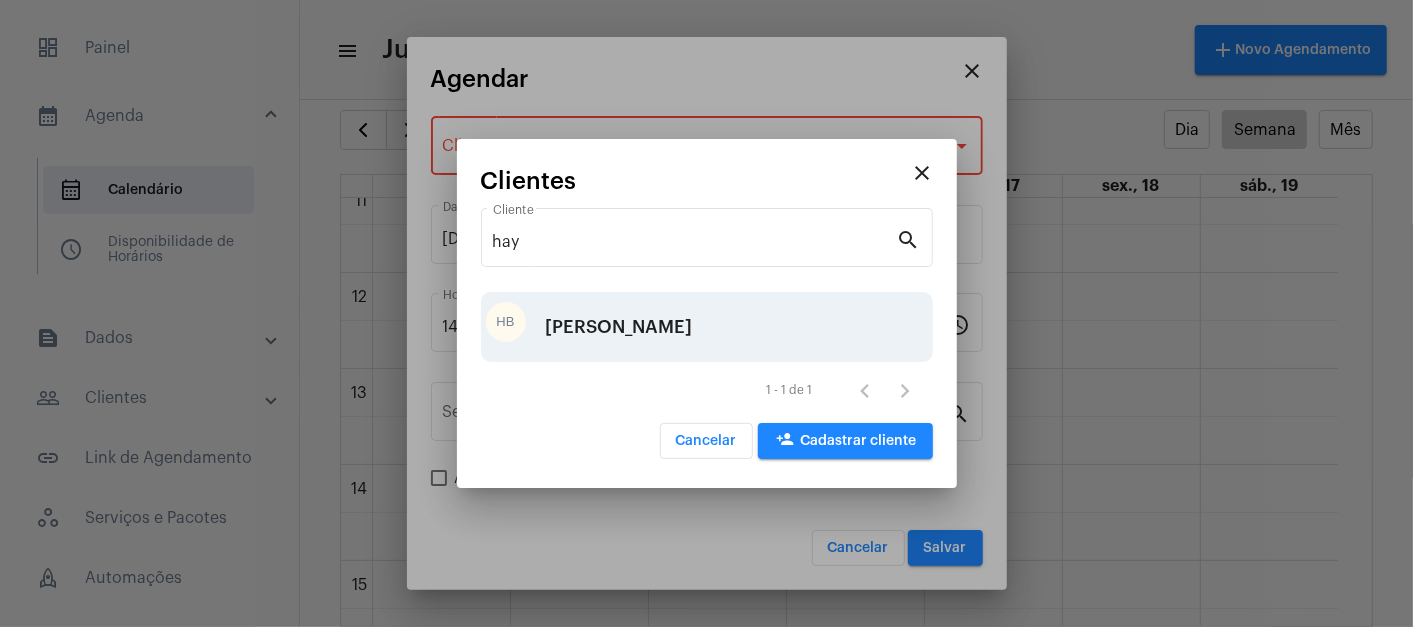 click on "[PERSON_NAME]" at bounding box center [619, 327] 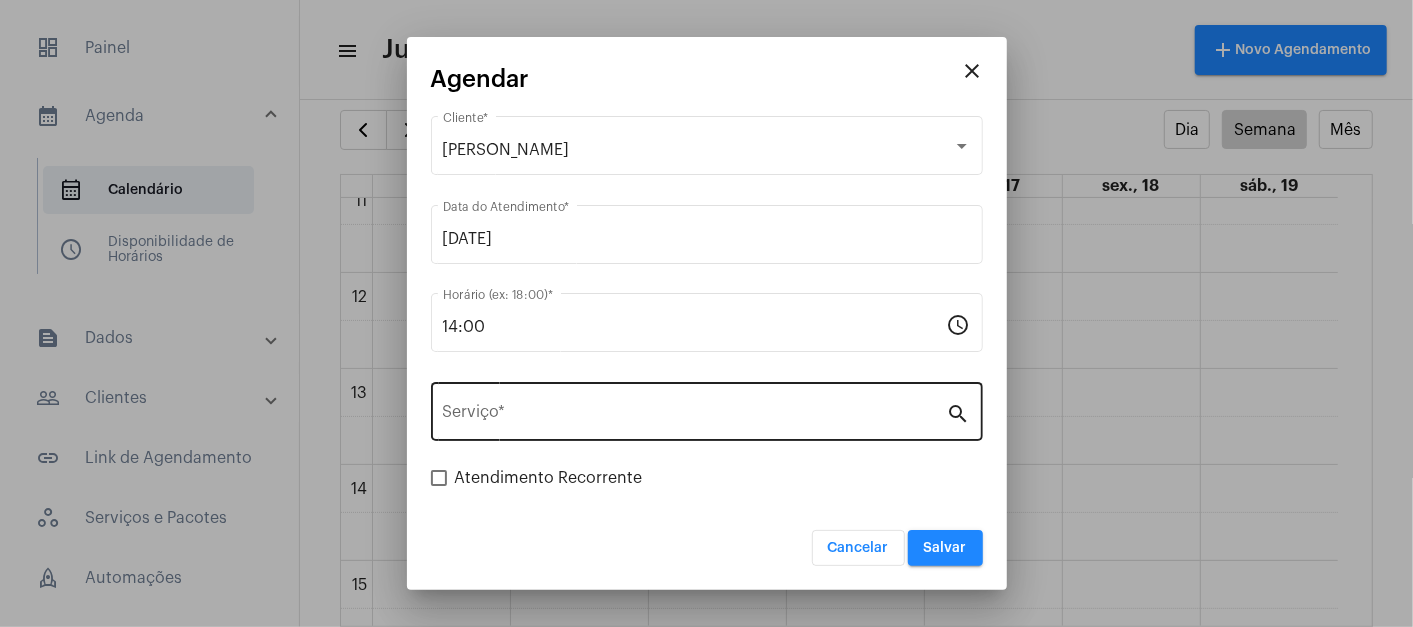 click on "Serviço  *" at bounding box center [695, 409] 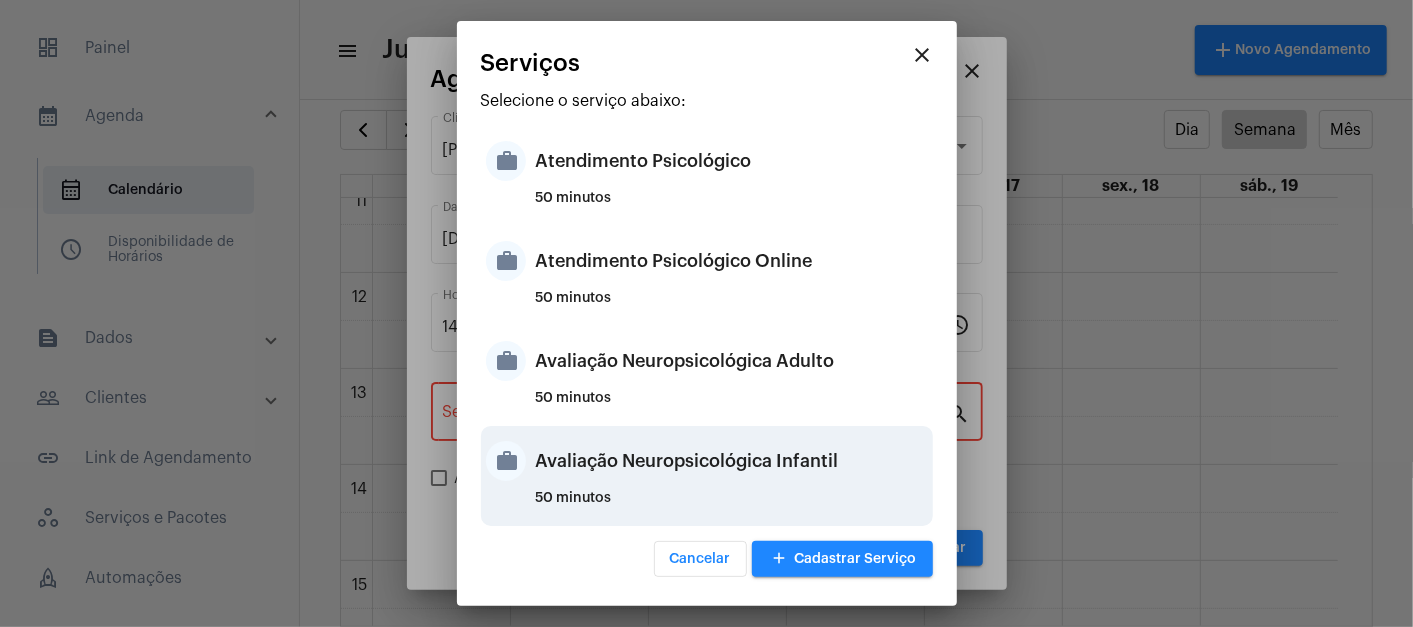 click on "Avaliação Neuropsicológica Infantil" at bounding box center [732, 461] 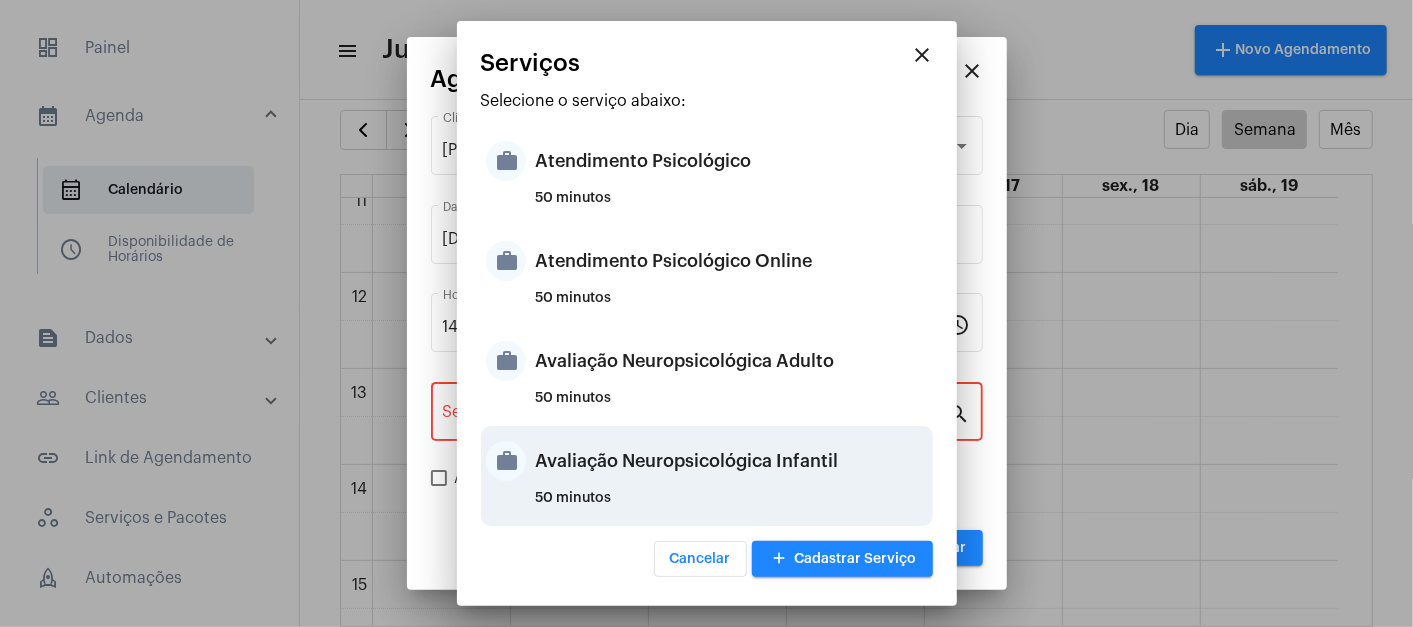 type on "Avaliação Neuropsicológica Infantil" 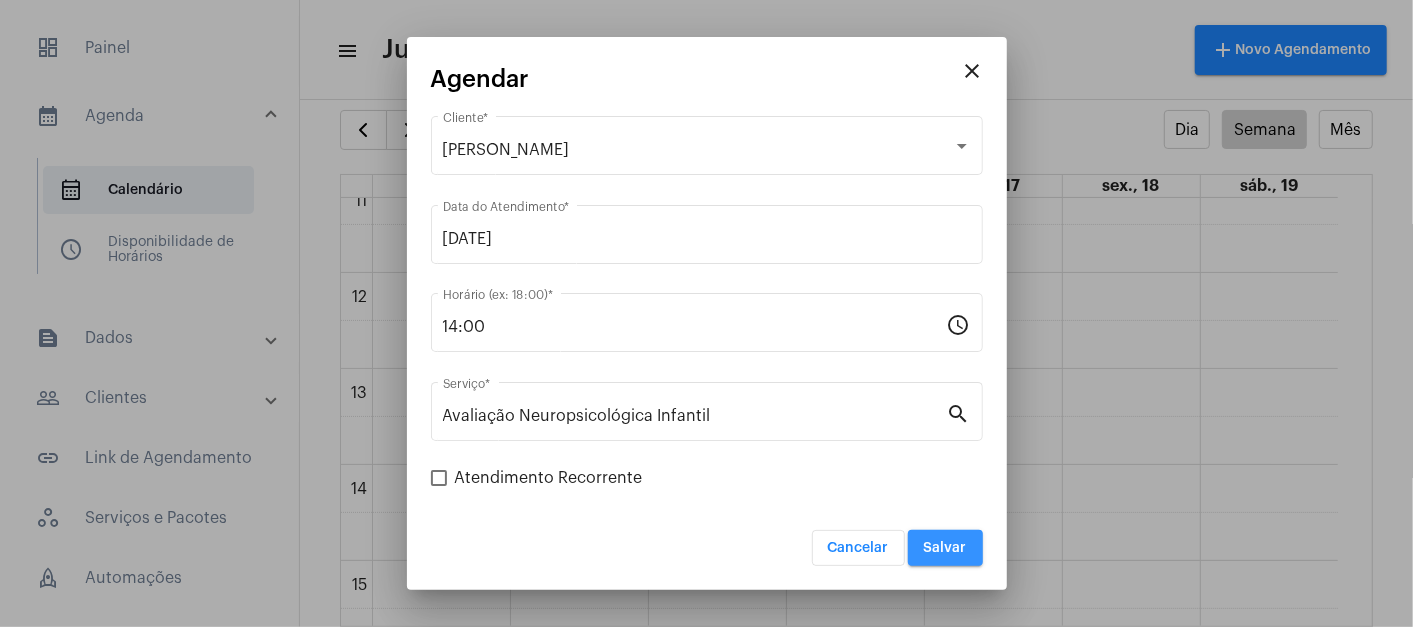 click on "Salvar" at bounding box center (945, 548) 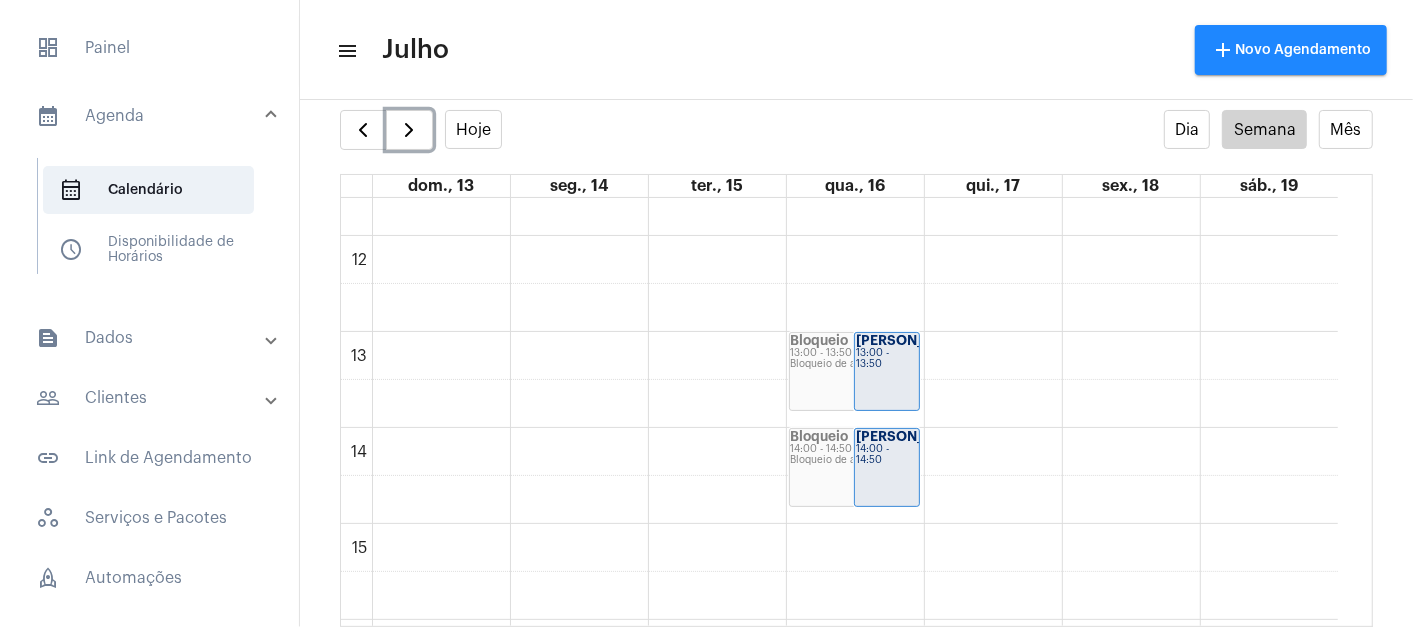 scroll, scrollTop: 1118, scrollLeft: 0, axis: vertical 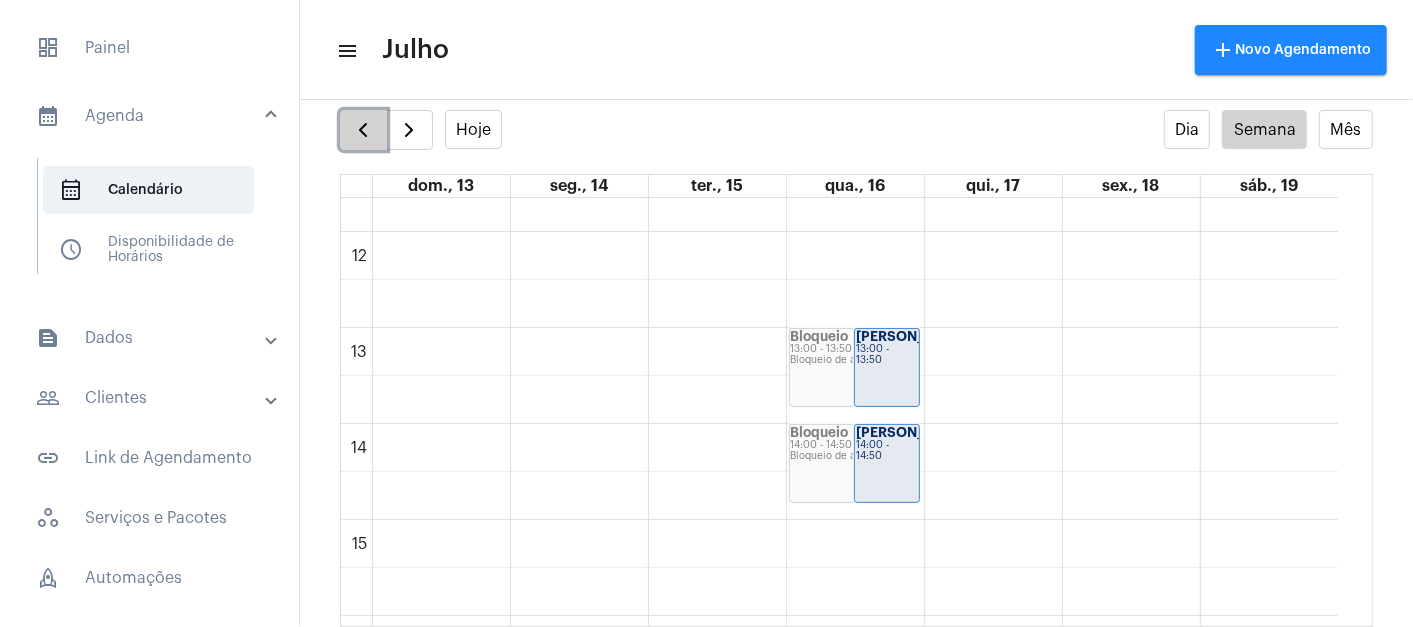 click 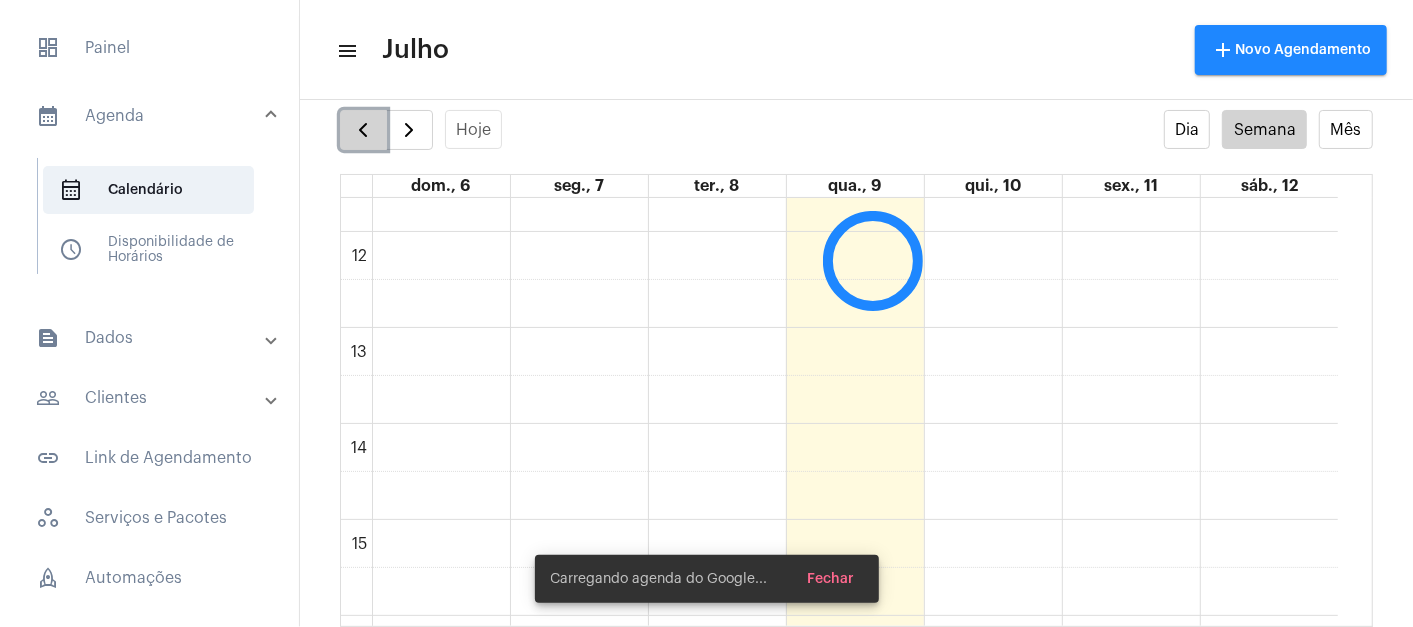 scroll, scrollTop: 577, scrollLeft: 0, axis: vertical 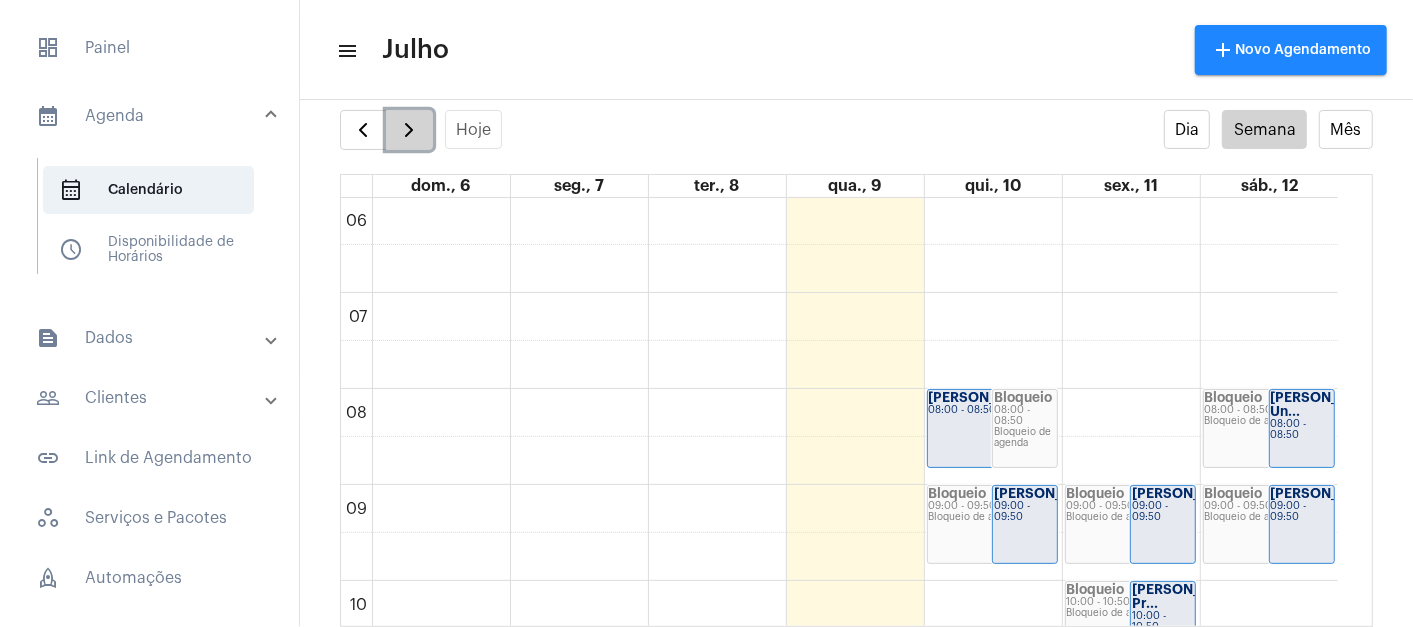 click 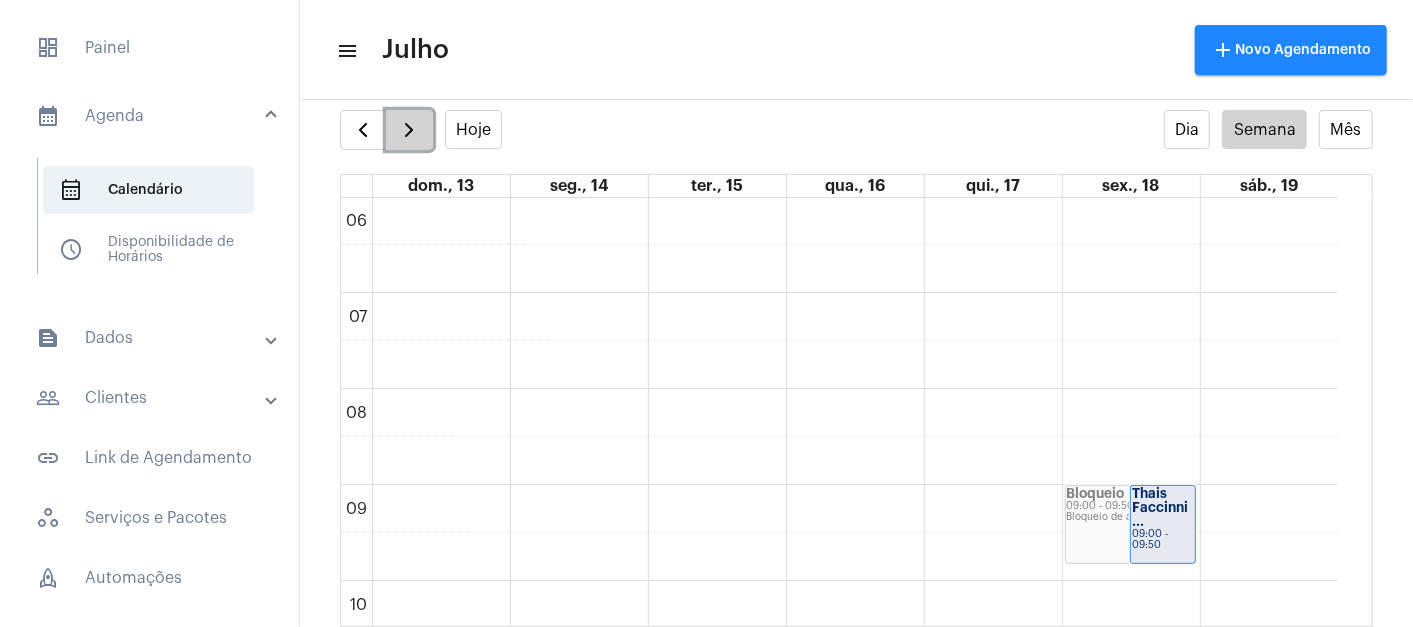 click 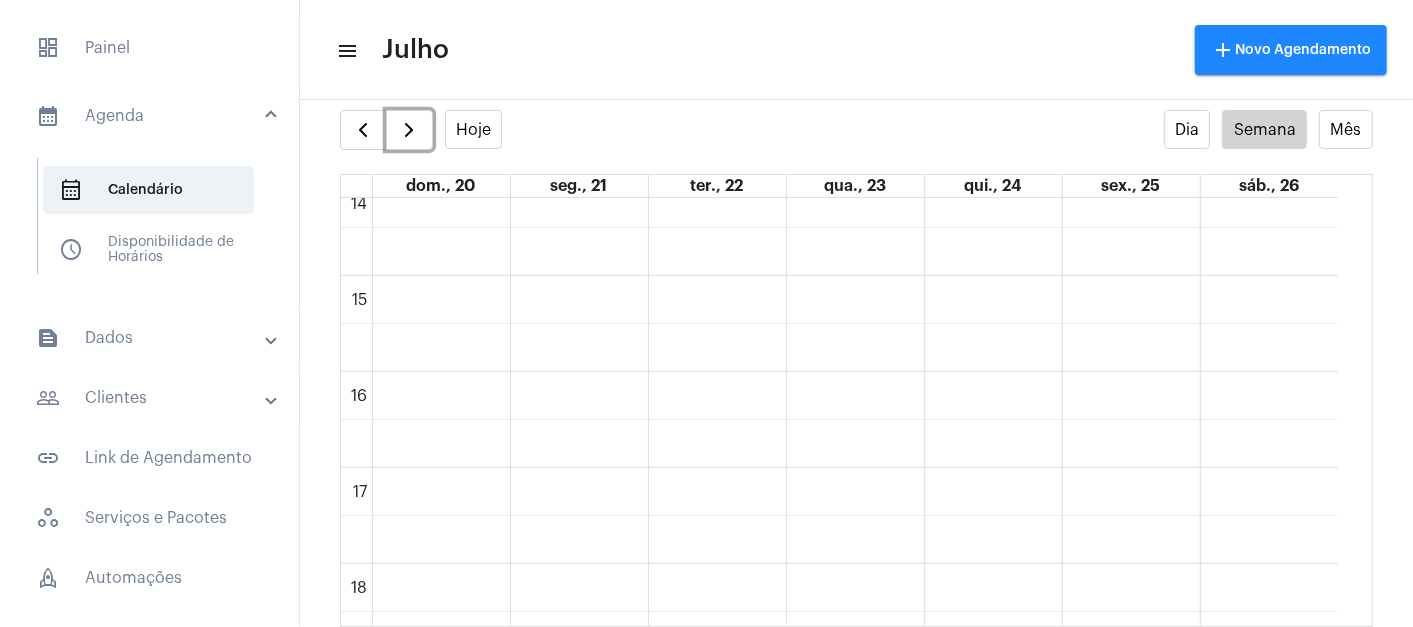 scroll, scrollTop: 1367, scrollLeft: 0, axis: vertical 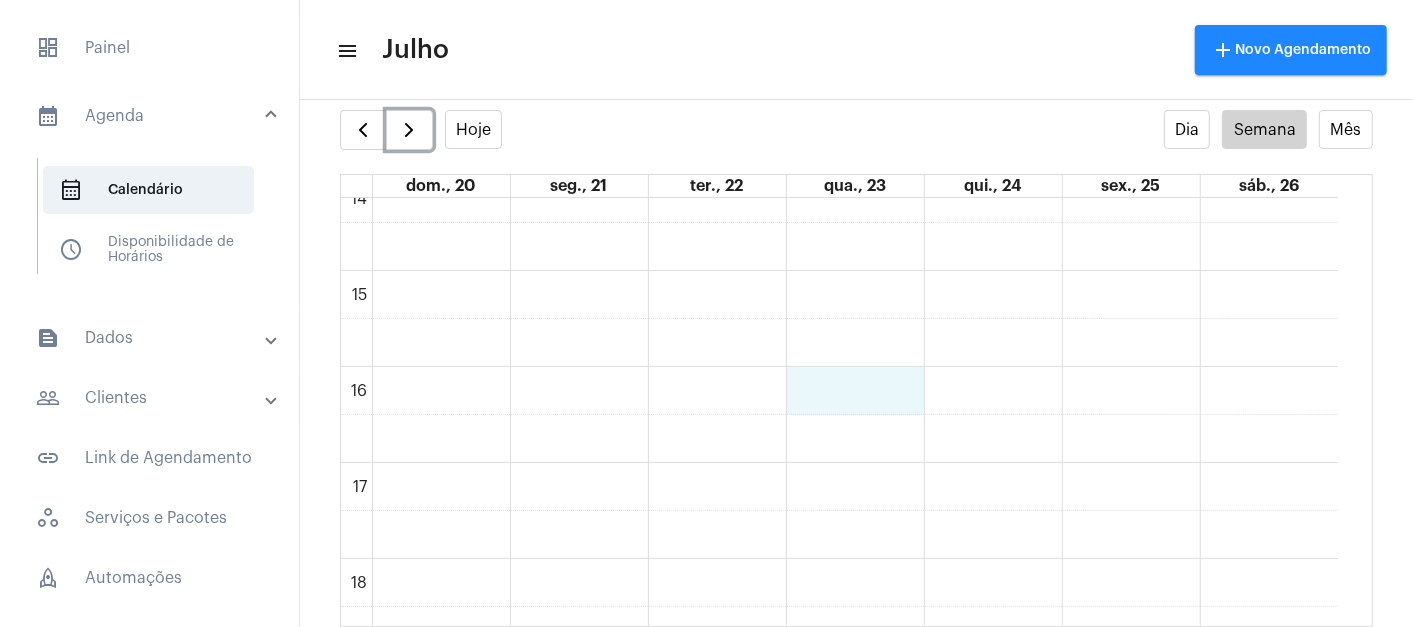 click on "00 01 02 03 04 05 06 07 08 09 10 11 12 13 14 15 16 17 18 19 20 21 22 23
Bloqueio
08:00 - 08:50
Bloqueio de agenda
Roselandia Font...
08:00 - 08:50" 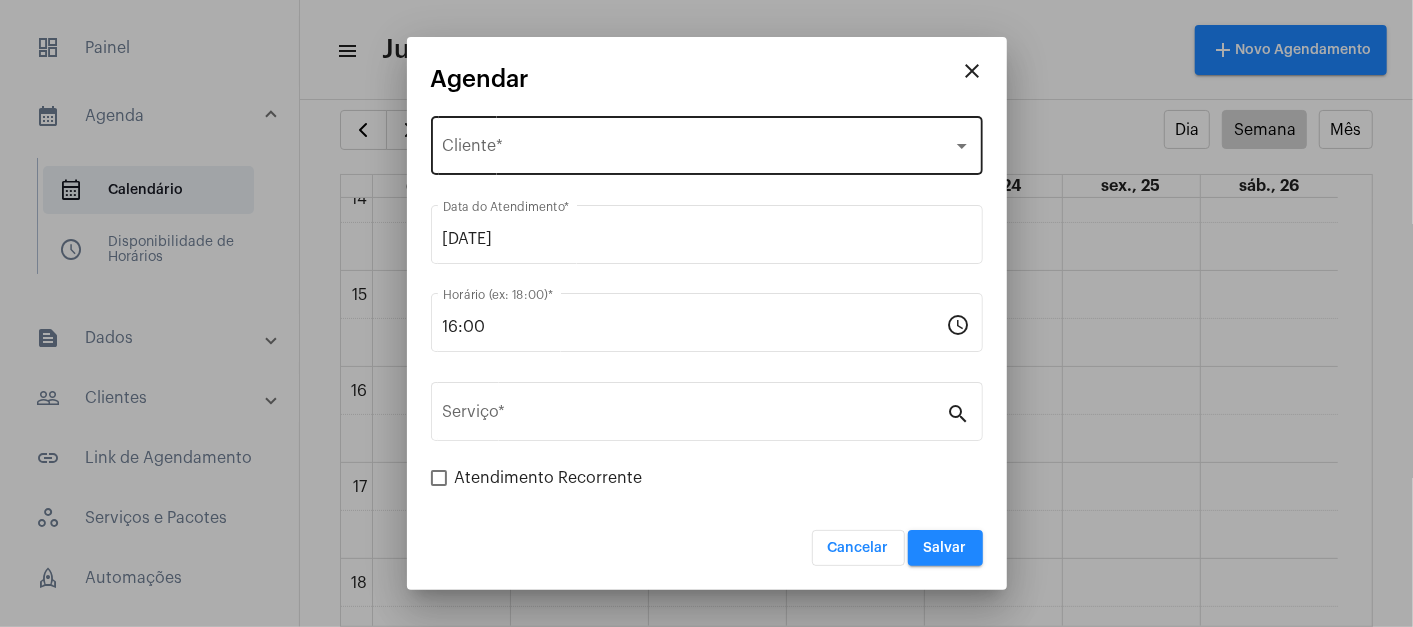 click on "Selecione o Cliente Cliente  *" at bounding box center [707, 143] 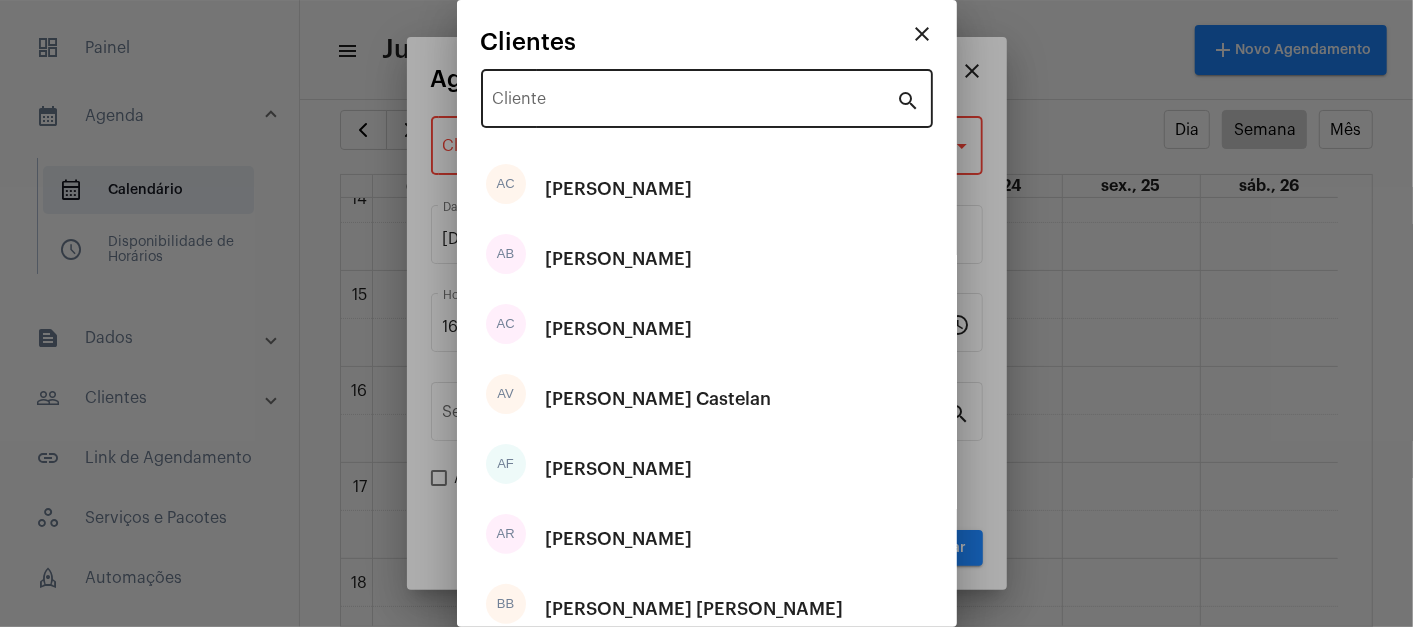 click on "Cliente" at bounding box center [695, 96] 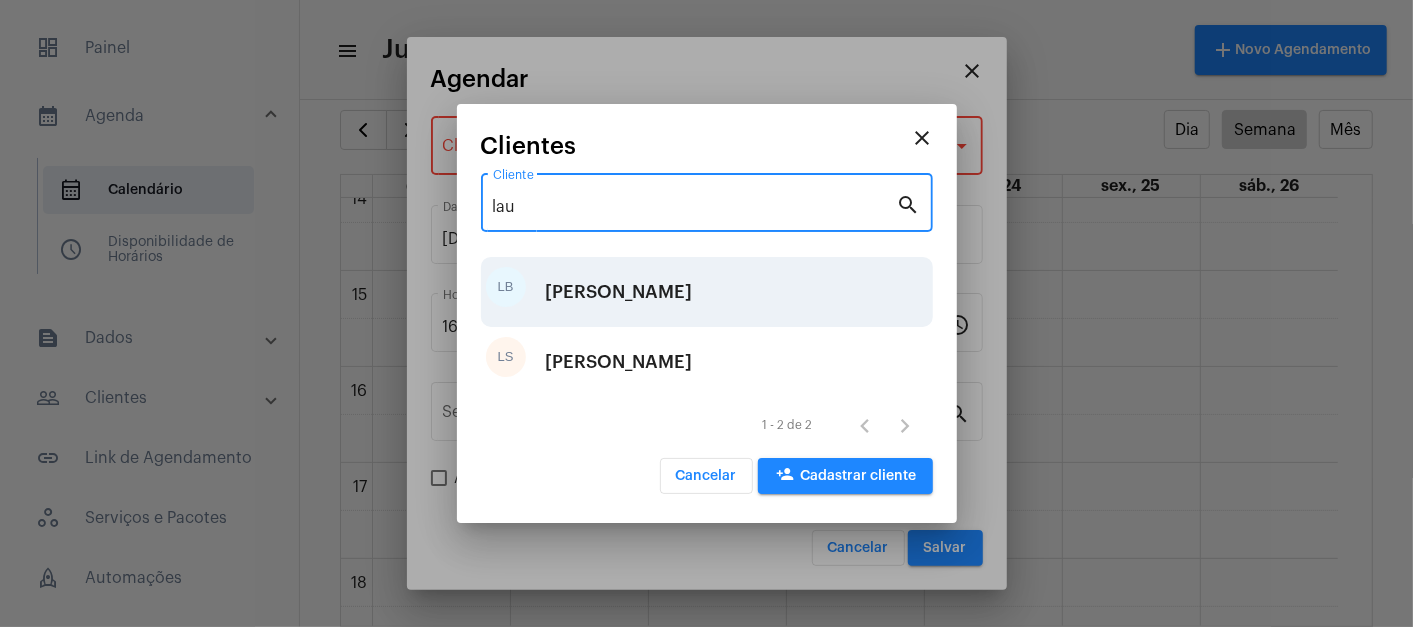 type on "lau" 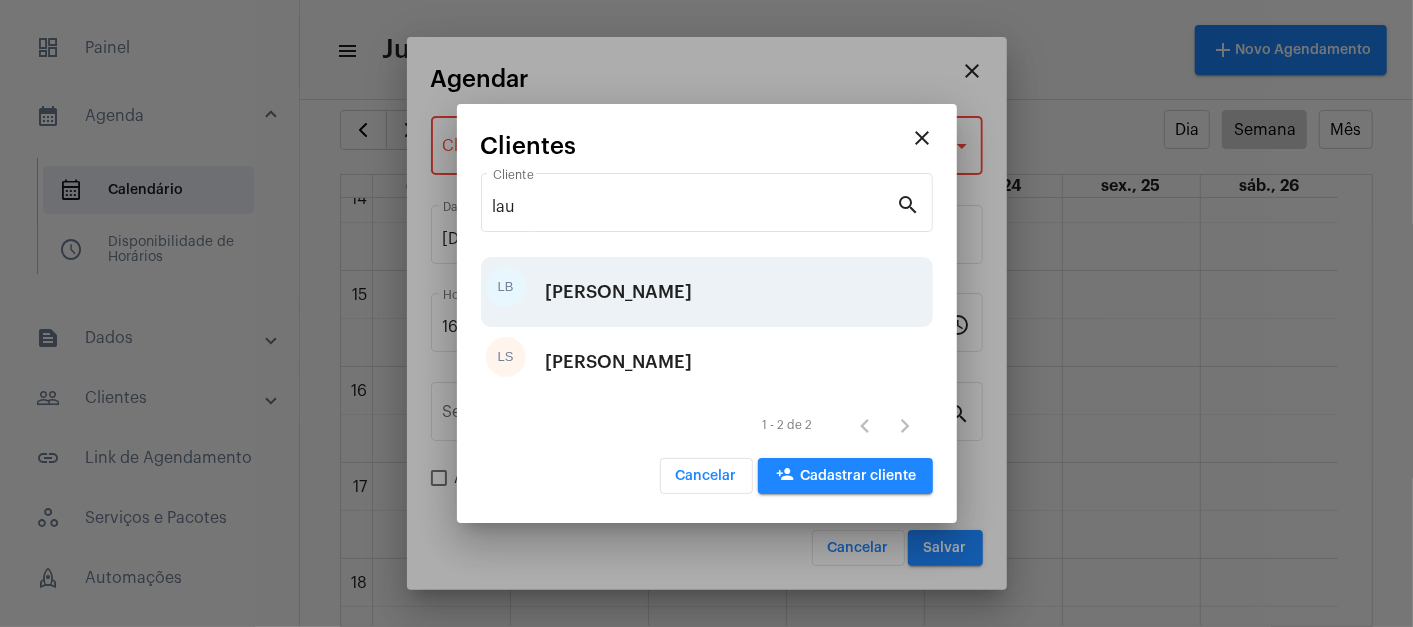 click on "[PERSON_NAME]" at bounding box center [619, 292] 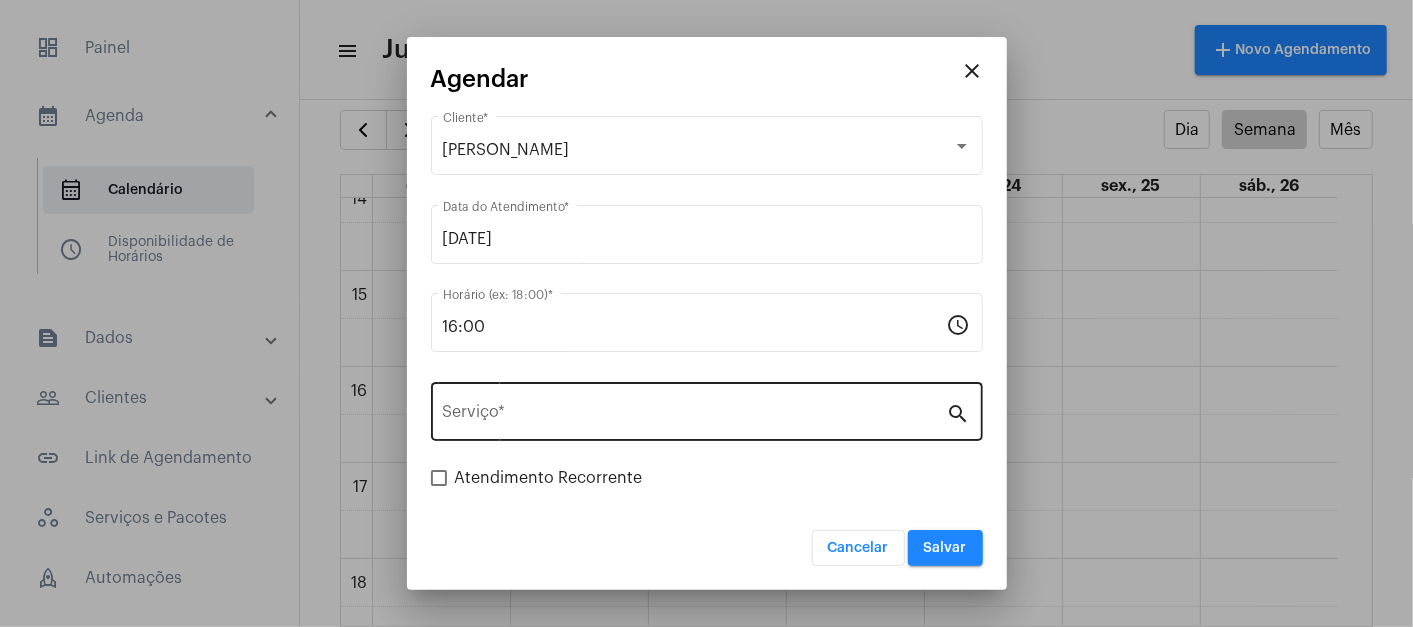 click on "Serviço  *" at bounding box center [695, 409] 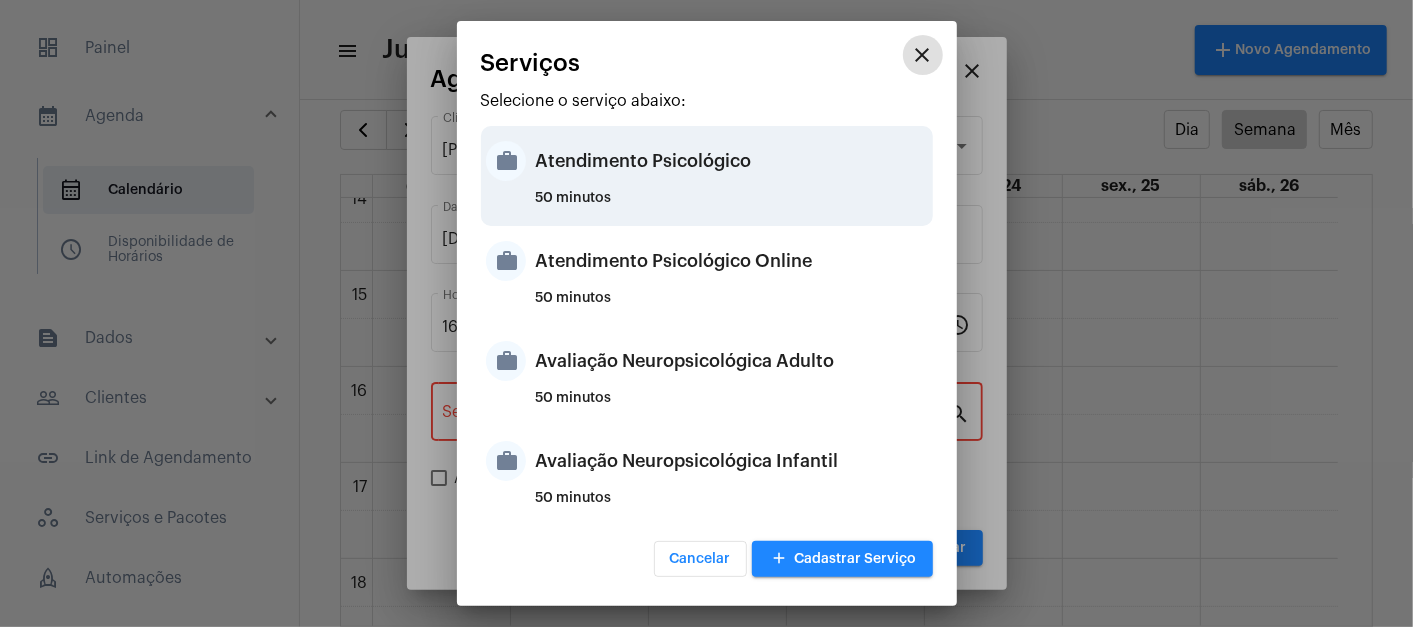 click on "Atendimento Psicológico" at bounding box center (732, 161) 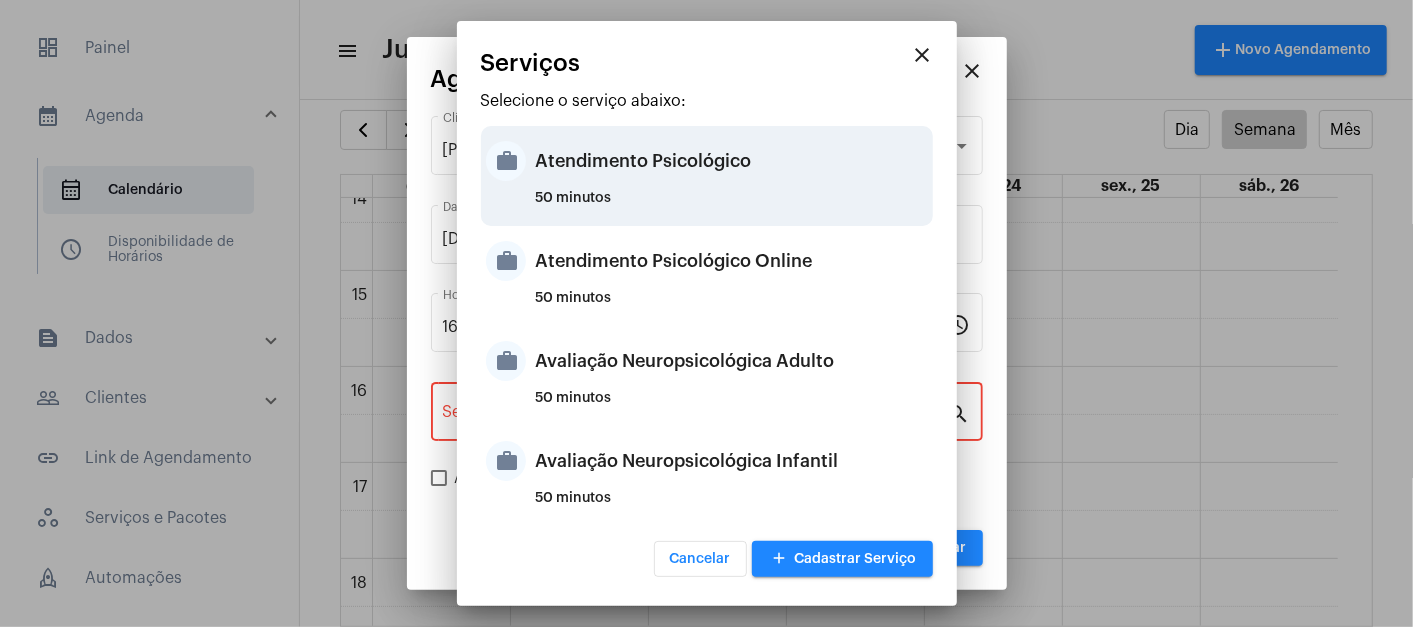 type on "Atendimento Psicológico" 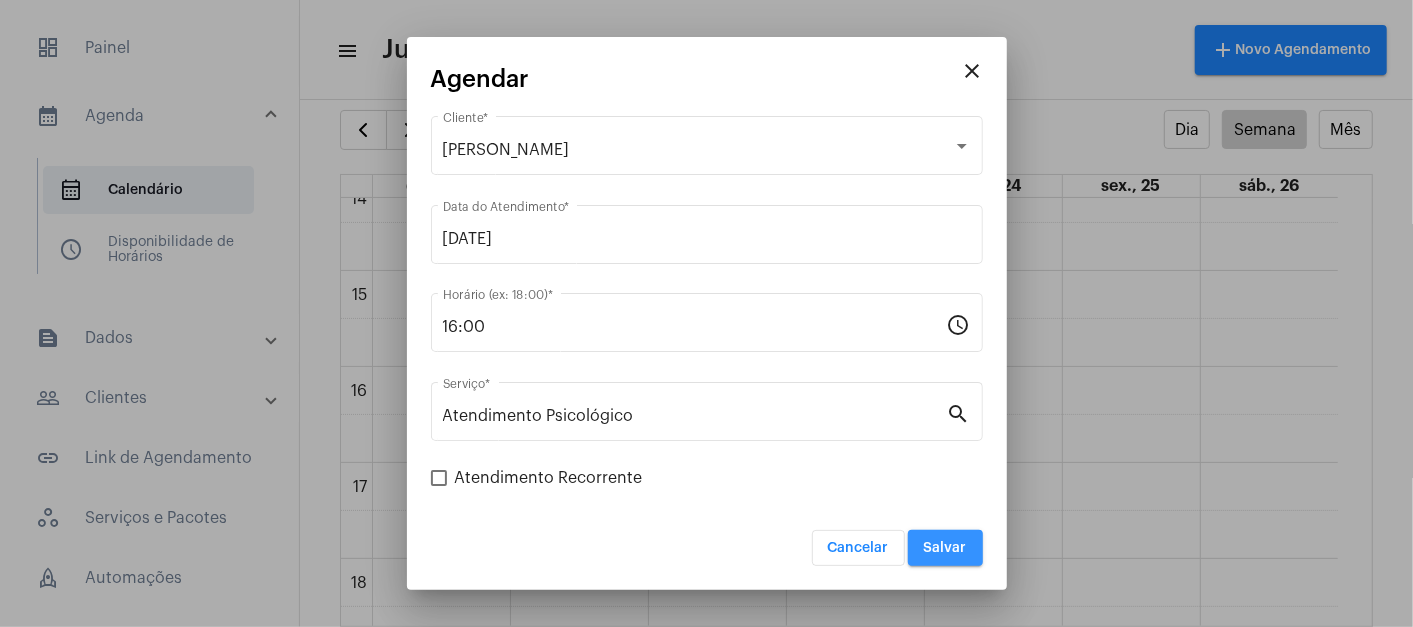 click on "Salvar" at bounding box center (945, 548) 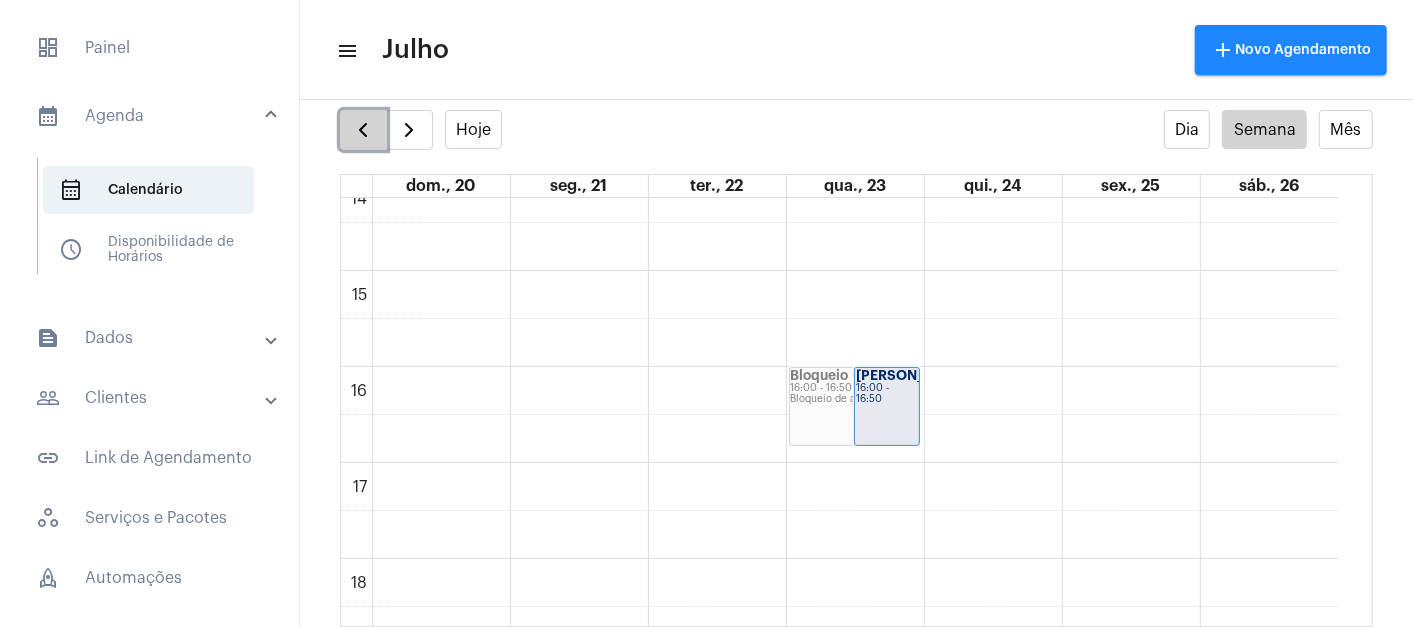 click 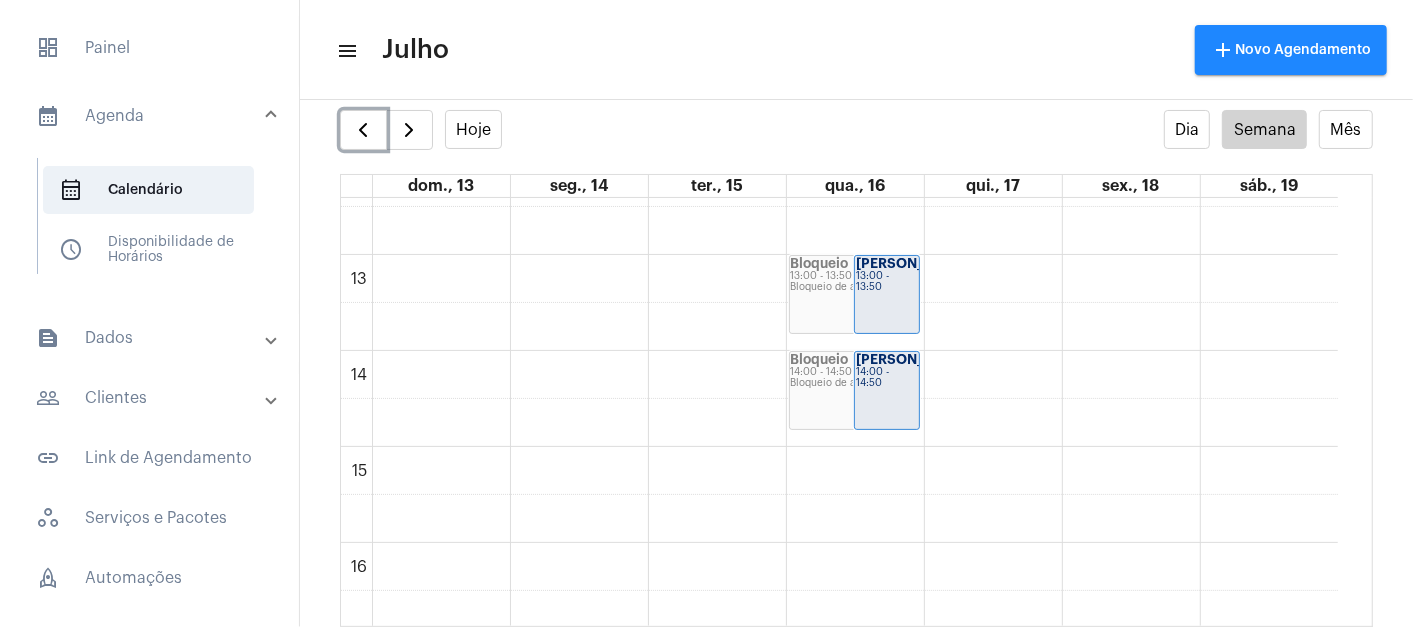 scroll, scrollTop: 1200, scrollLeft: 0, axis: vertical 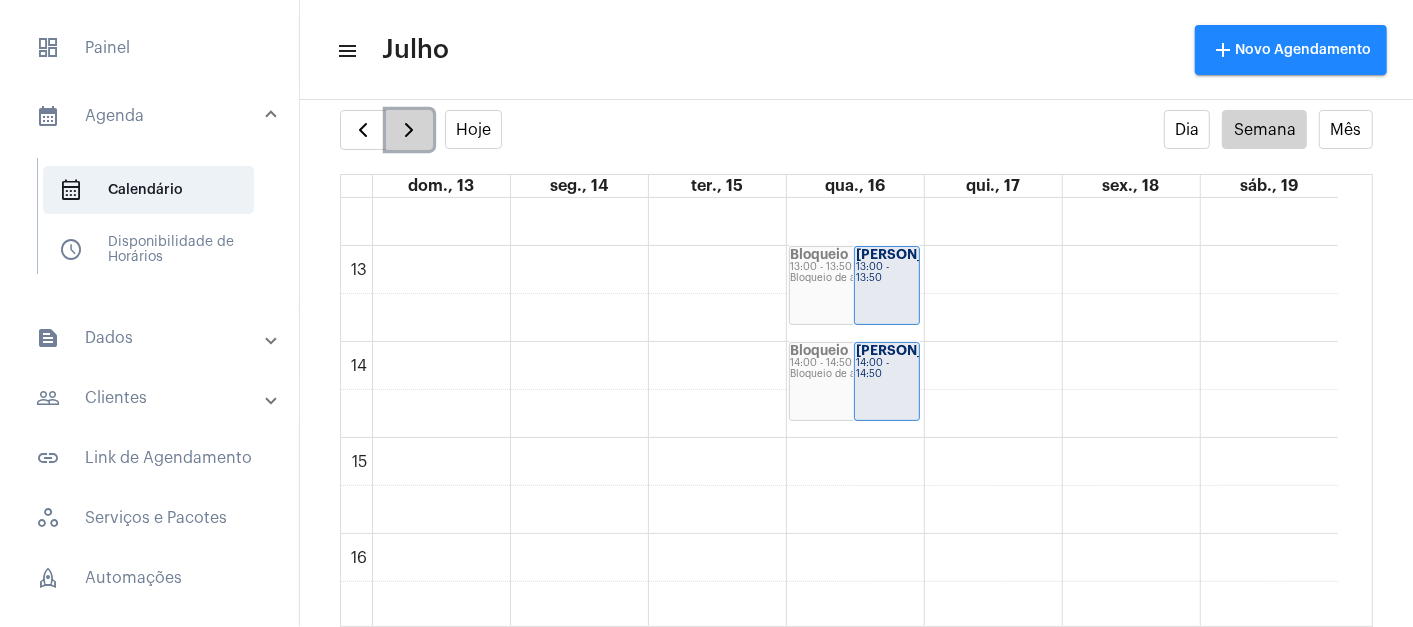 click 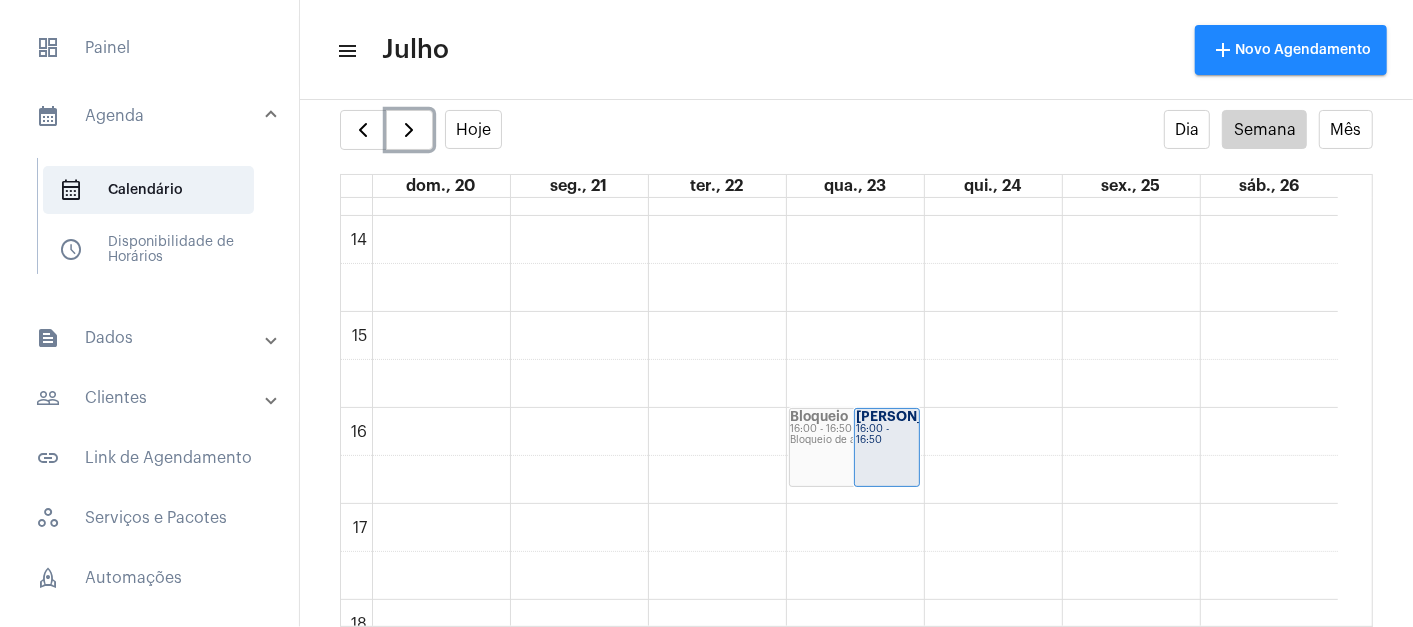 scroll, scrollTop: 1345, scrollLeft: 0, axis: vertical 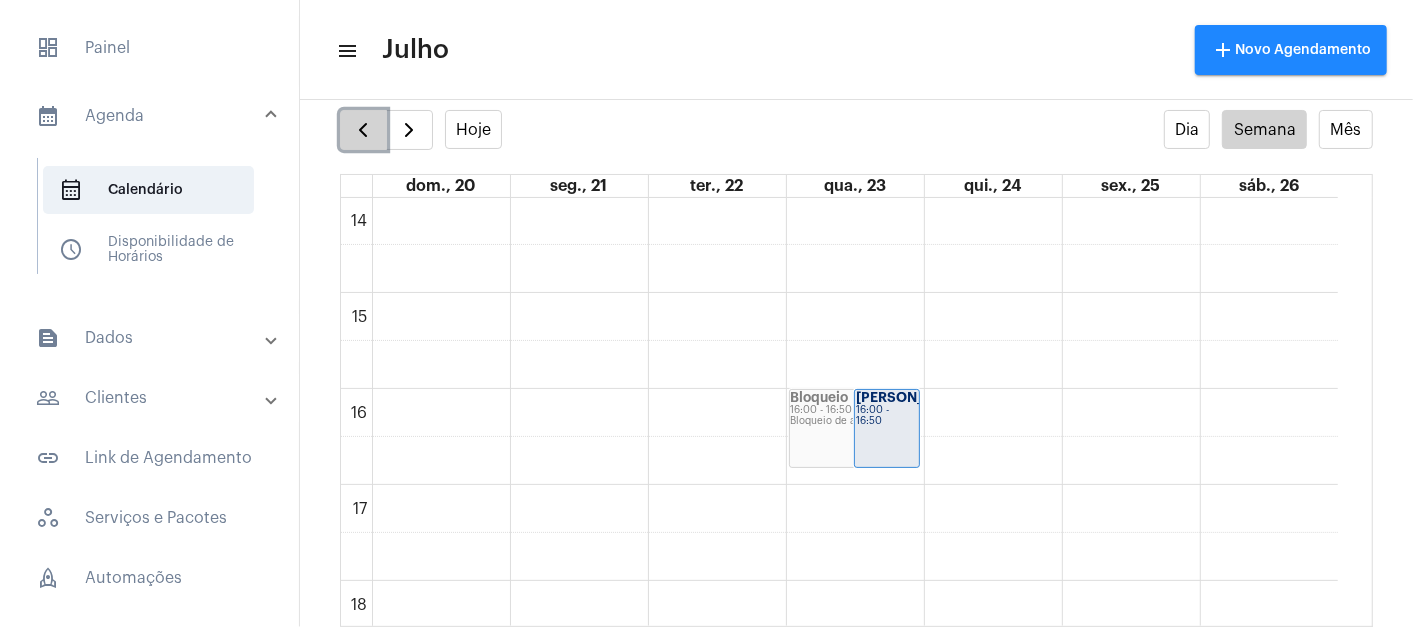 click 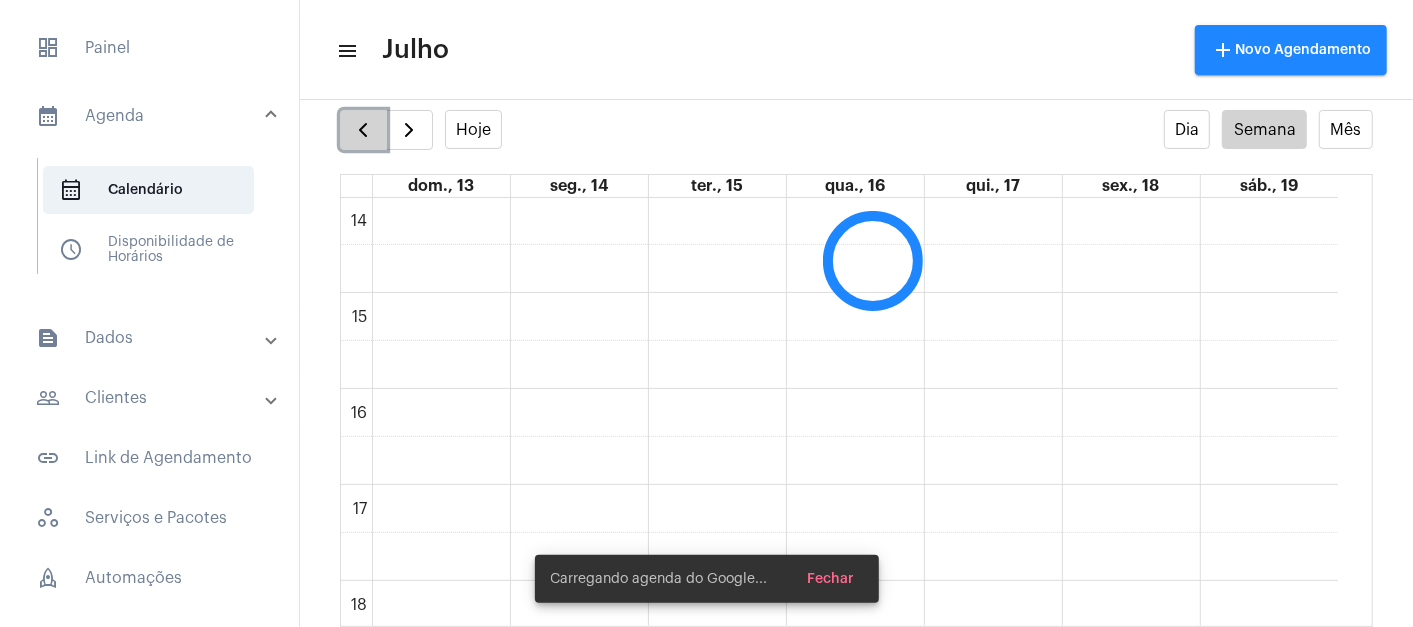 scroll, scrollTop: 577, scrollLeft: 0, axis: vertical 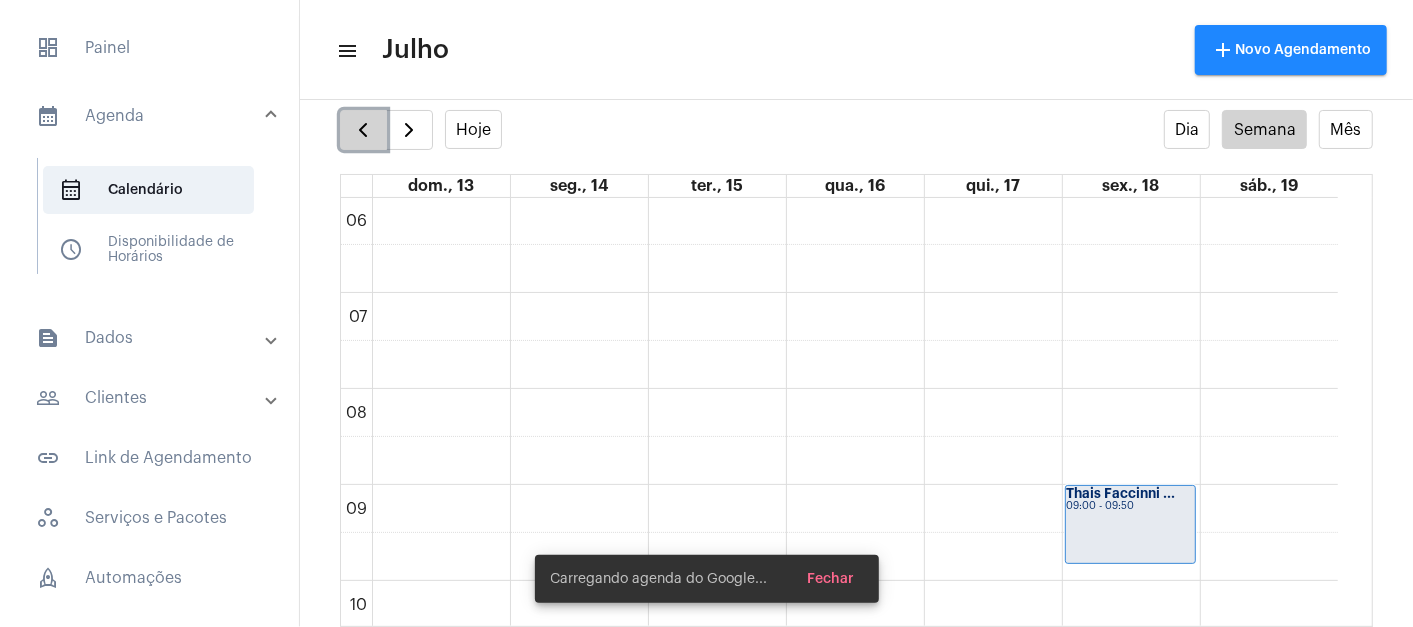 click 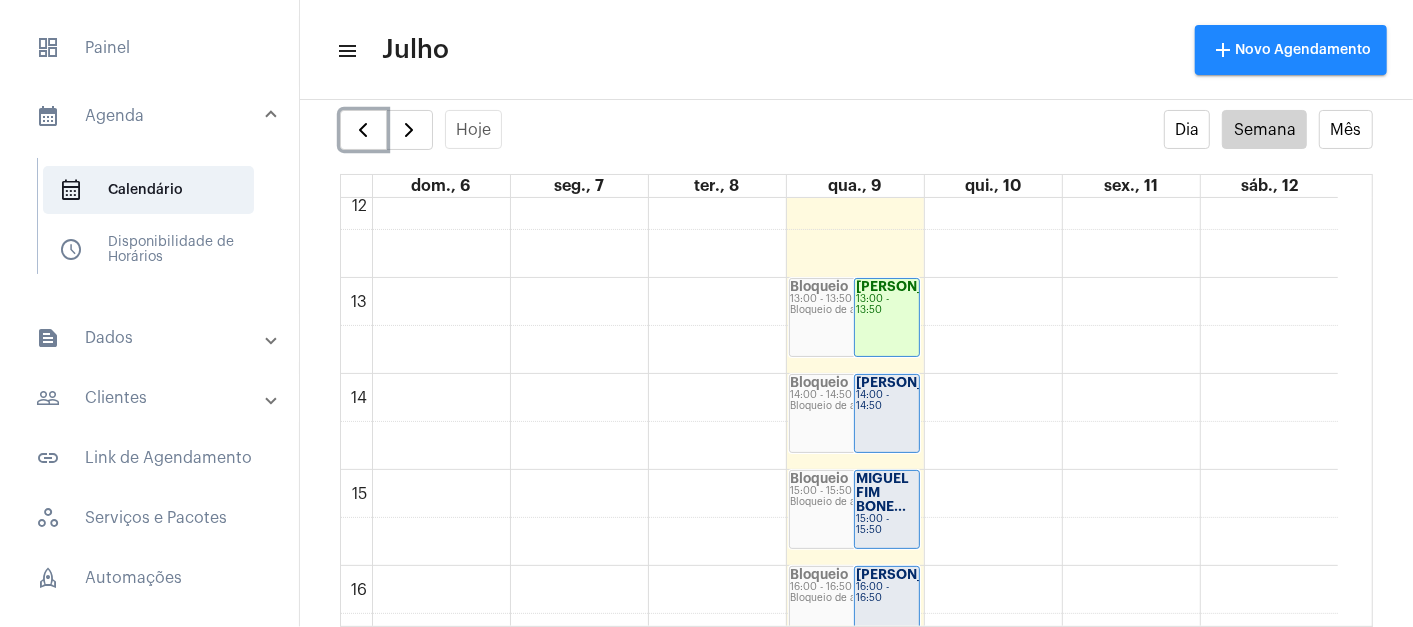 scroll, scrollTop: 1172, scrollLeft: 0, axis: vertical 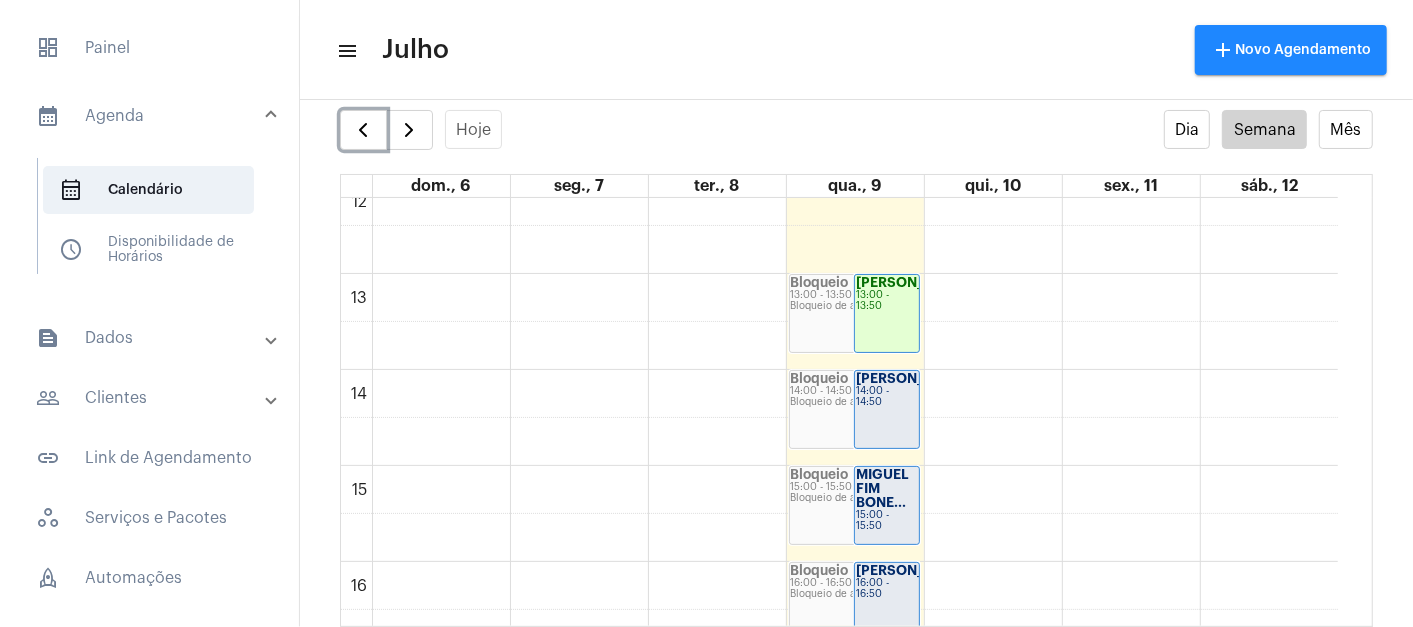 click on "14:00 - 14:50" 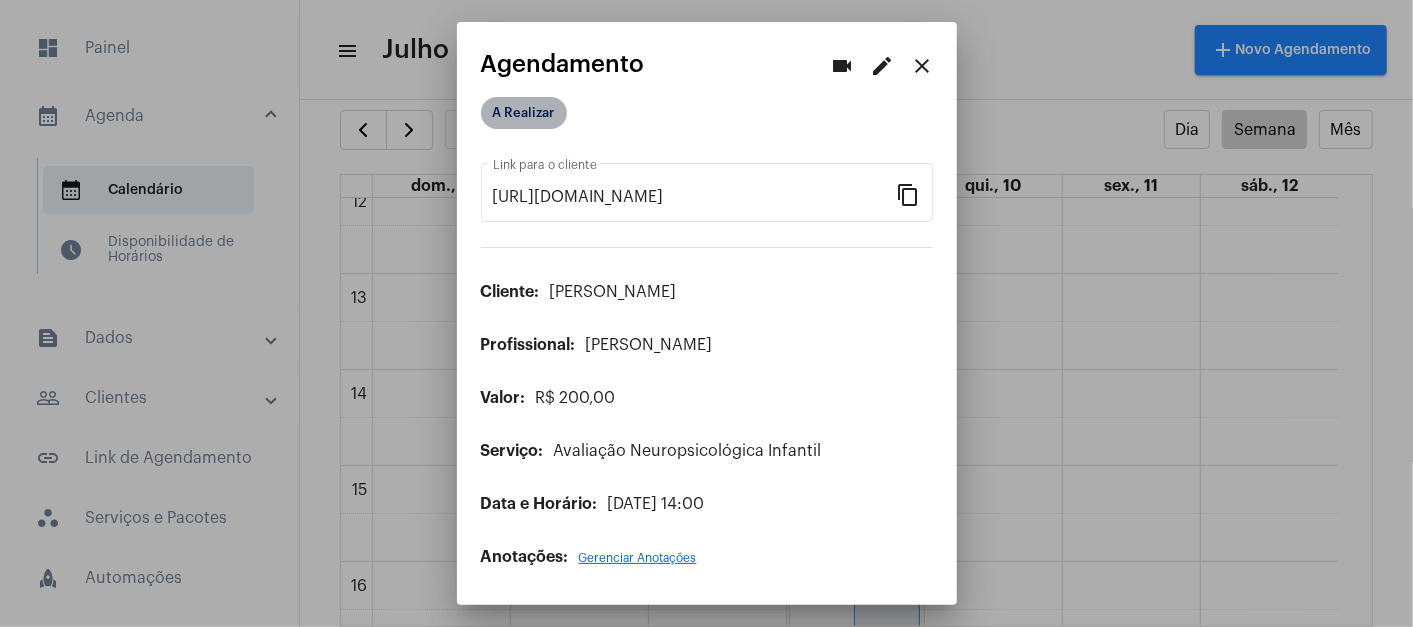 click on "A Realizar" at bounding box center [524, 113] 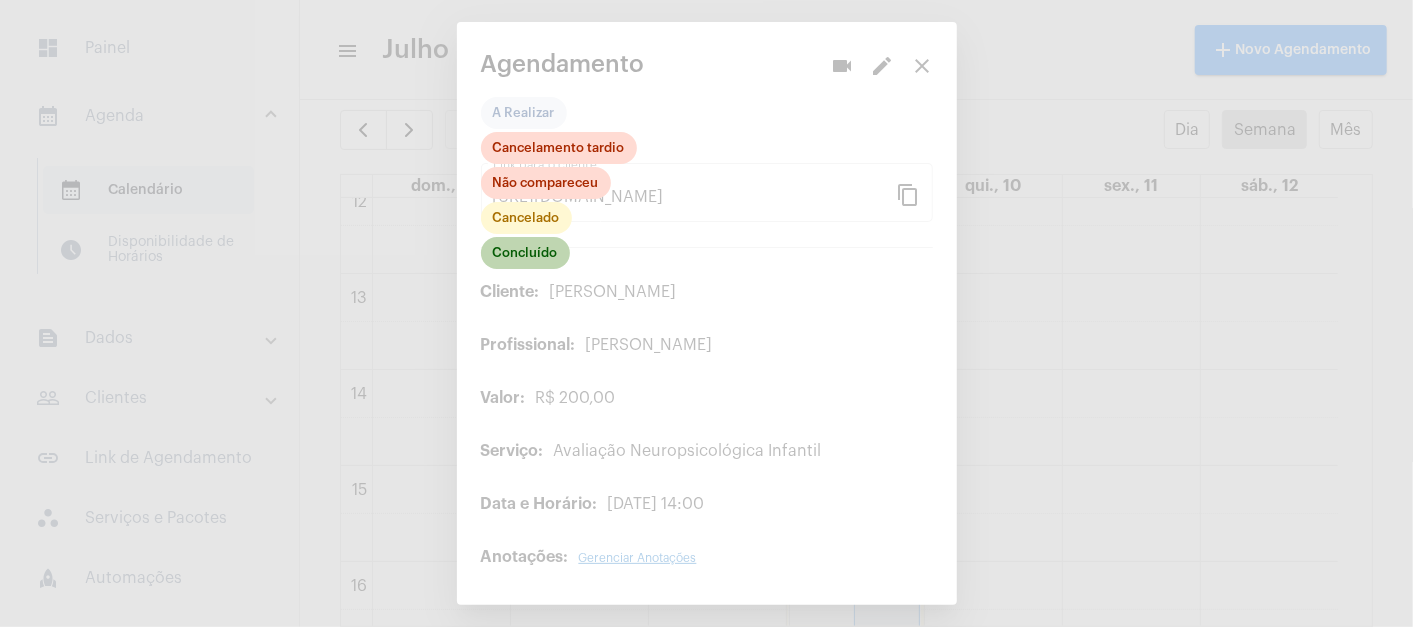click on "Concluído" 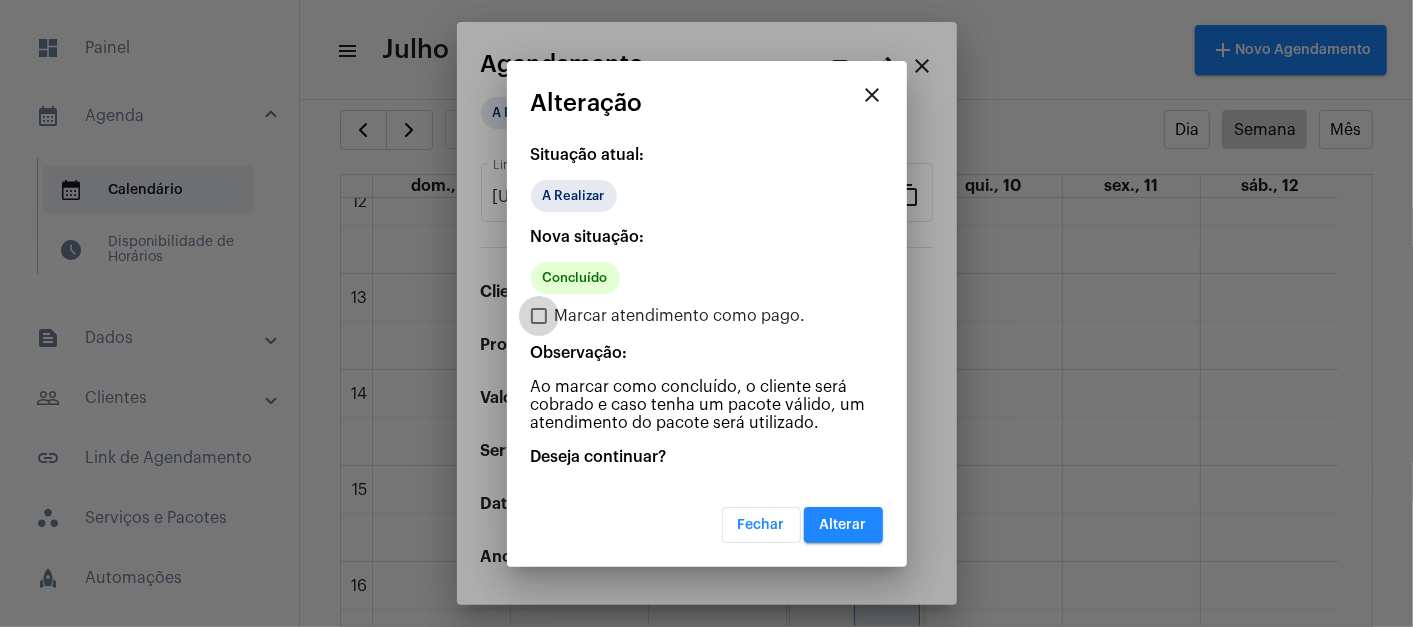 click on "Marcar atendimento como pago." at bounding box center [680, 316] 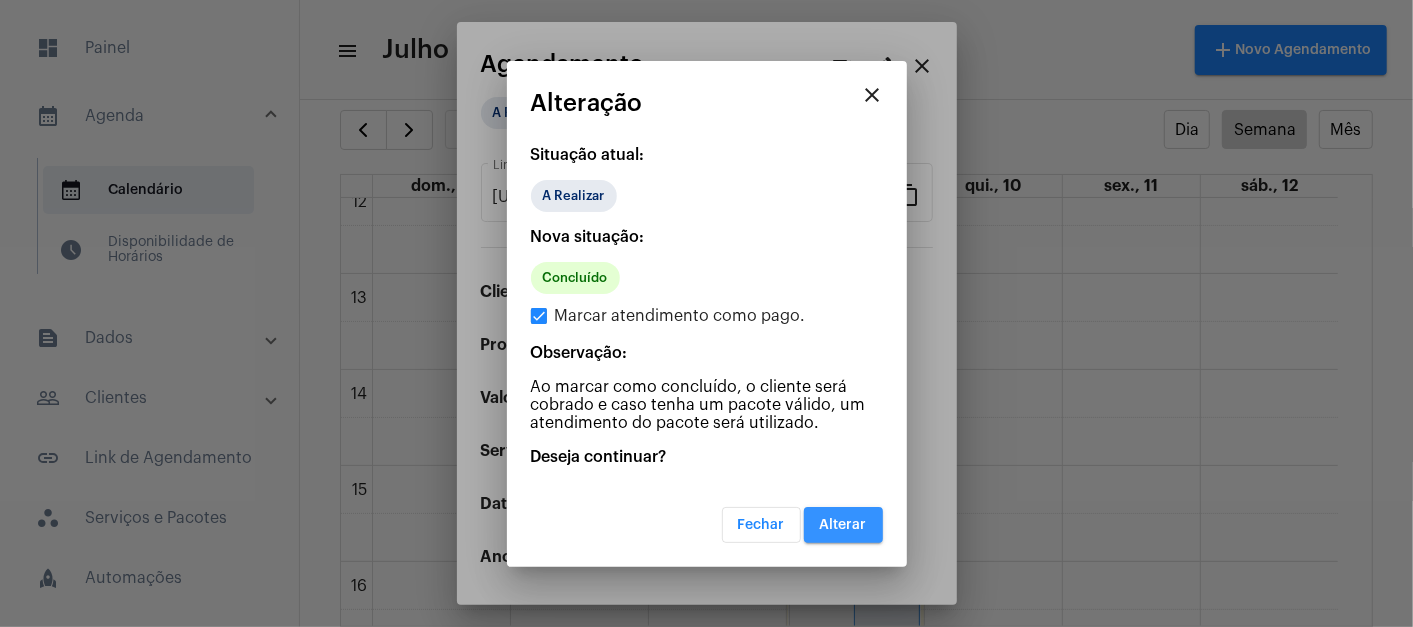 click on "Alterar" at bounding box center [843, 525] 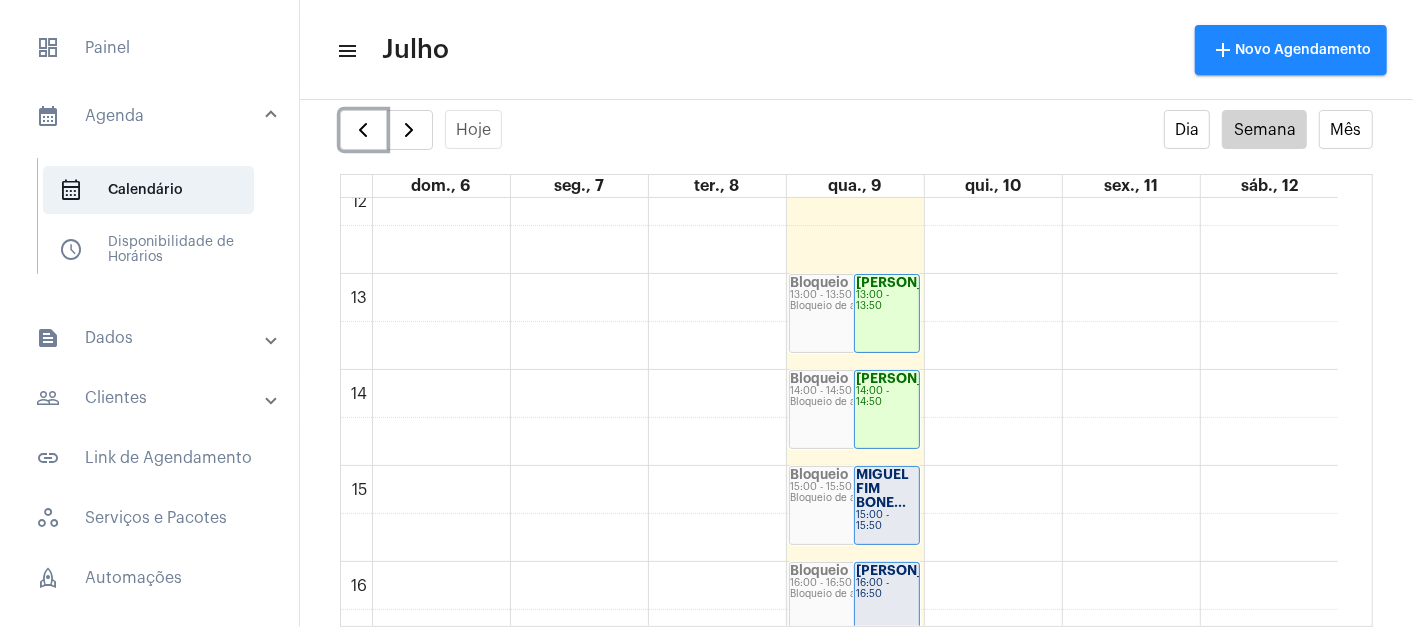 click on "15:00 - 15:50" 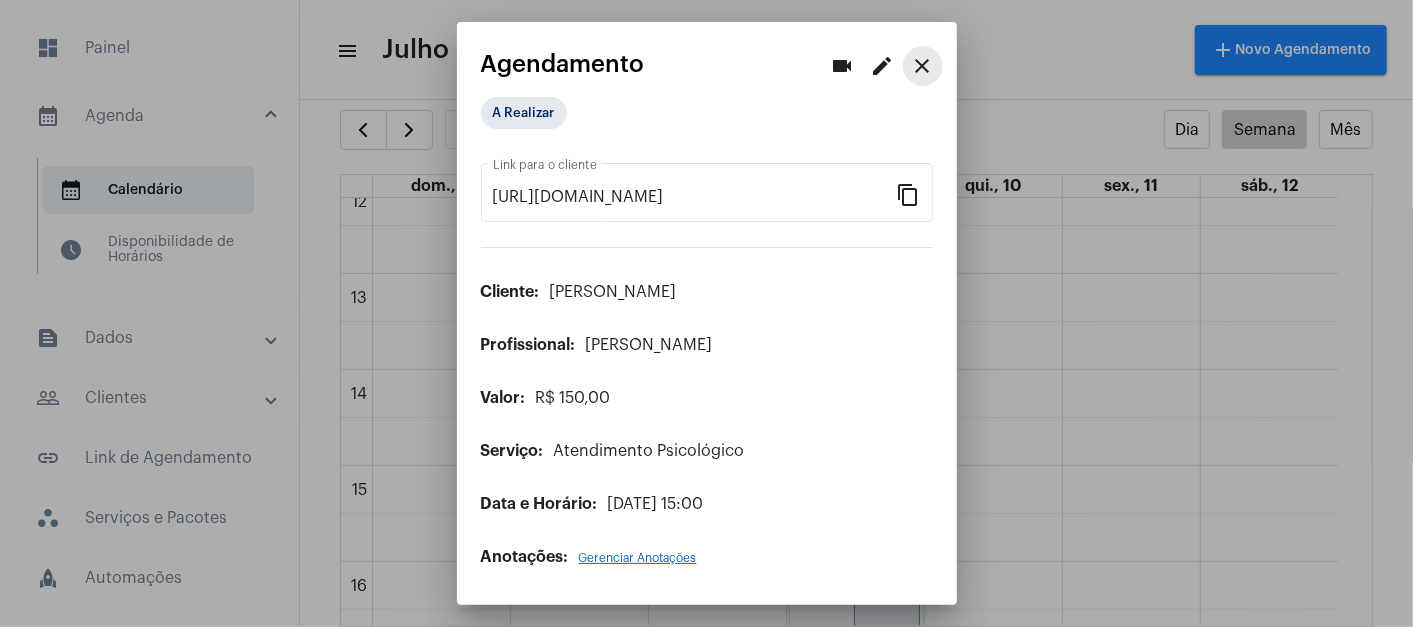 click on "close" at bounding box center (923, 66) 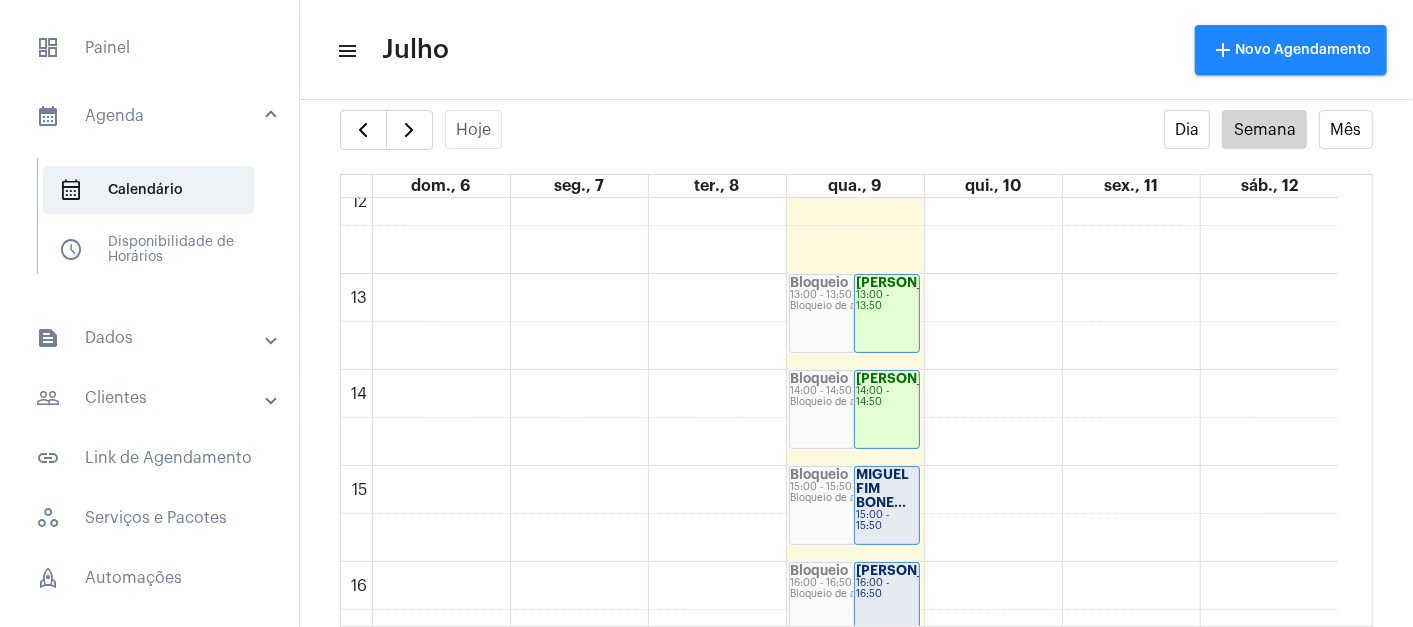 click on "text_snippet_outlined  Dados" at bounding box center (155, 338) 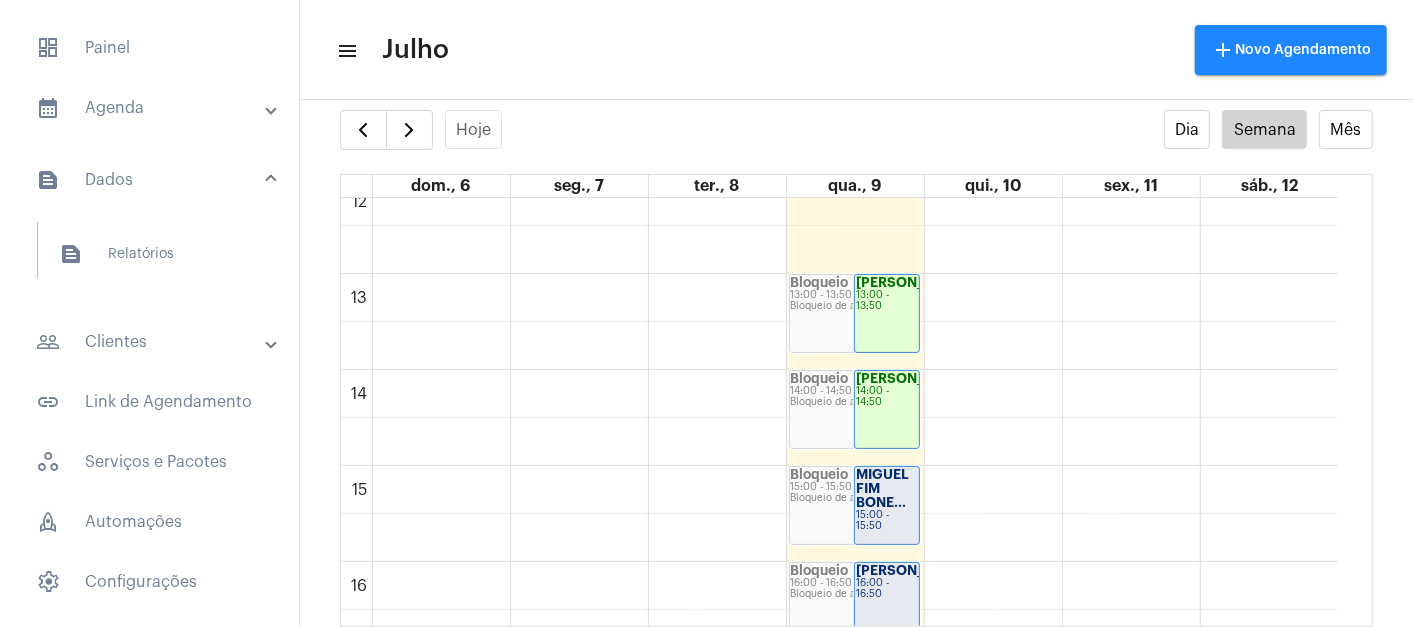 click on "people_outline  Clientes" at bounding box center [151, 342] 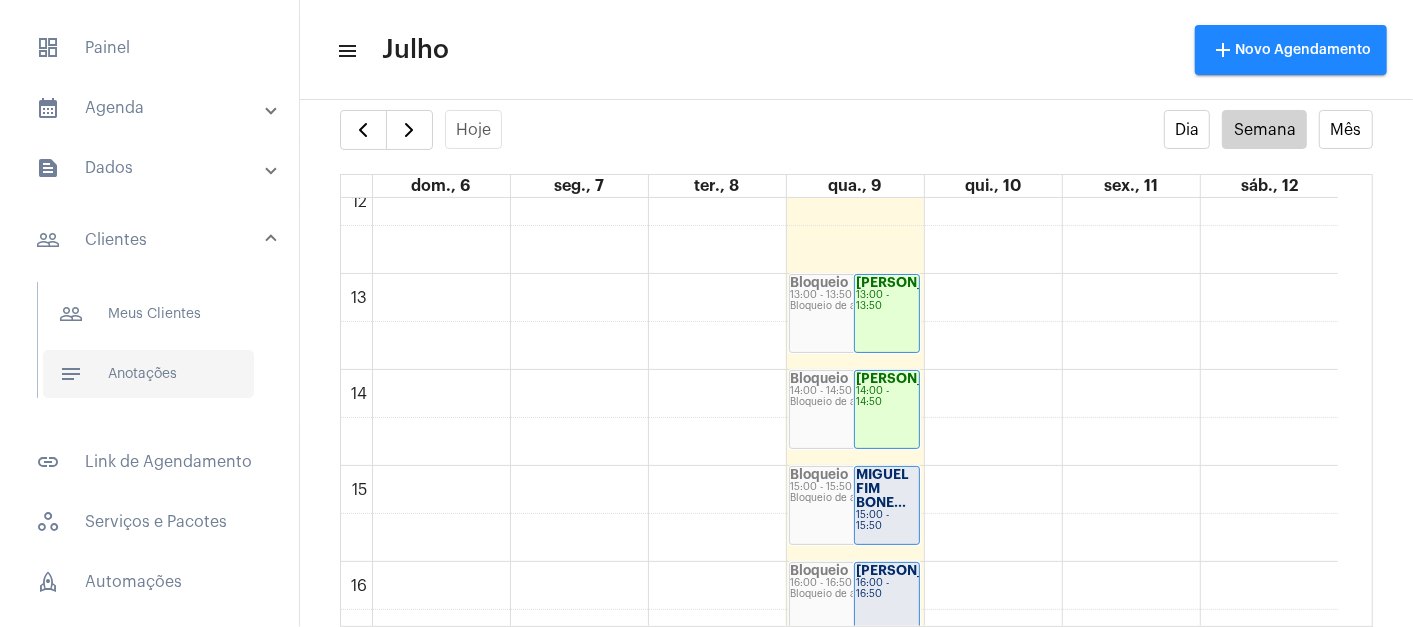 click on "notes  Anotações" at bounding box center (148, 374) 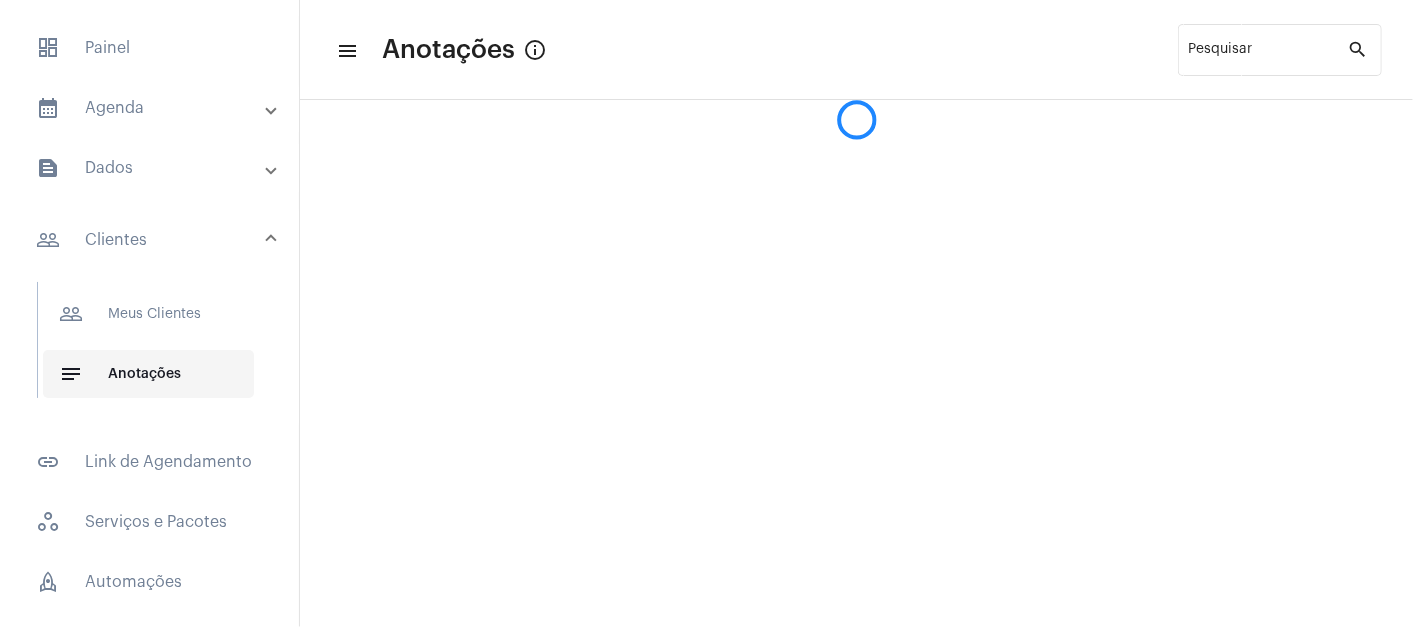 scroll, scrollTop: 0, scrollLeft: 0, axis: both 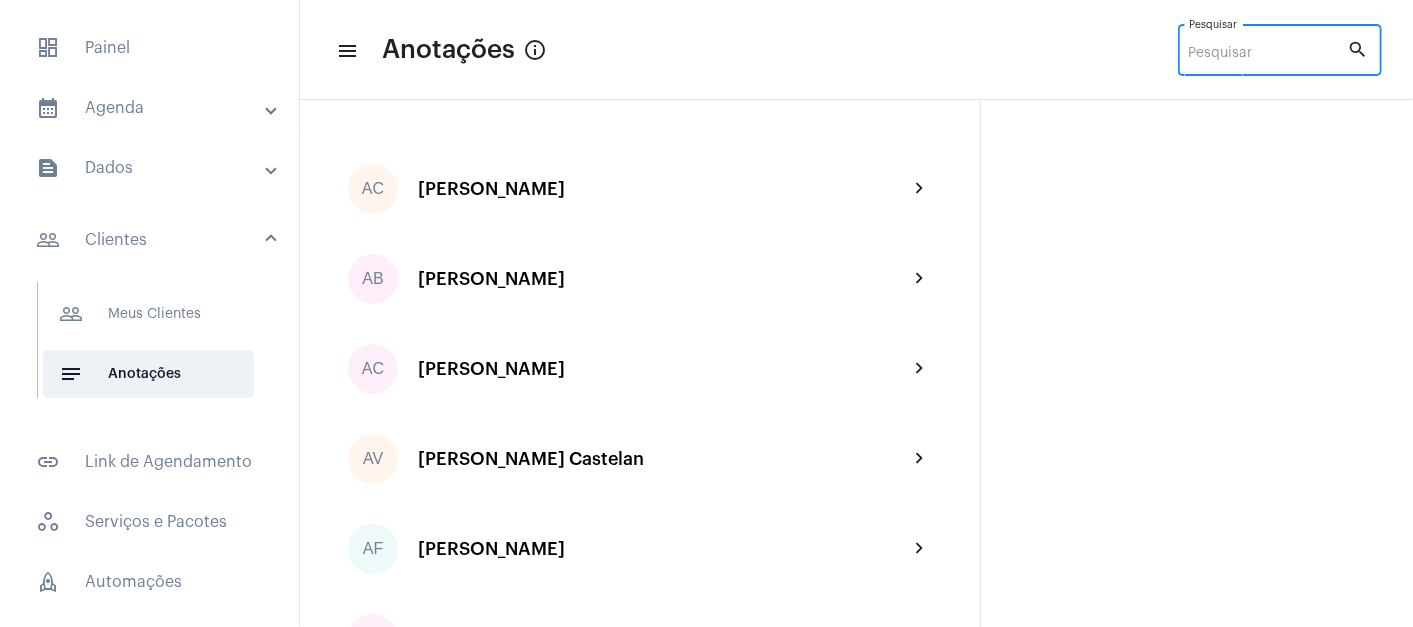 click on "Pesquisar" at bounding box center [1268, 54] 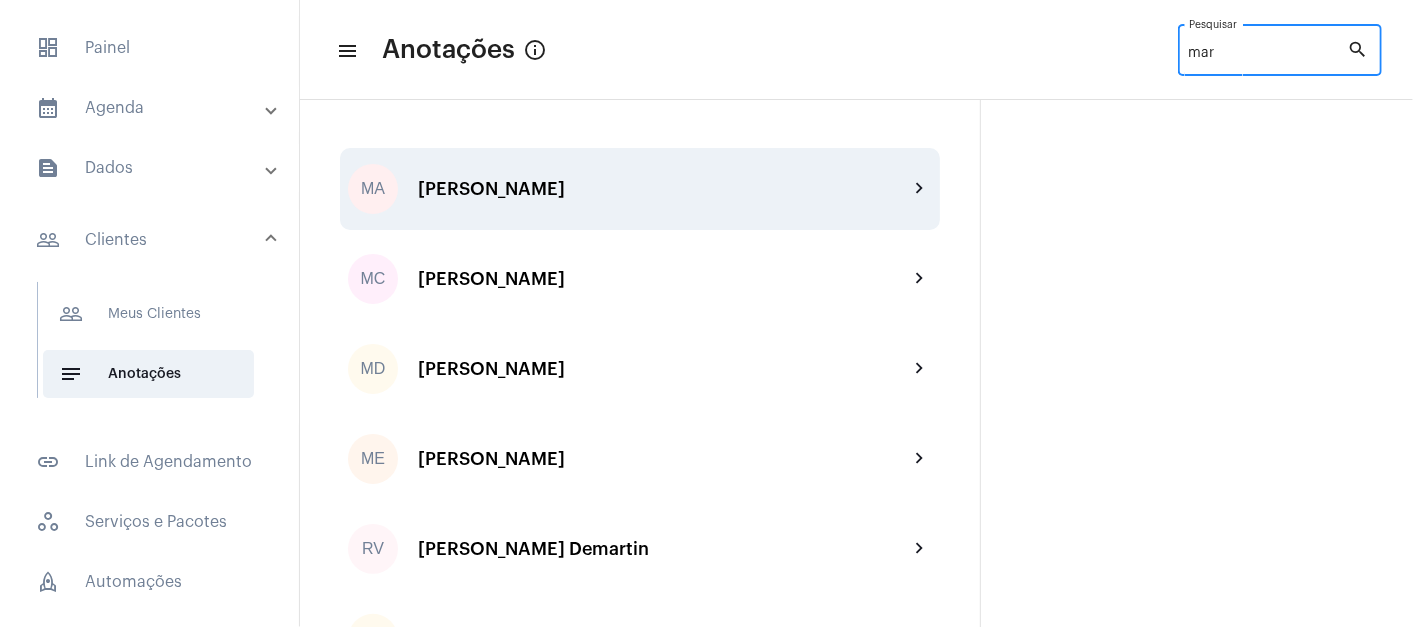 type on "mar" 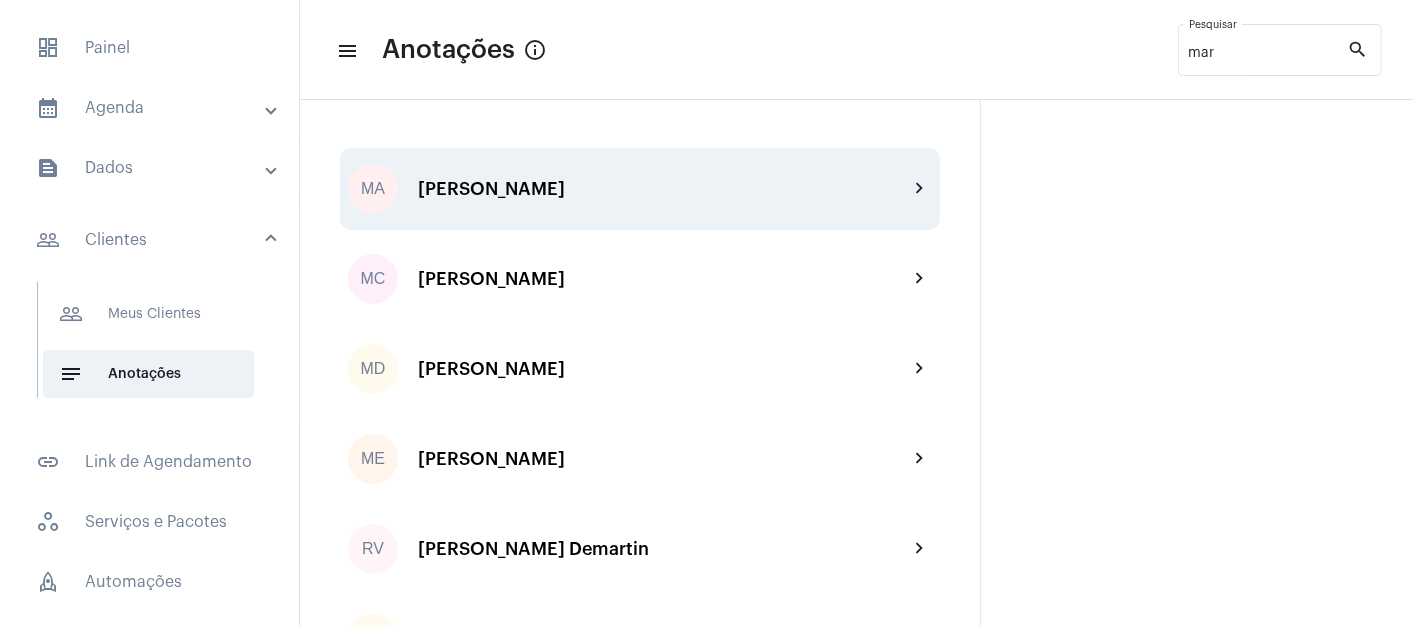 click on "[PERSON_NAME]" 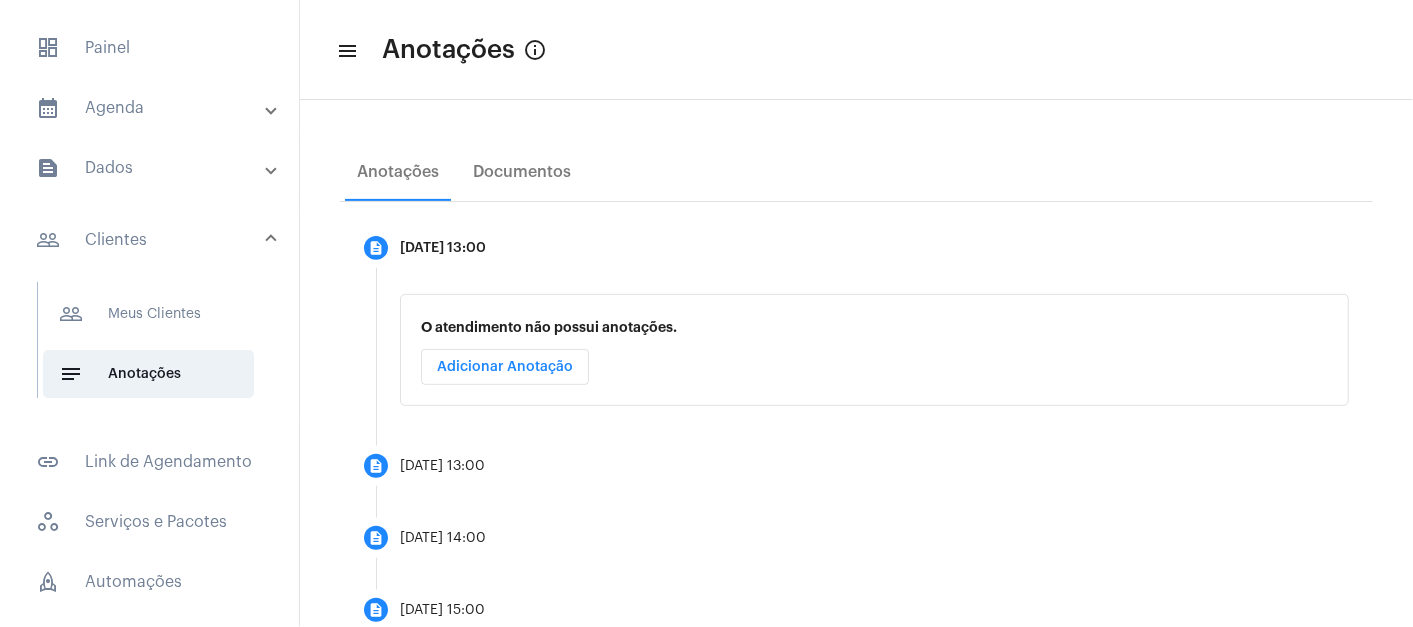 scroll, scrollTop: 338, scrollLeft: 0, axis: vertical 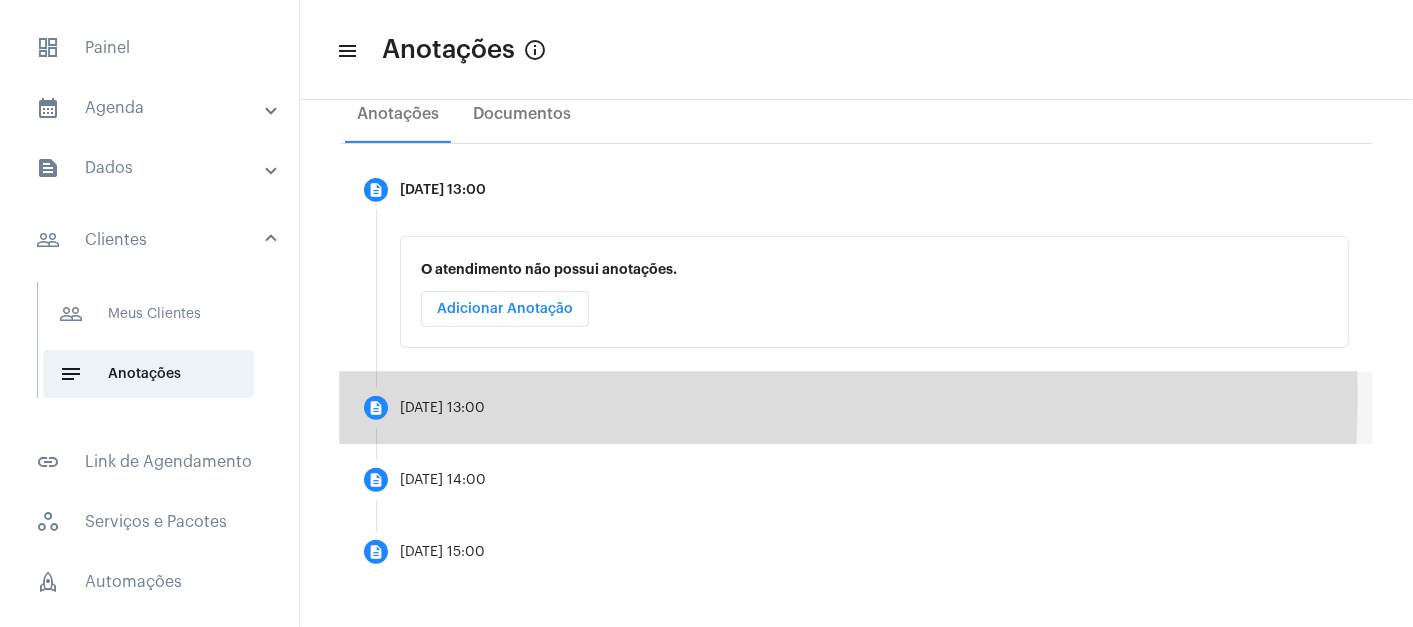 click on "description 09/07/2025, 13:00" at bounding box center [856, 408] 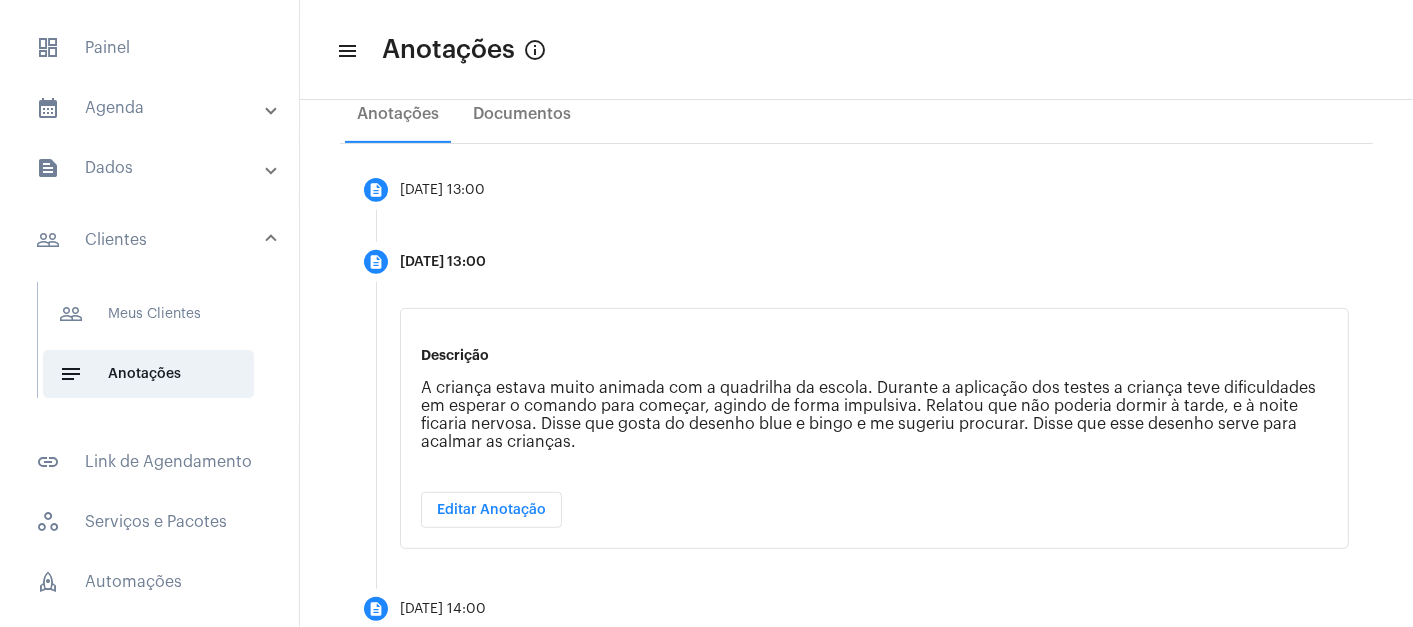 click on "text_snippet_outlined  Dados" at bounding box center (155, 168) 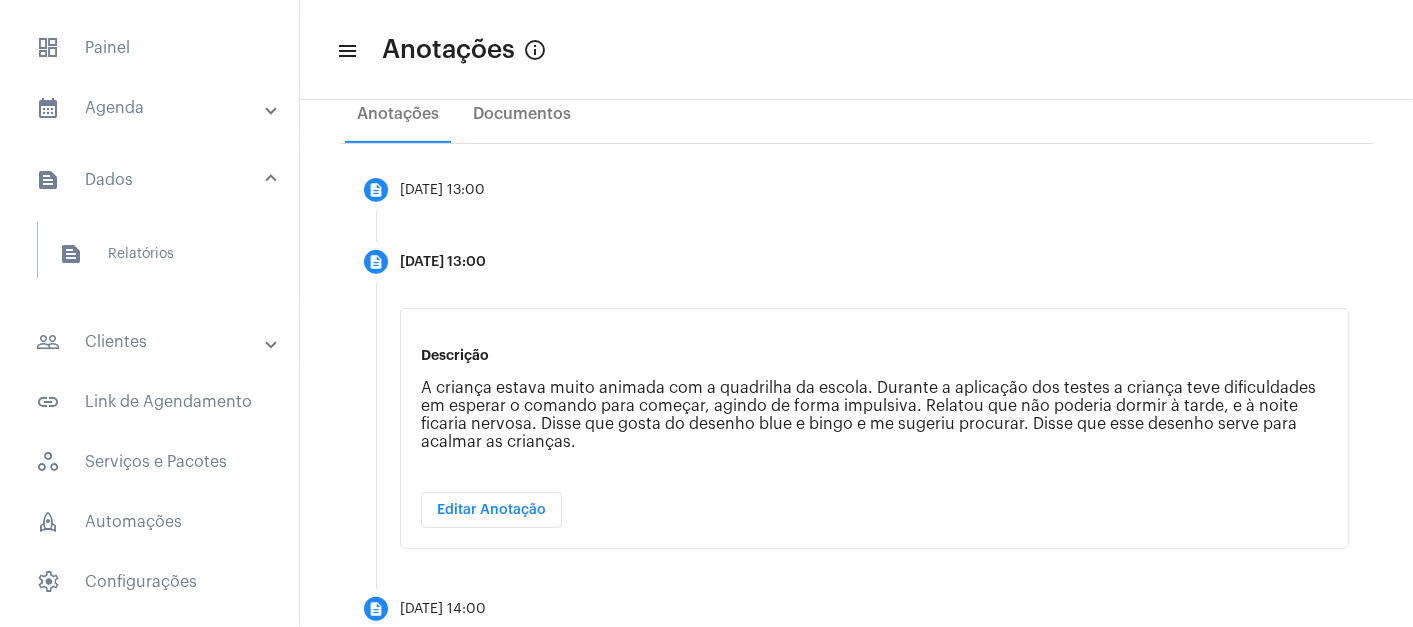 click on "people_outline  Clientes" at bounding box center (151, 342) 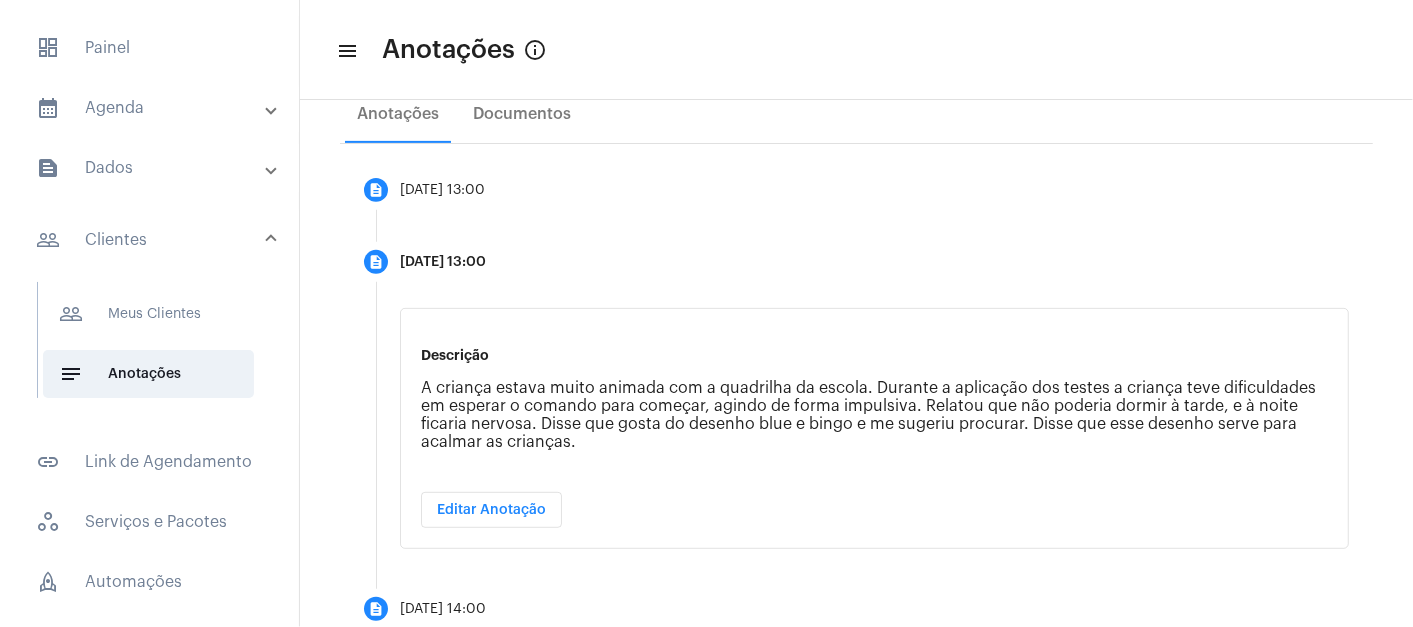 click on "text_snippet_outlined  Dados" at bounding box center (151, 168) 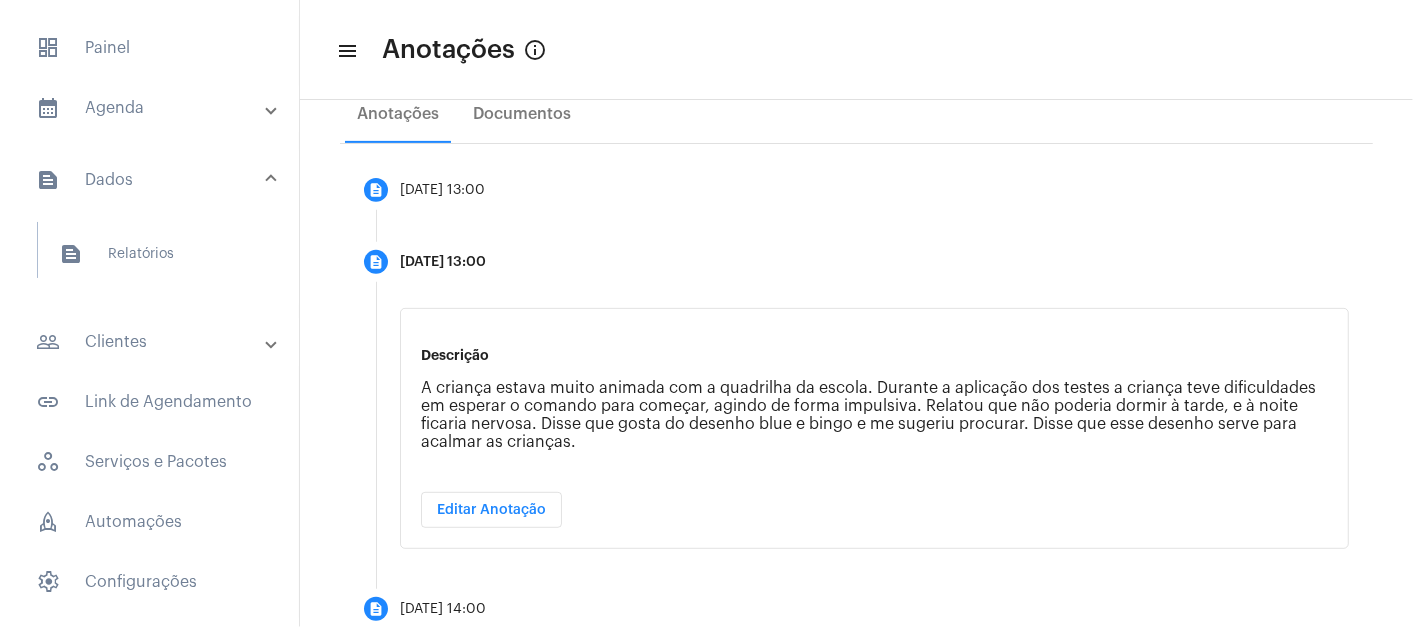 click on "calendar_month_outlined  Agenda" at bounding box center [155, 108] 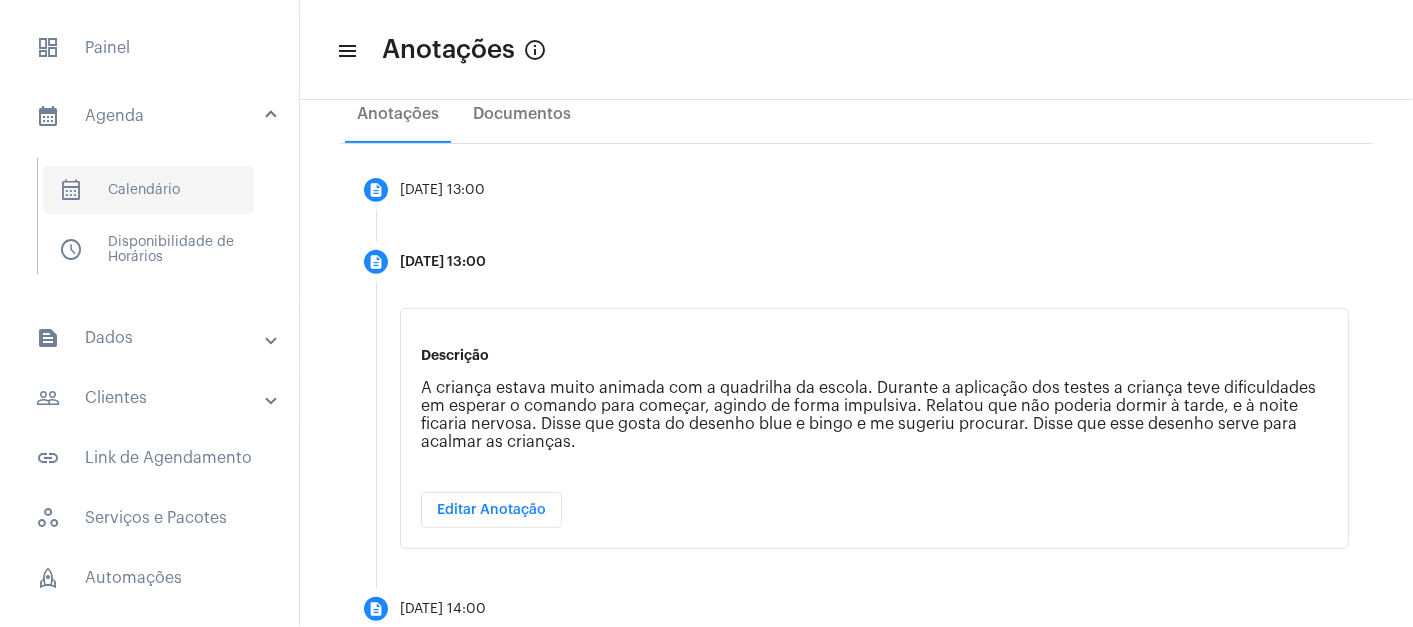click on "calendar_month_outlined   Calendário" at bounding box center (148, 190) 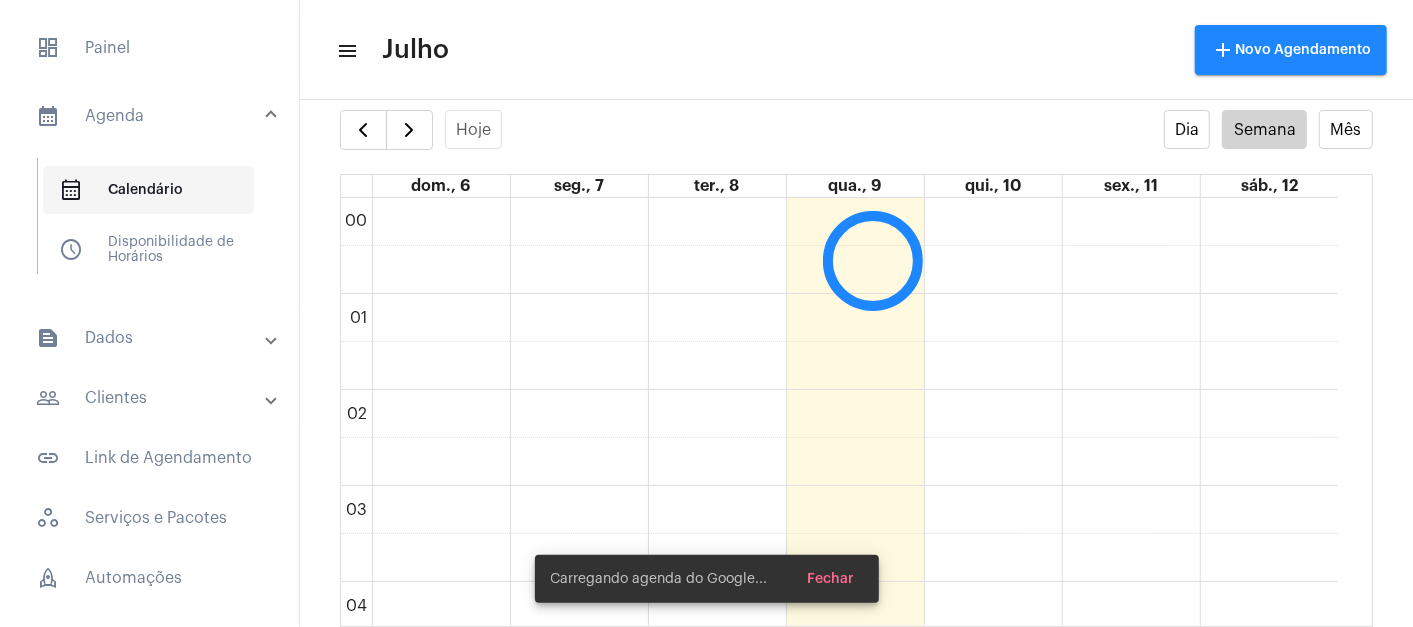 scroll, scrollTop: 577, scrollLeft: 0, axis: vertical 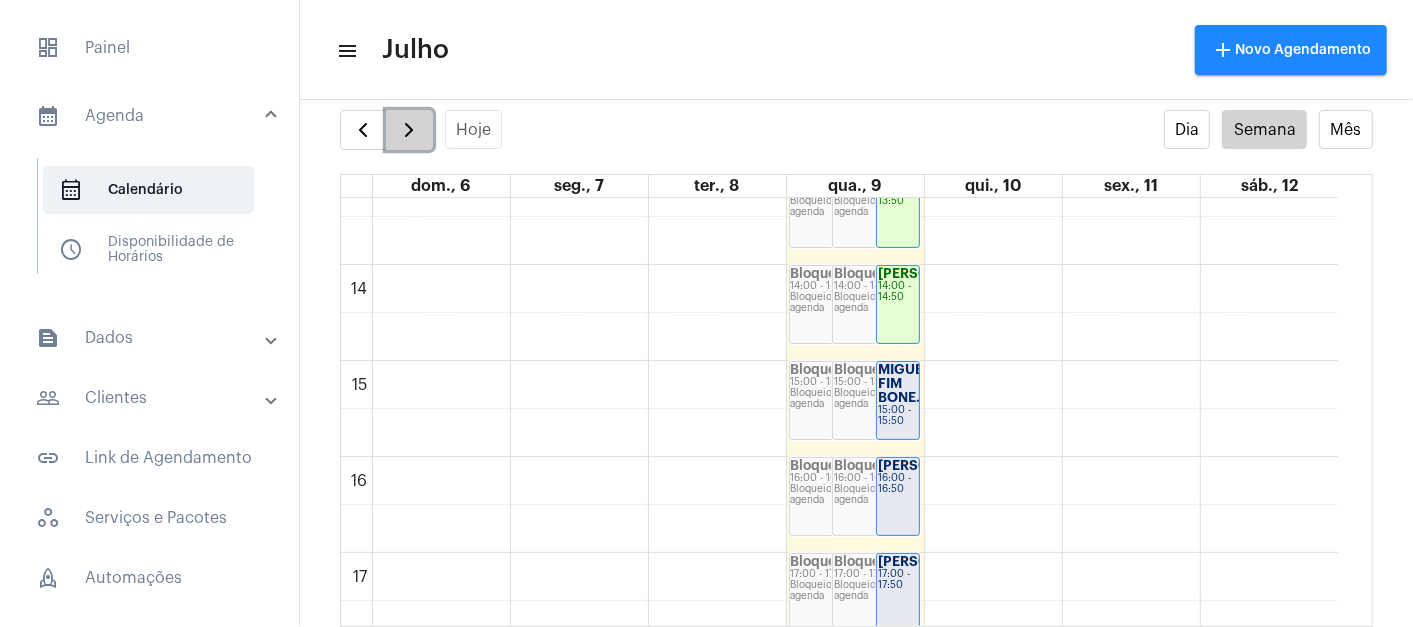click 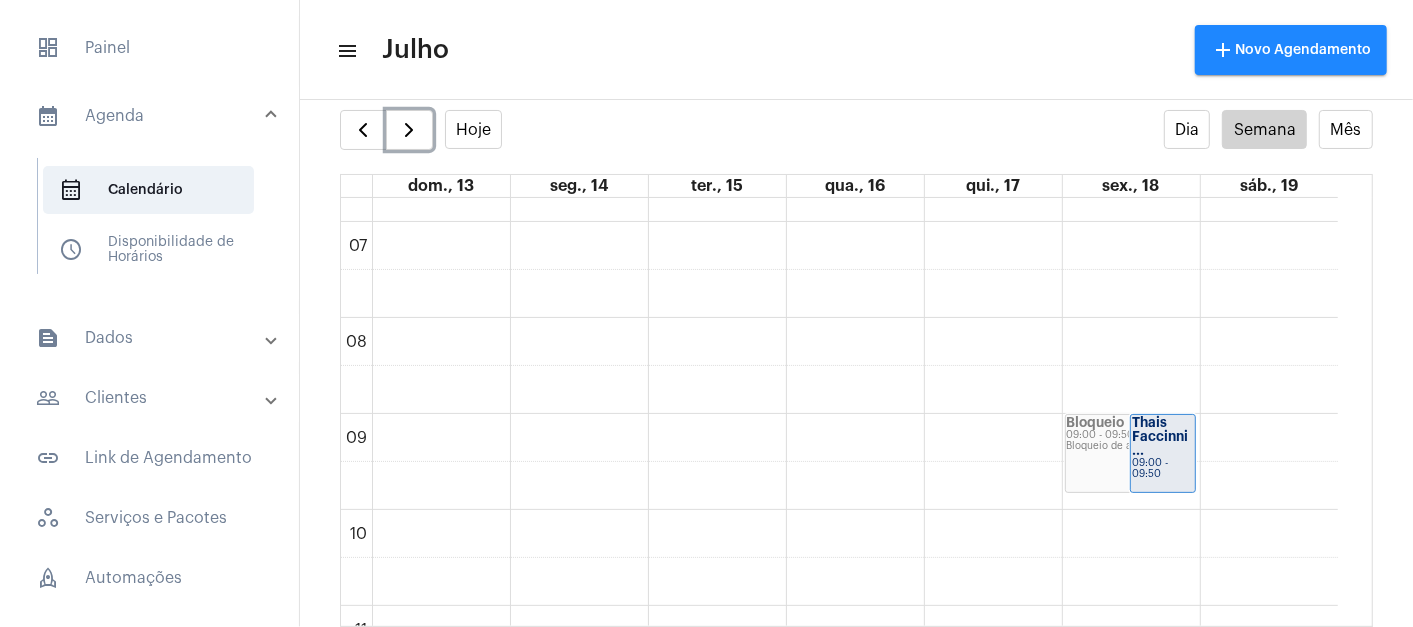 scroll, scrollTop: 622, scrollLeft: 0, axis: vertical 